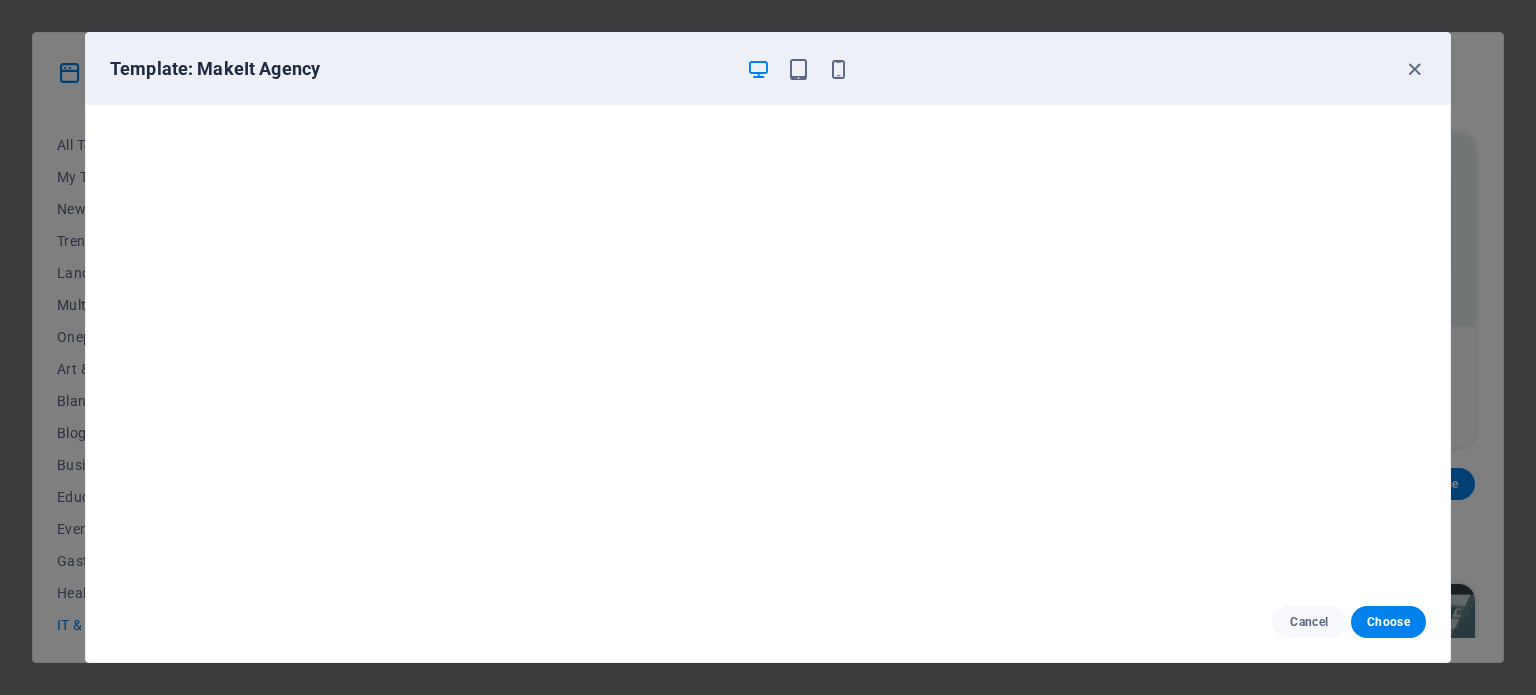 scroll, scrollTop: 0, scrollLeft: 0, axis: both 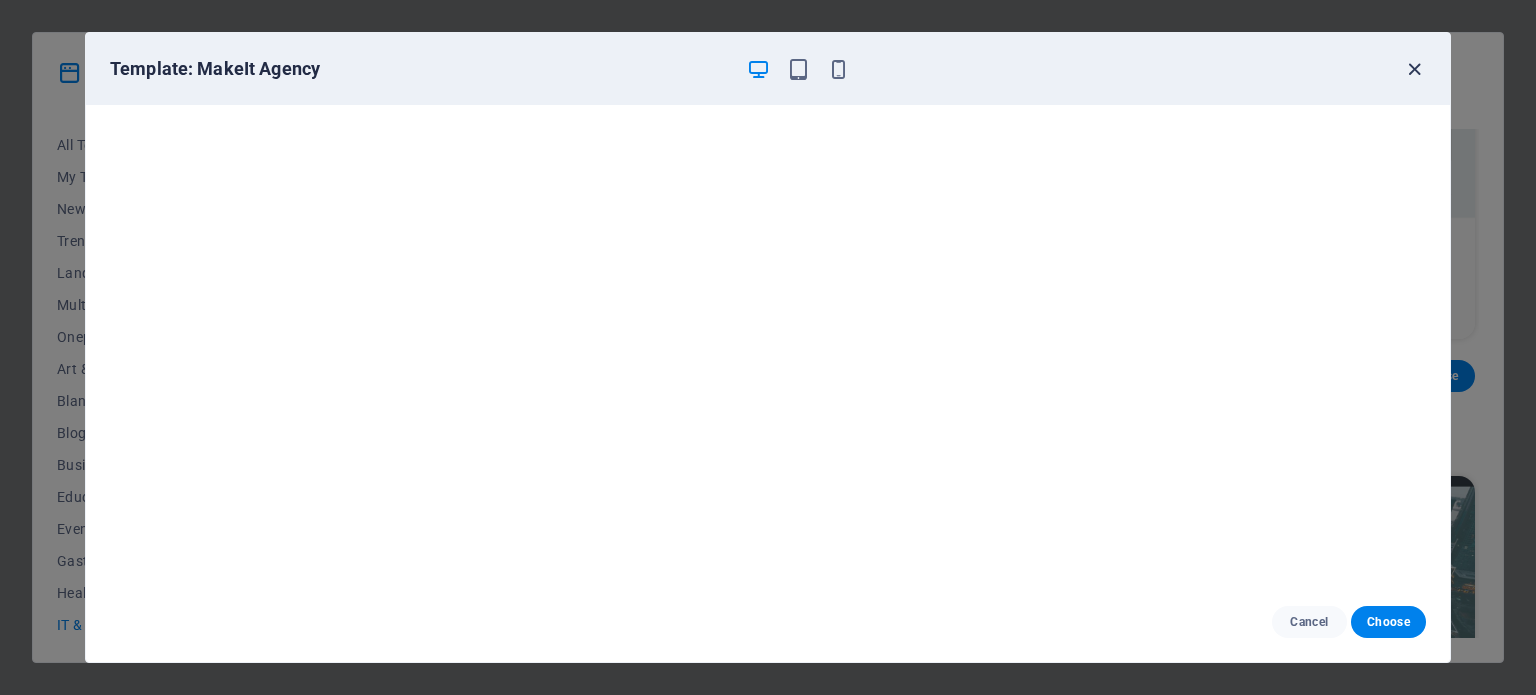 click at bounding box center [1414, 69] 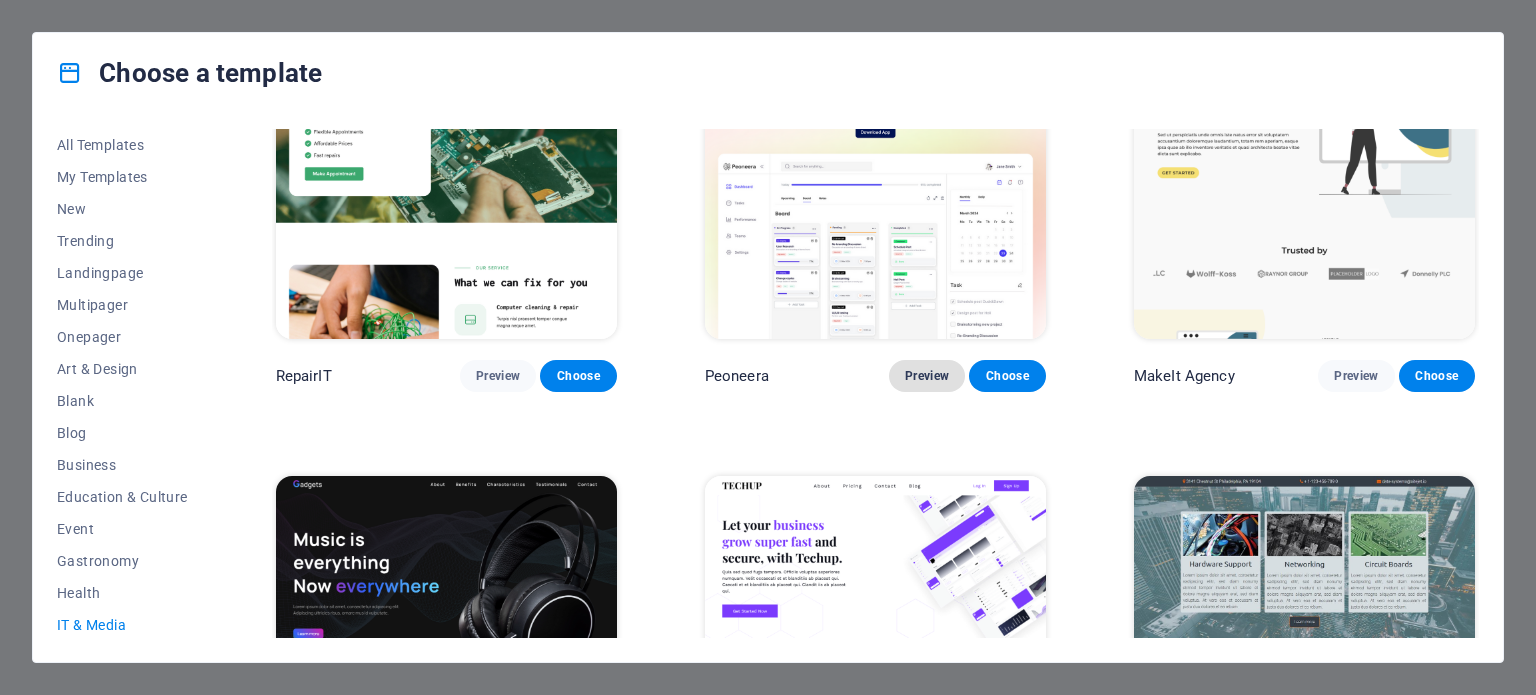 click on "Preview" at bounding box center (927, 376) 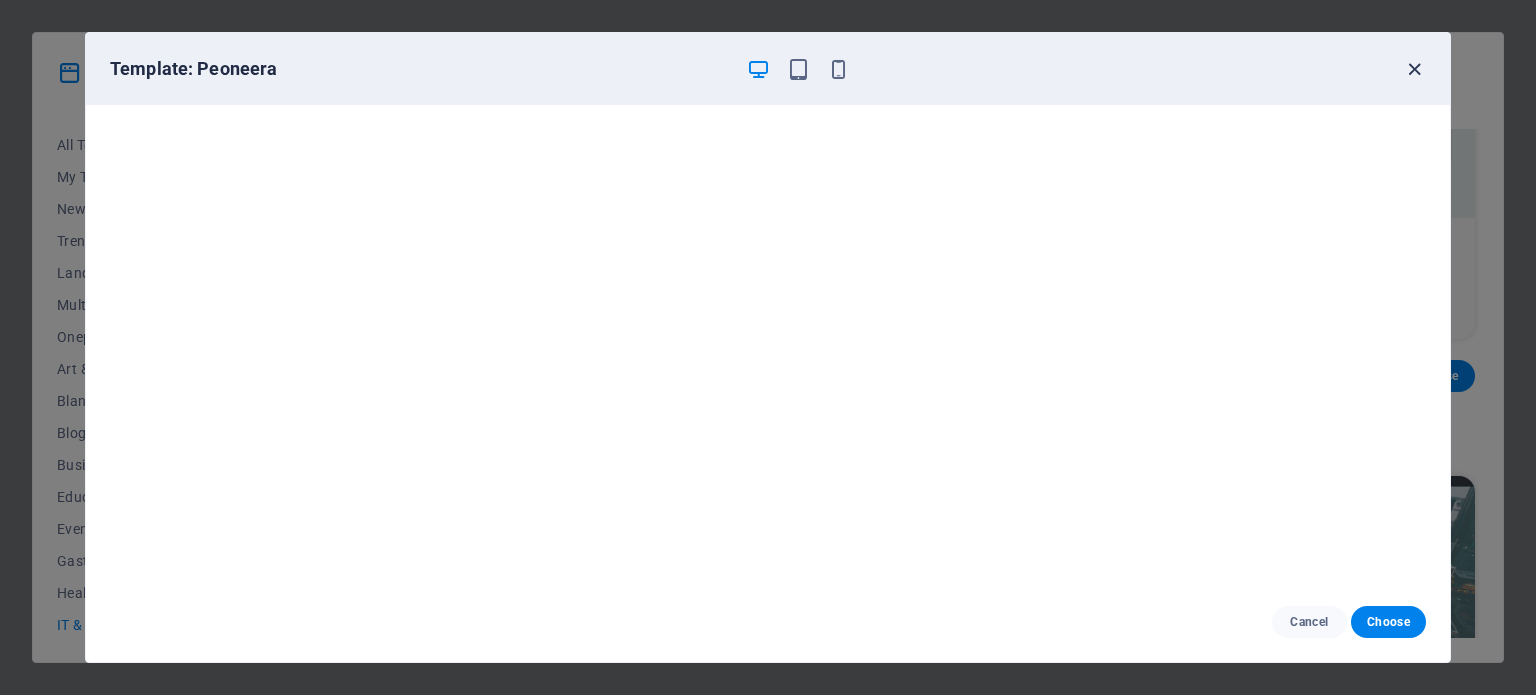 click at bounding box center [1414, 69] 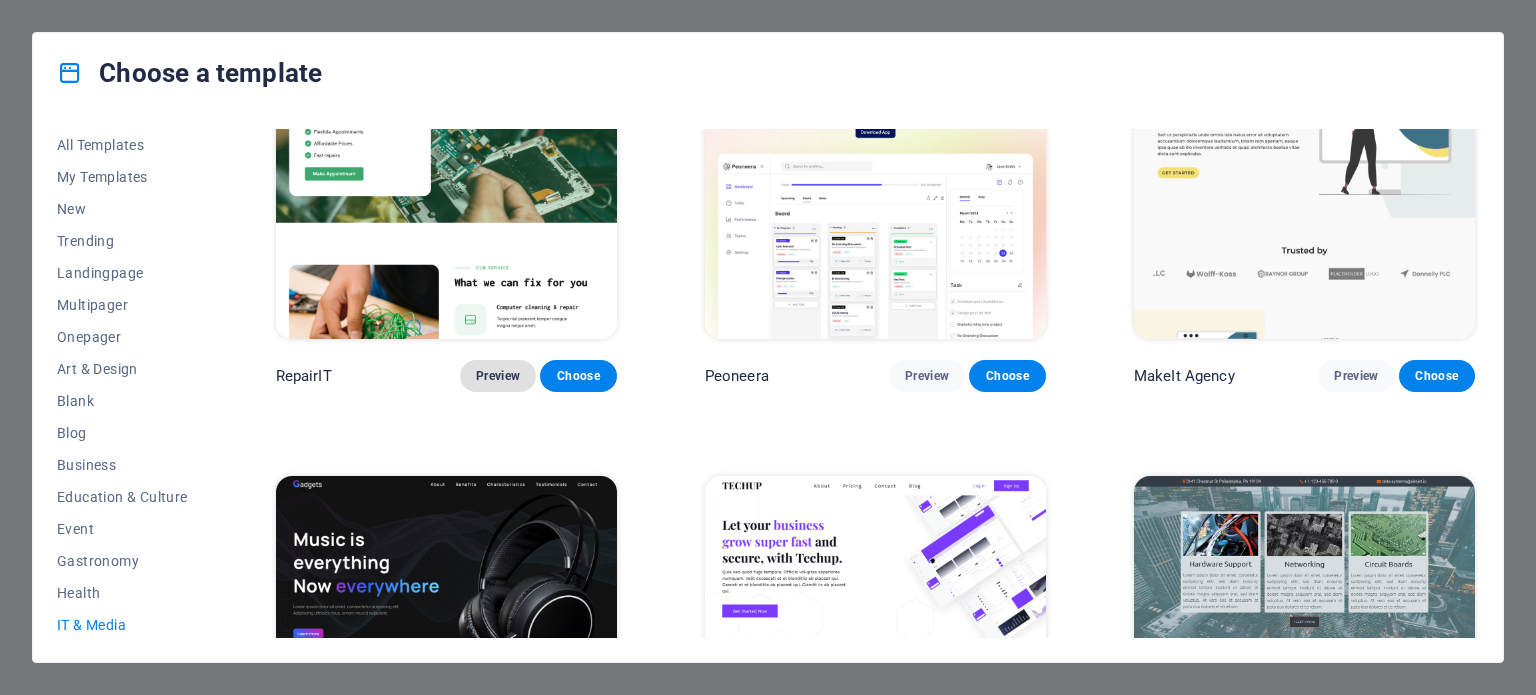 click on "Preview" at bounding box center [498, 376] 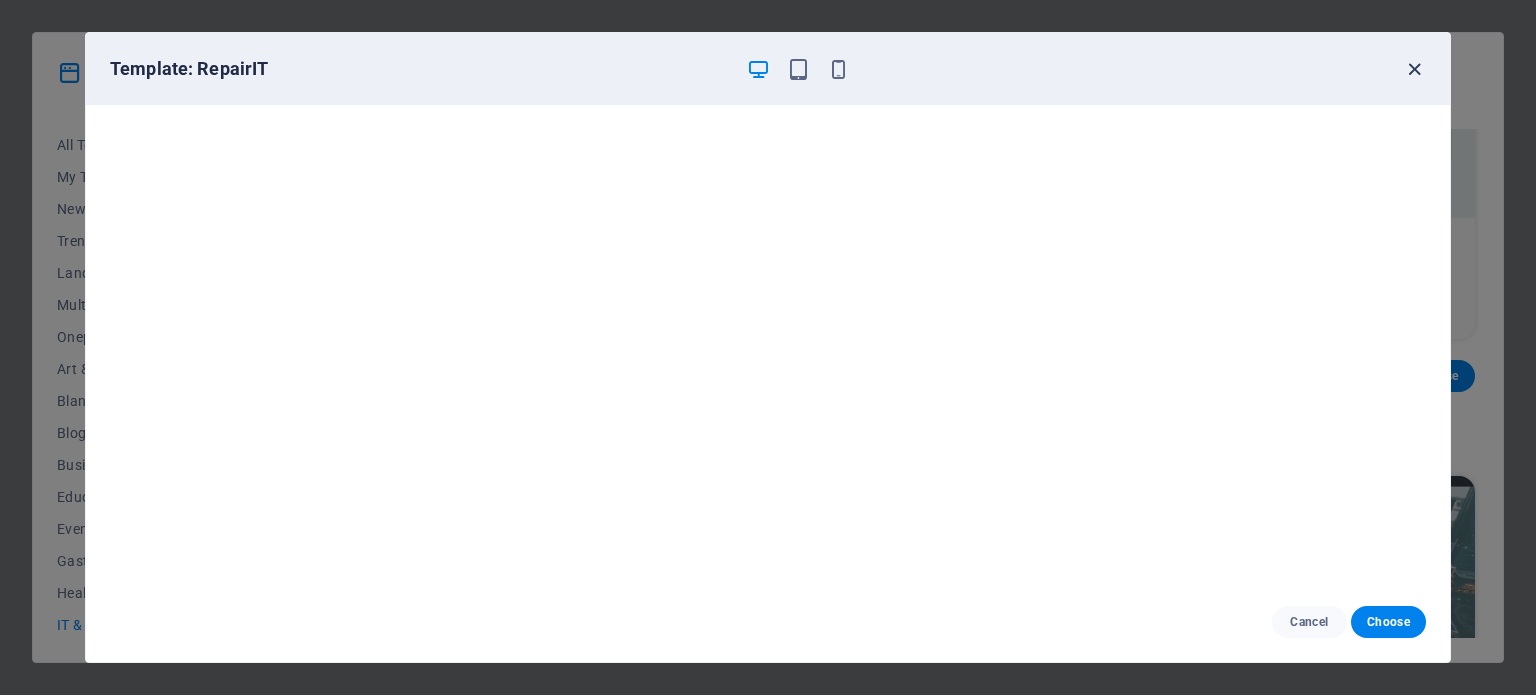 click at bounding box center [1414, 69] 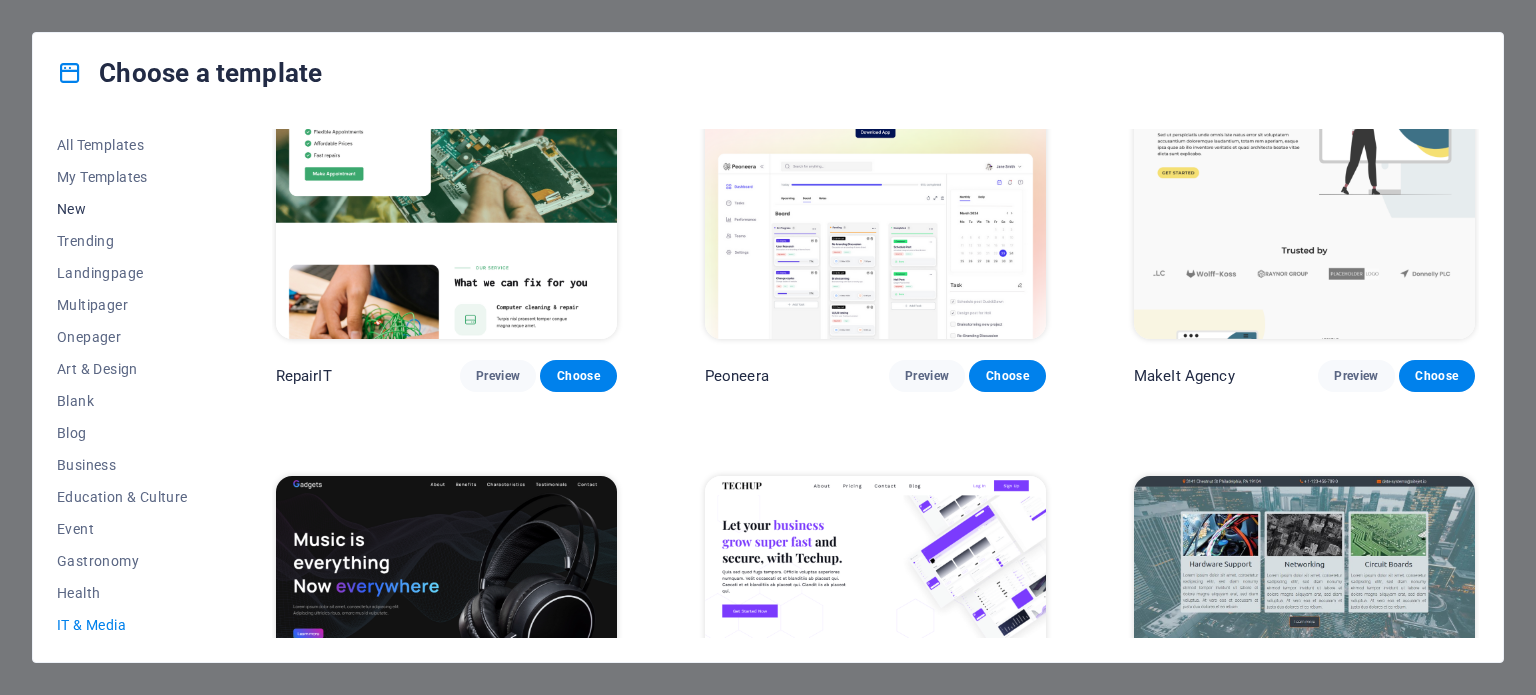 click on "New" at bounding box center [122, 209] 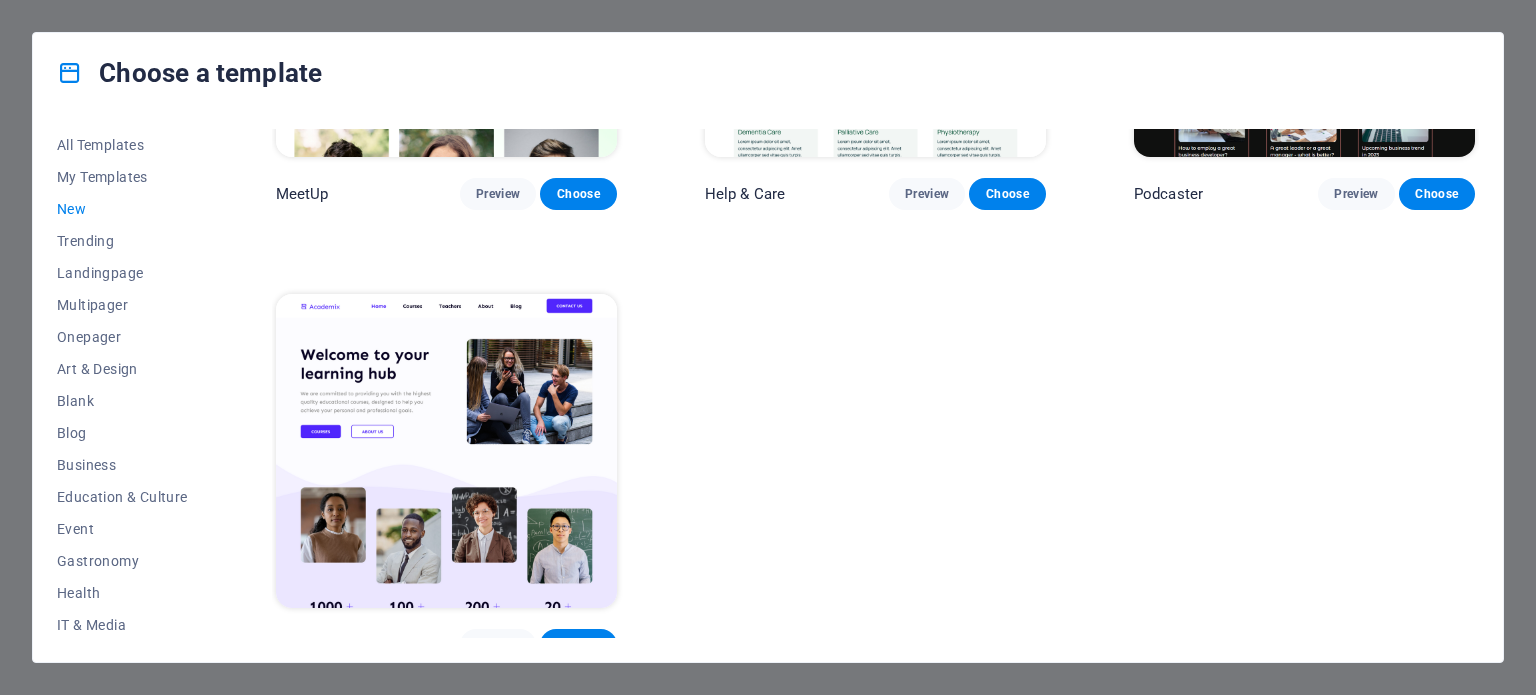scroll, scrollTop: 1657, scrollLeft: 0, axis: vertical 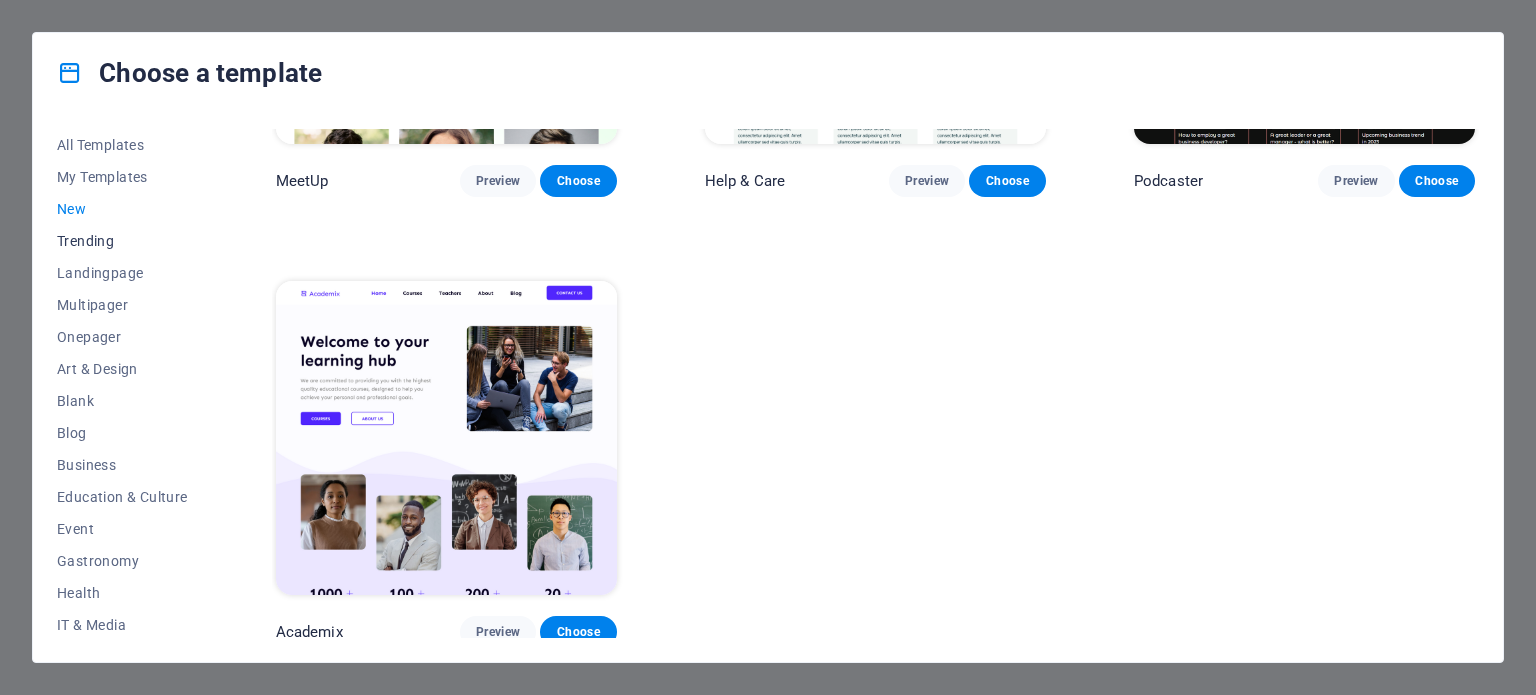 click on "Trending" at bounding box center (122, 241) 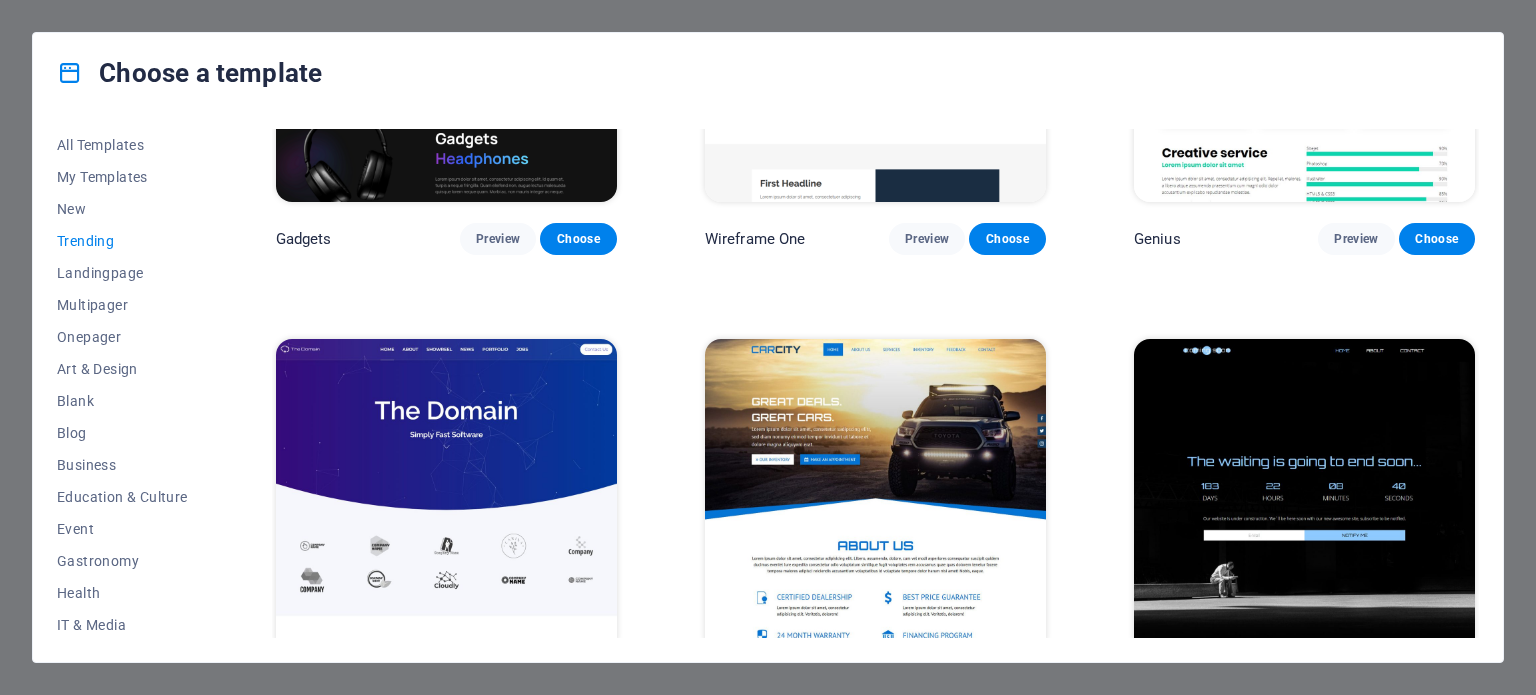 scroll, scrollTop: 1658, scrollLeft: 0, axis: vertical 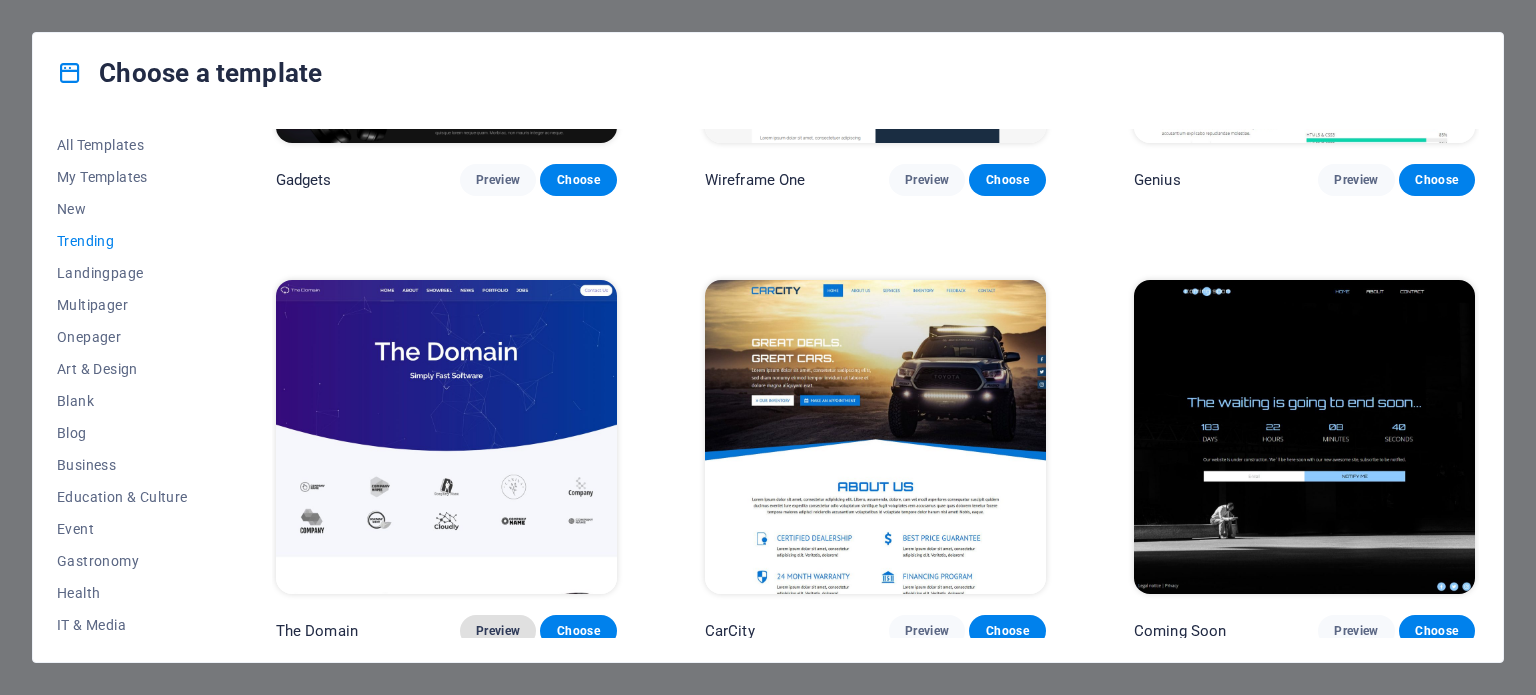click on "Preview" at bounding box center [498, 631] 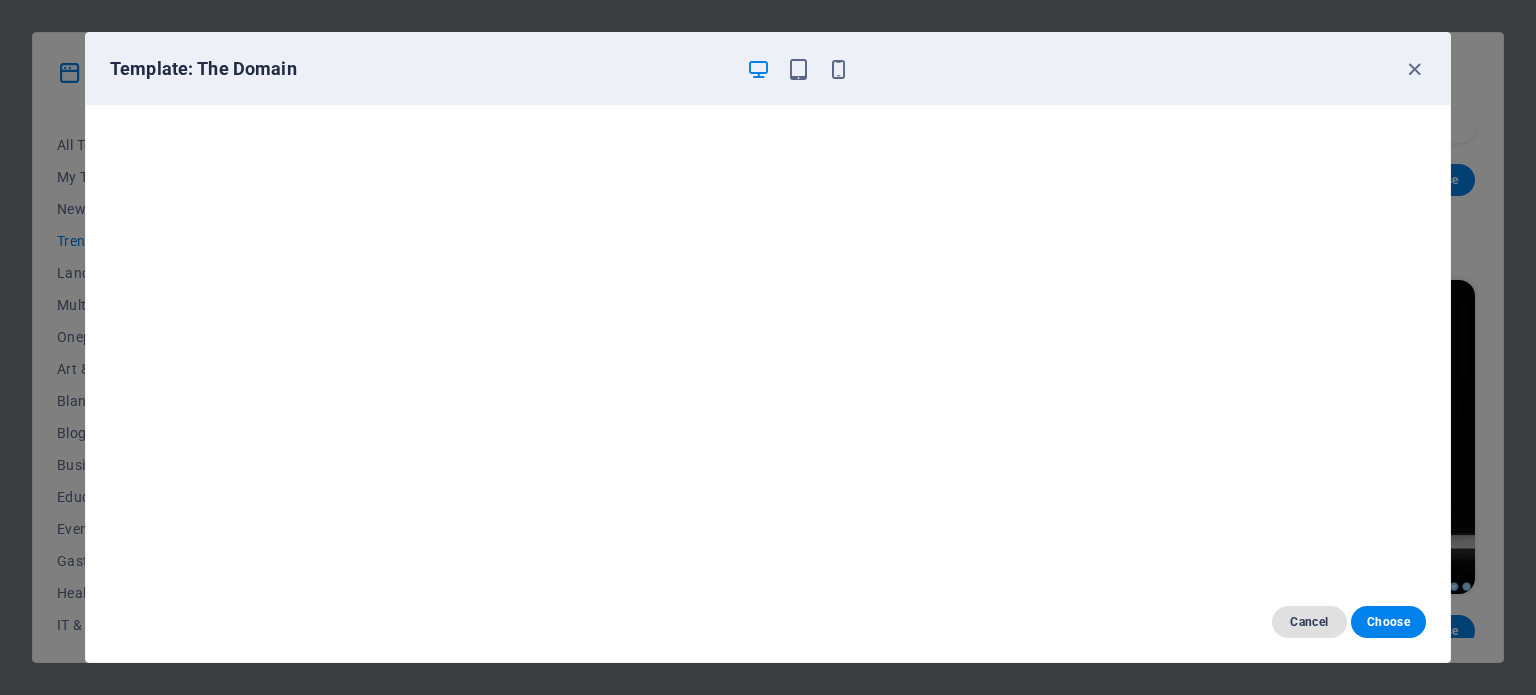click on "Cancel" at bounding box center (1309, 622) 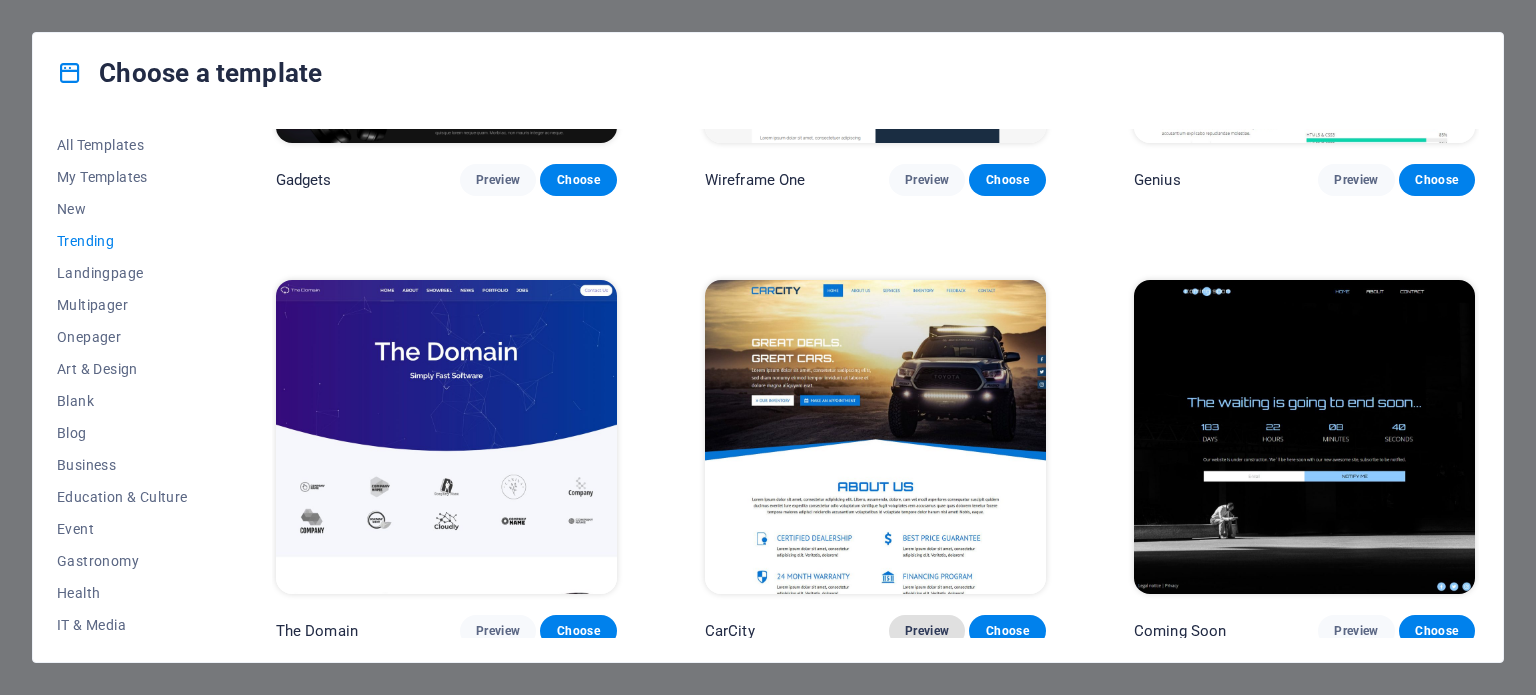 click on "Preview" at bounding box center (927, 631) 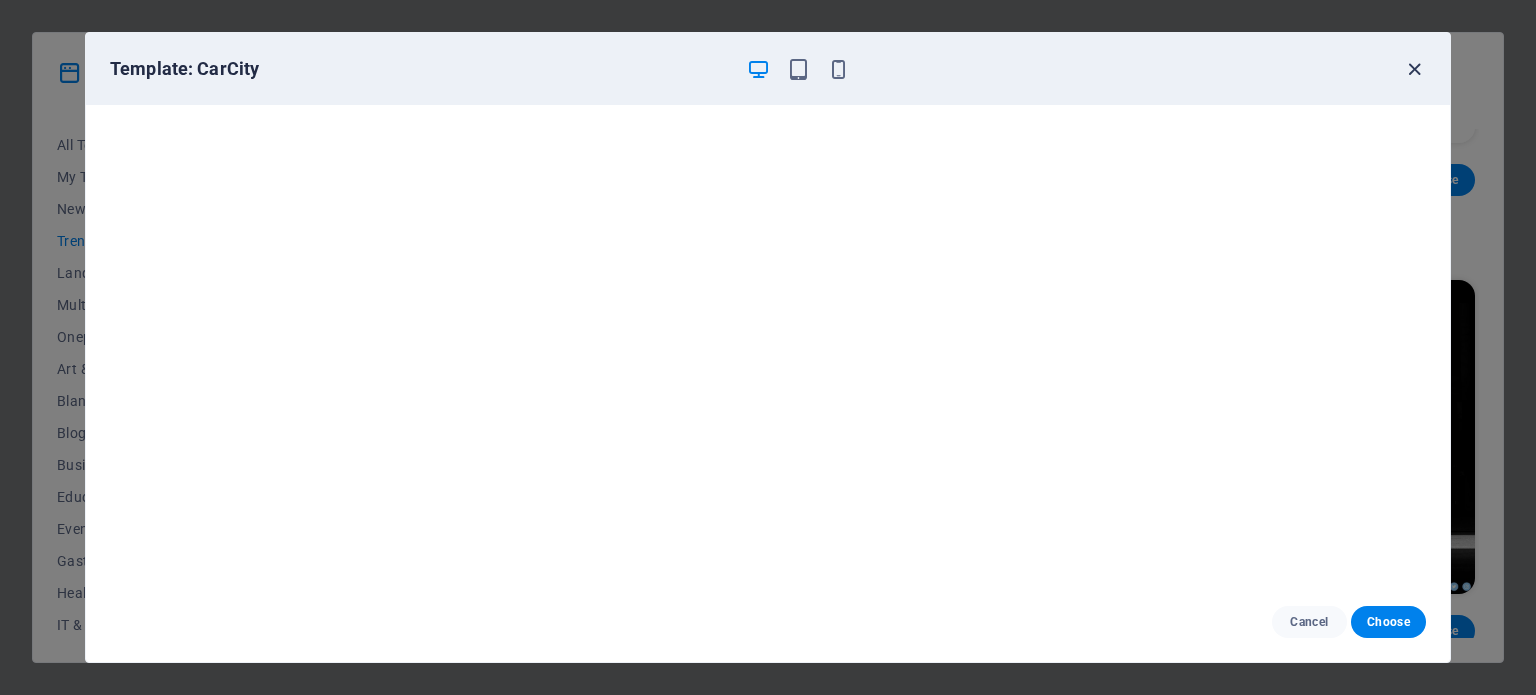 click at bounding box center (1414, 69) 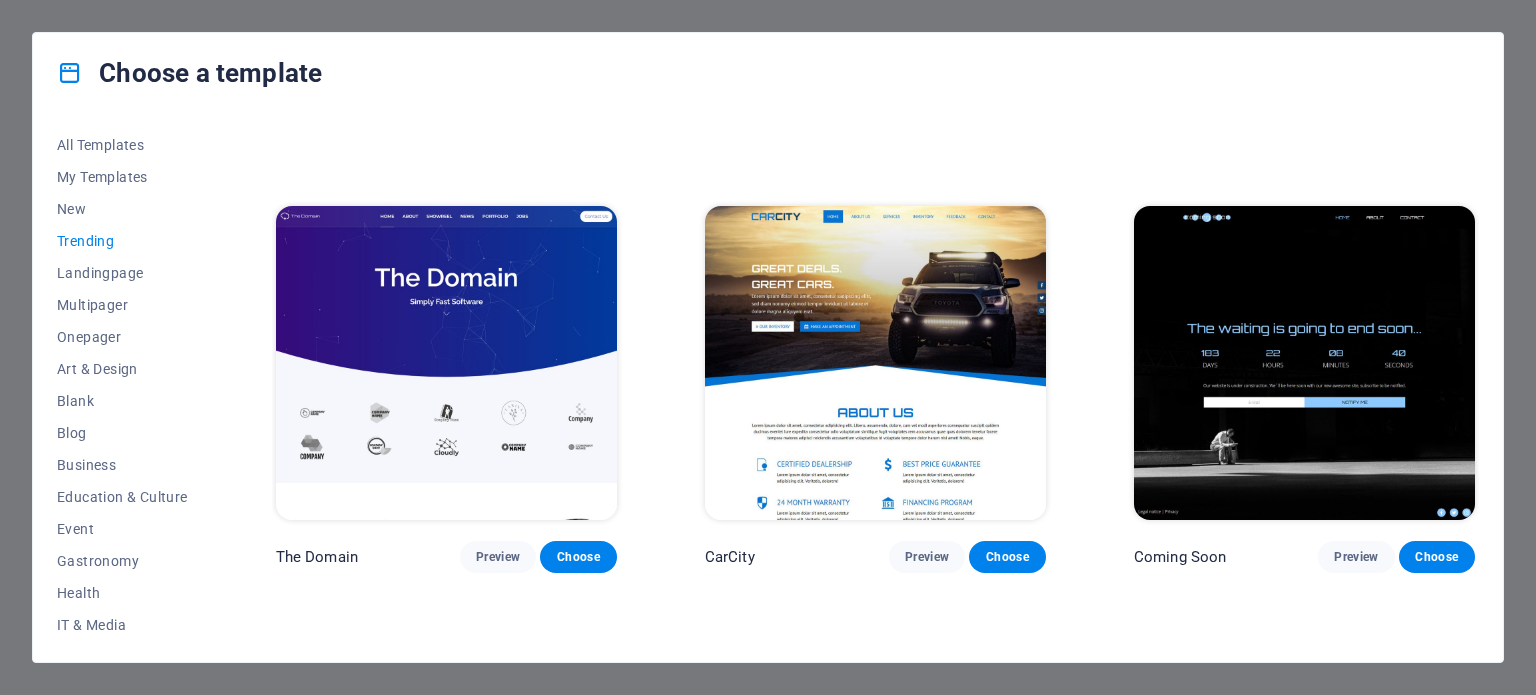 scroll, scrollTop: 1758, scrollLeft: 0, axis: vertical 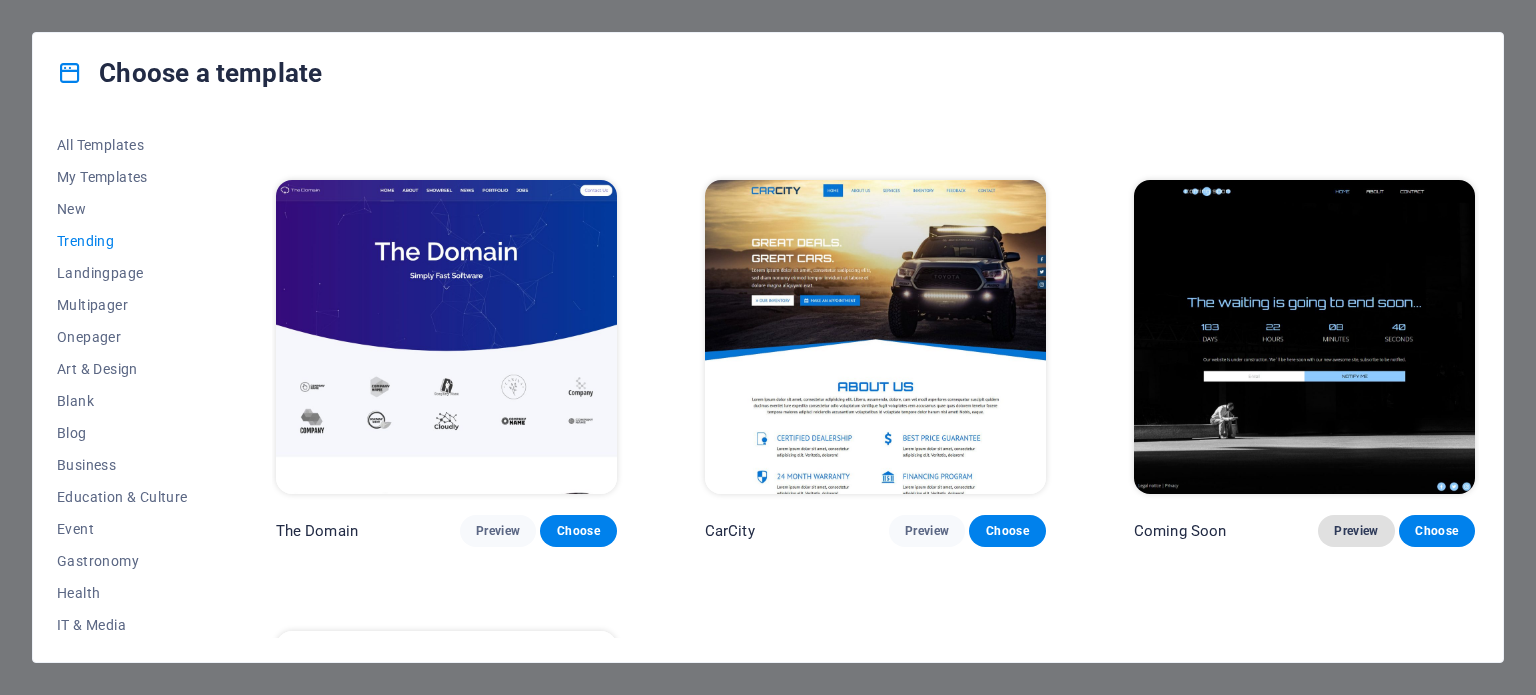 click on "Preview" at bounding box center (1356, 531) 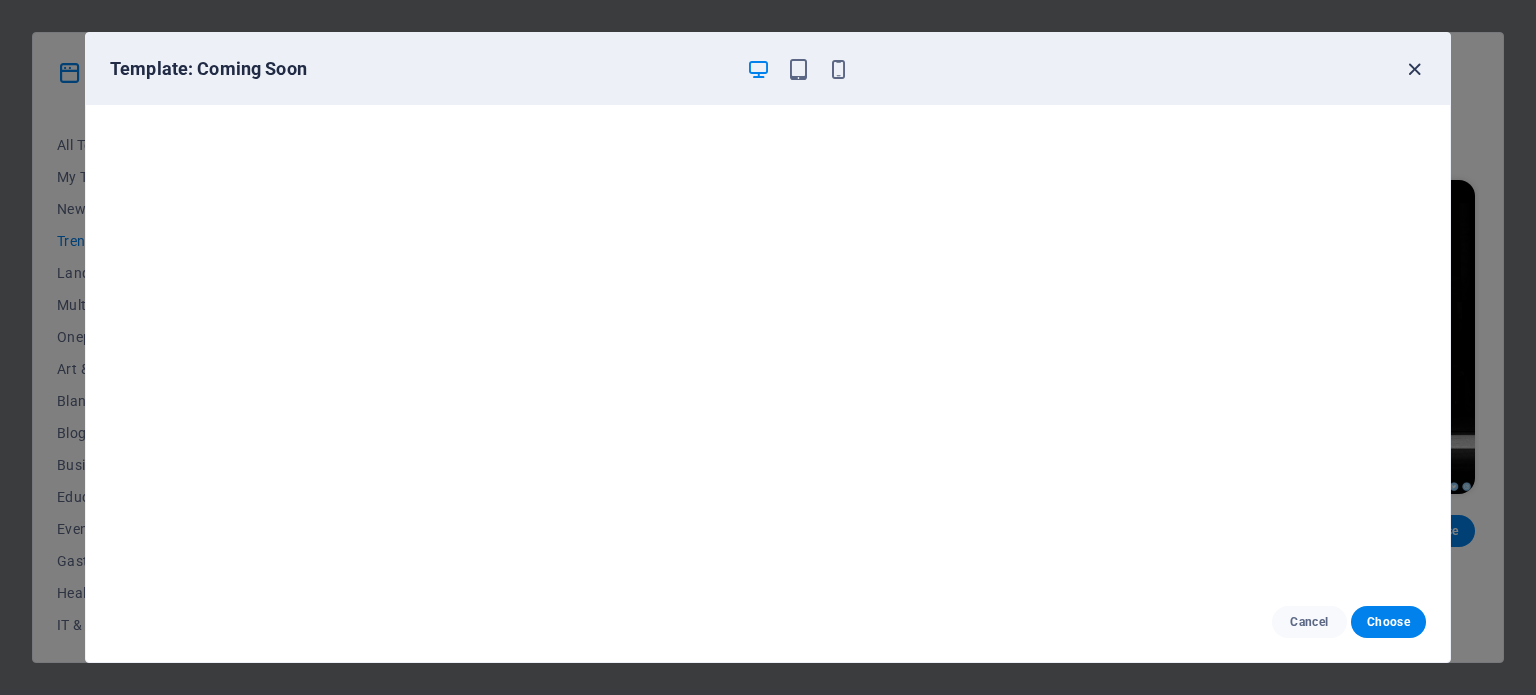 click at bounding box center [1414, 69] 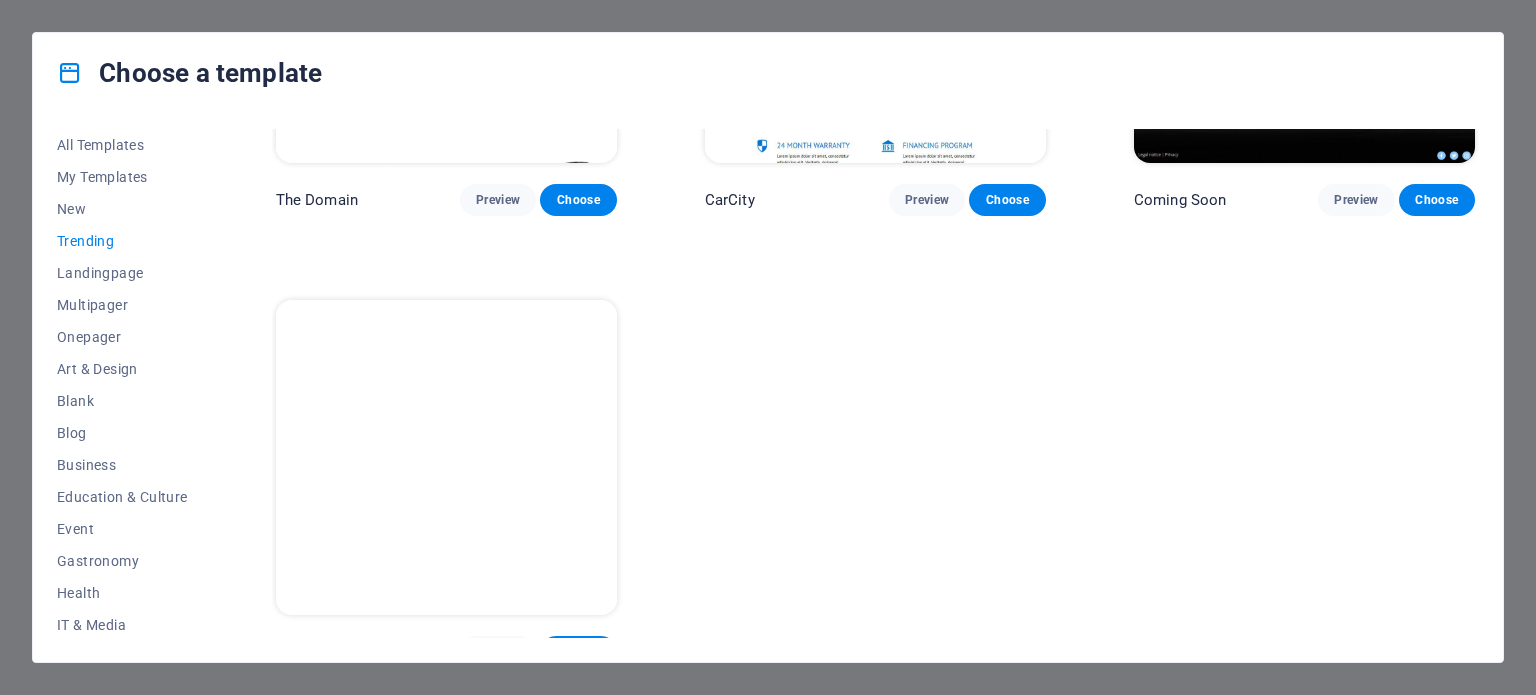 scroll, scrollTop: 2106, scrollLeft: 0, axis: vertical 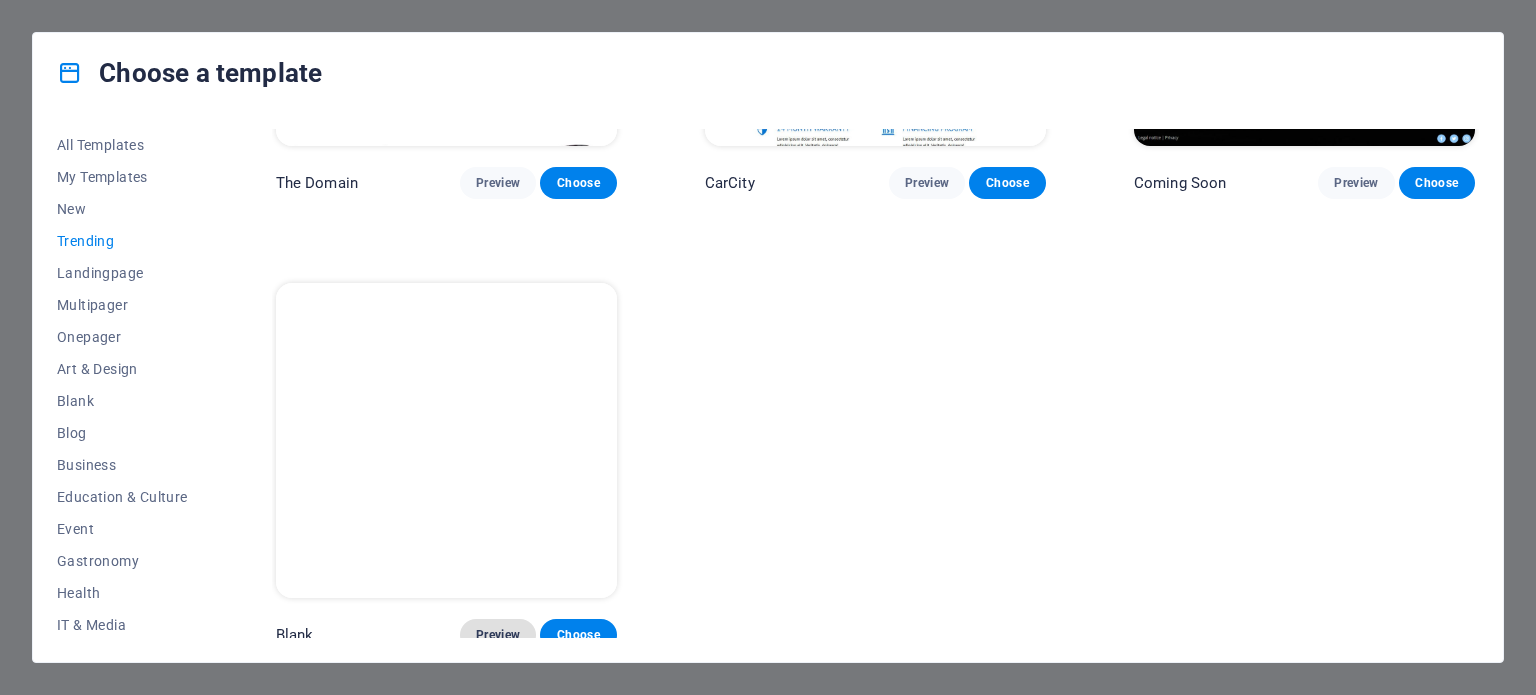 click on "Preview" at bounding box center (498, 635) 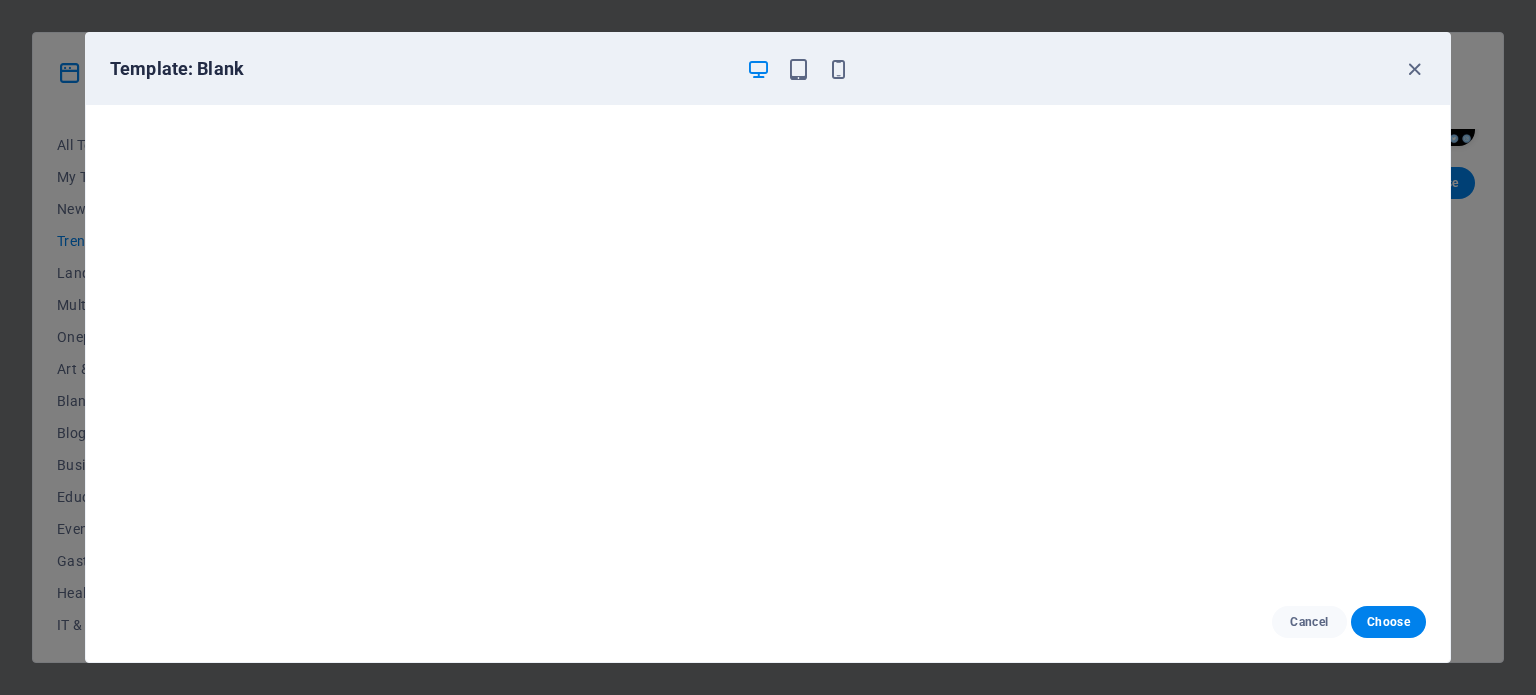 scroll, scrollTop: 5, scrollLeft: 0, axis: vertical 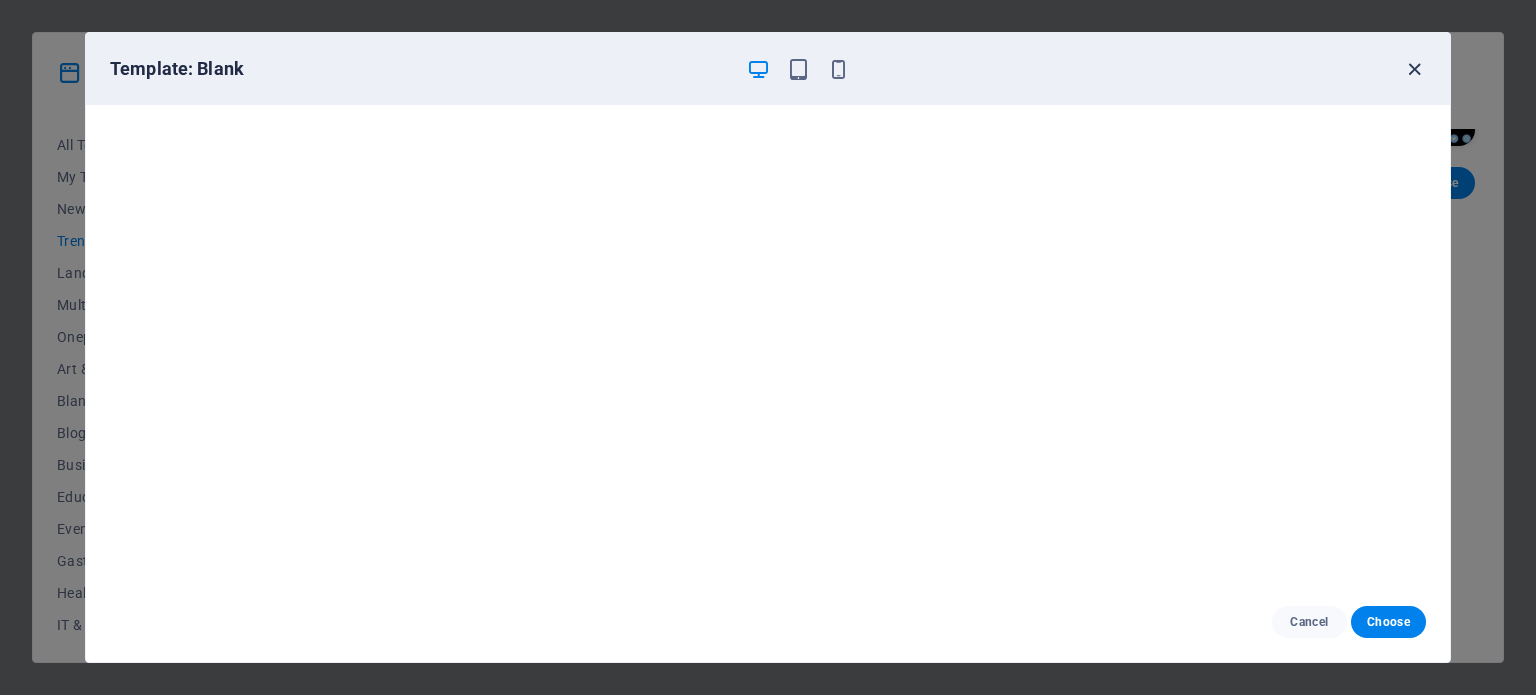 click at bounding box center [1414, 69] 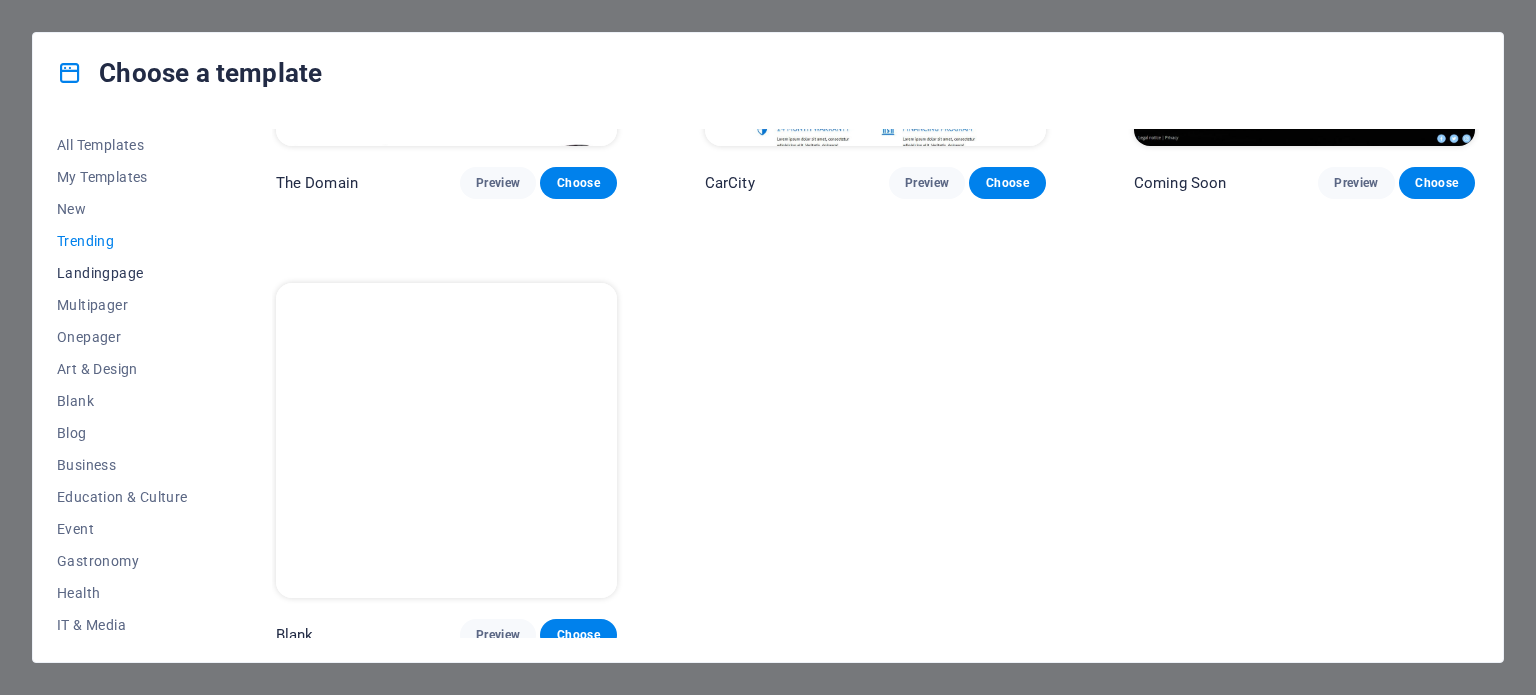 click on "Landingpage" at bounding box center [122, 273] 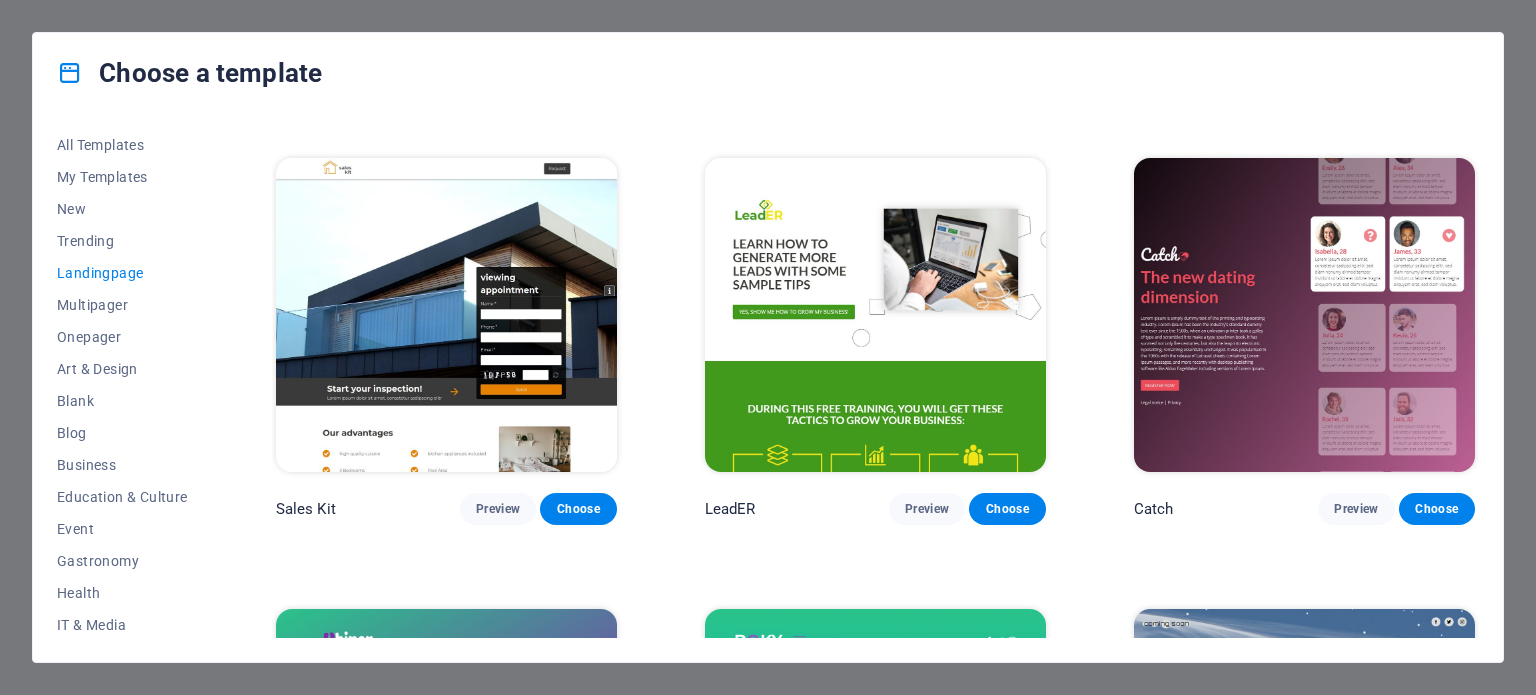 scroll, scrollTop: 2654, scrollLeft: 0, axis: vertical 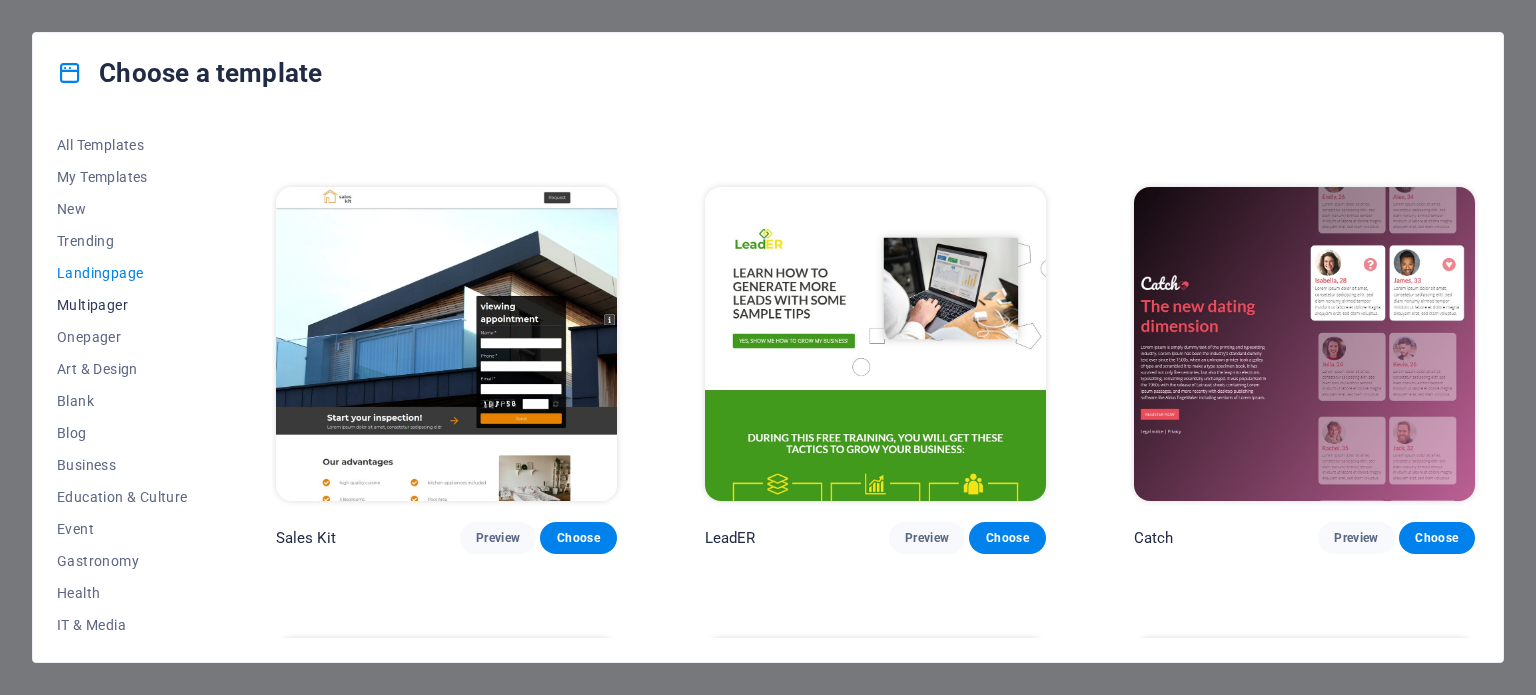 click on "Multipager" at bounding box center (122, 305) 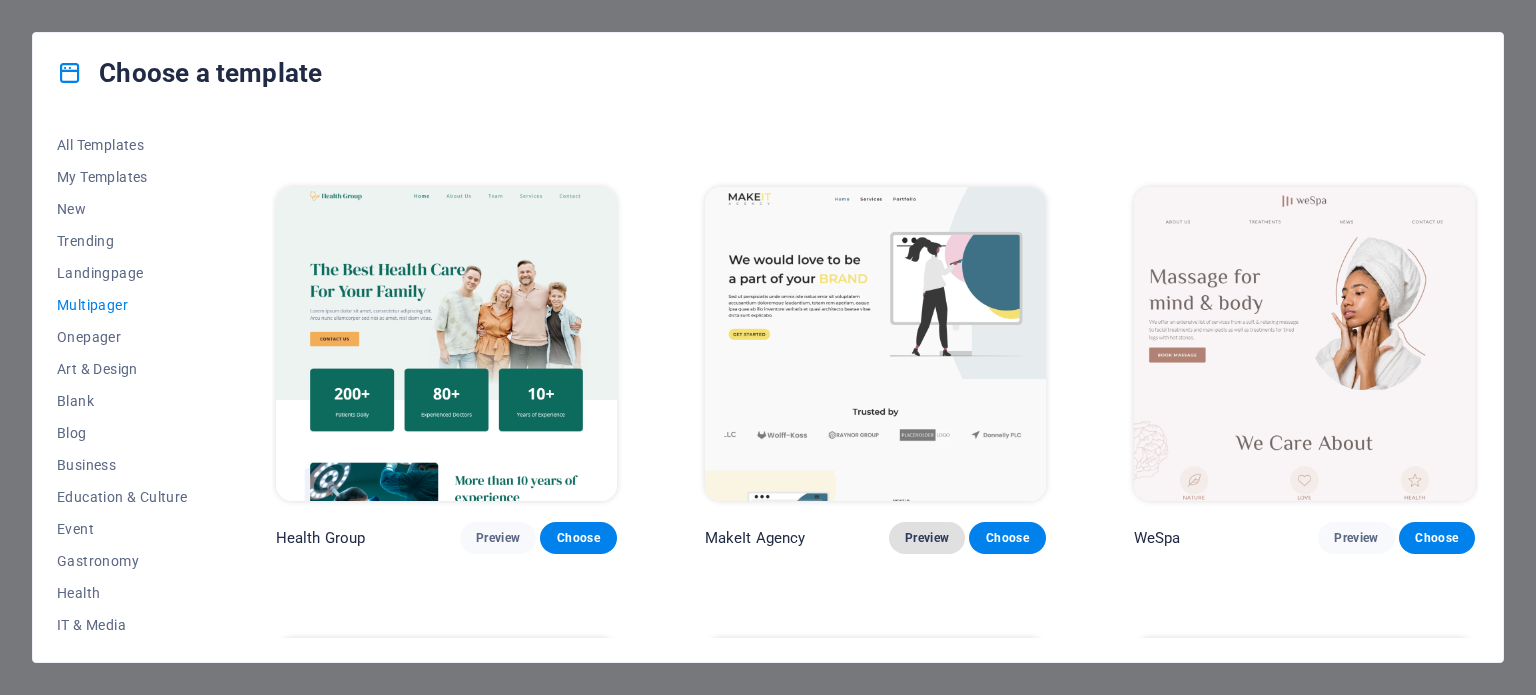 click on "Preview" at bounding box center [927, 538] 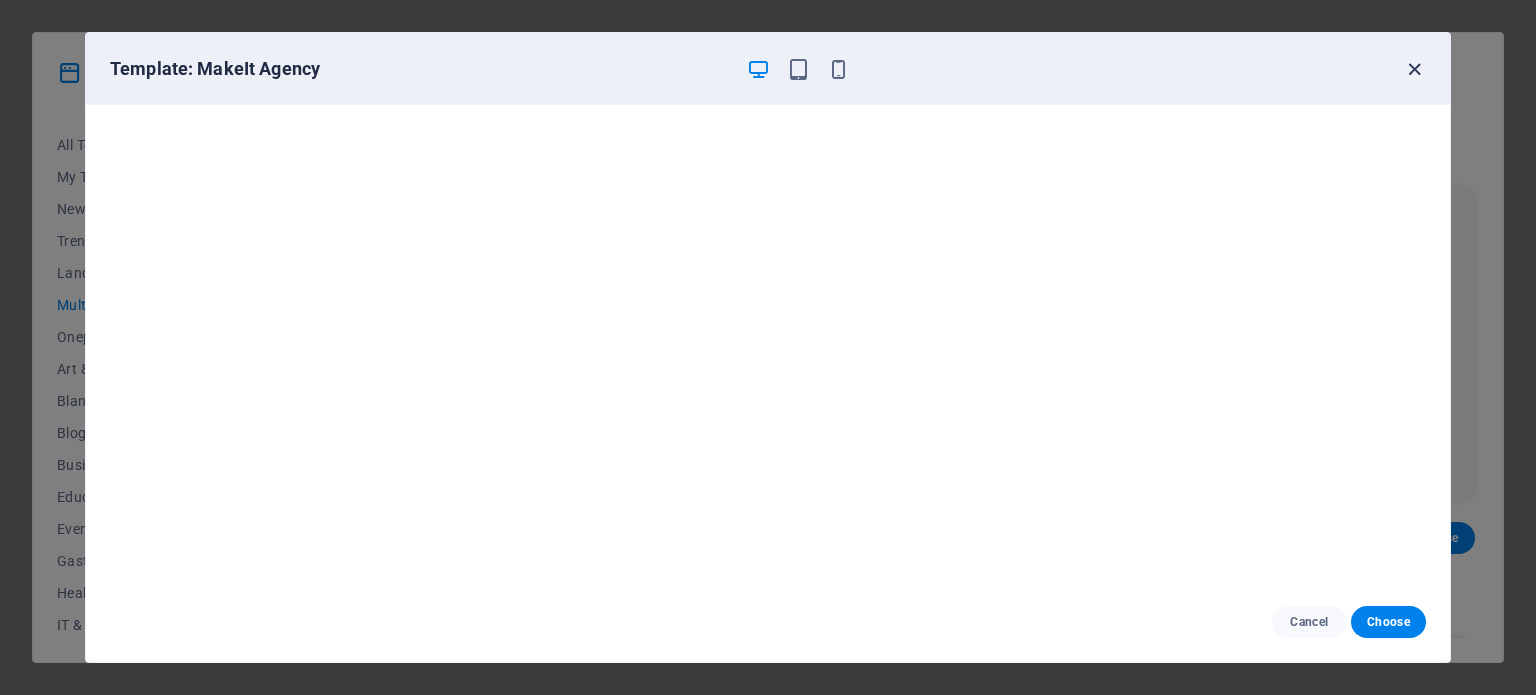 click at bounding box center (1414, 69) 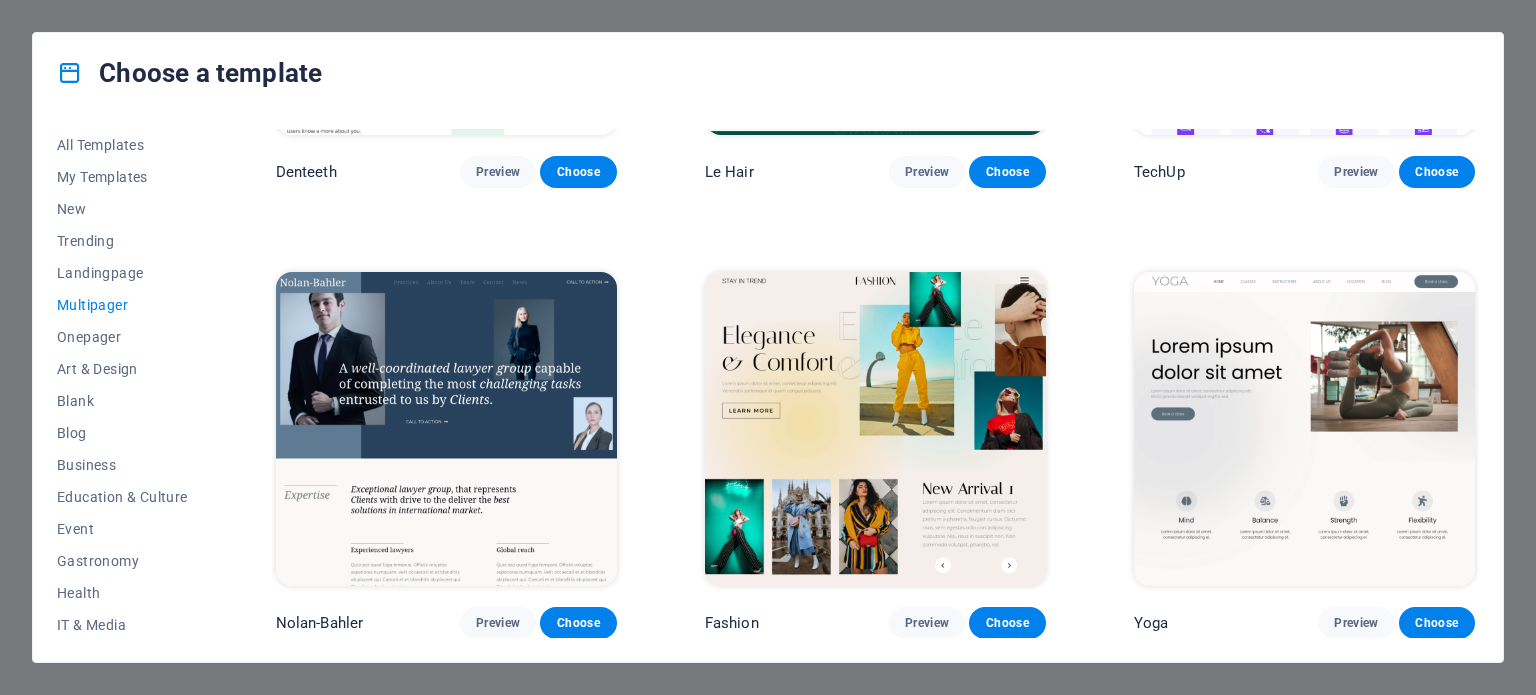 scroll, scrollTop: 3954, scrollLeft: 0, axis: vertical 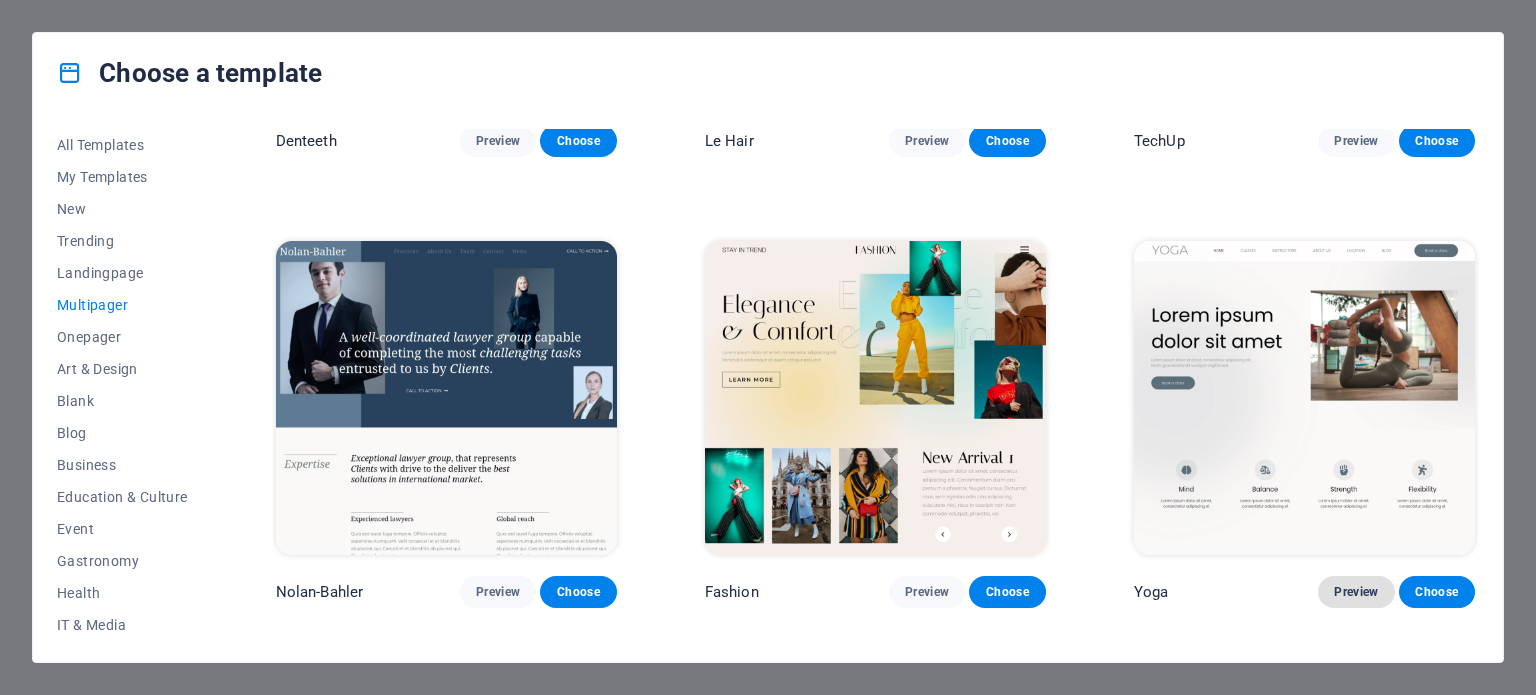click on "Preview" at bounding box center [1356, 592] 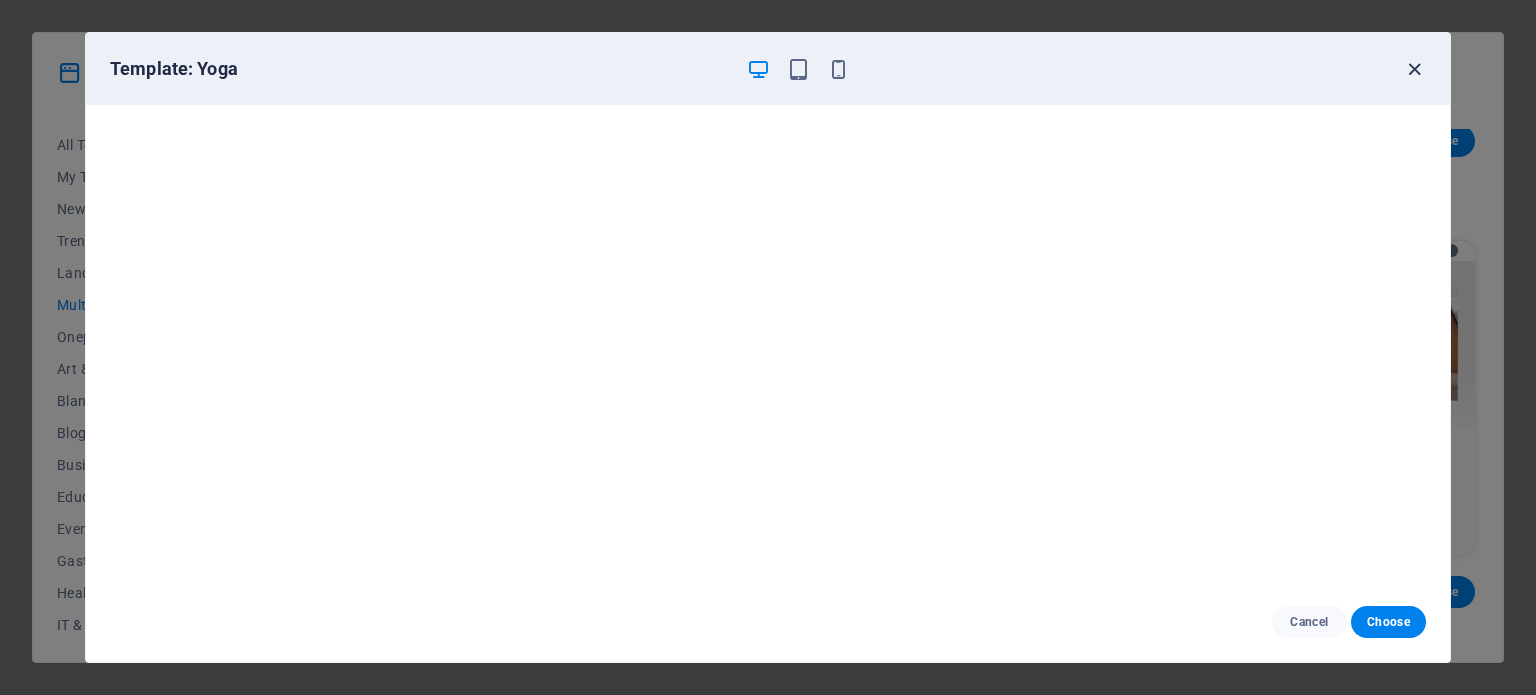 click at bounding box center (1414, 69) 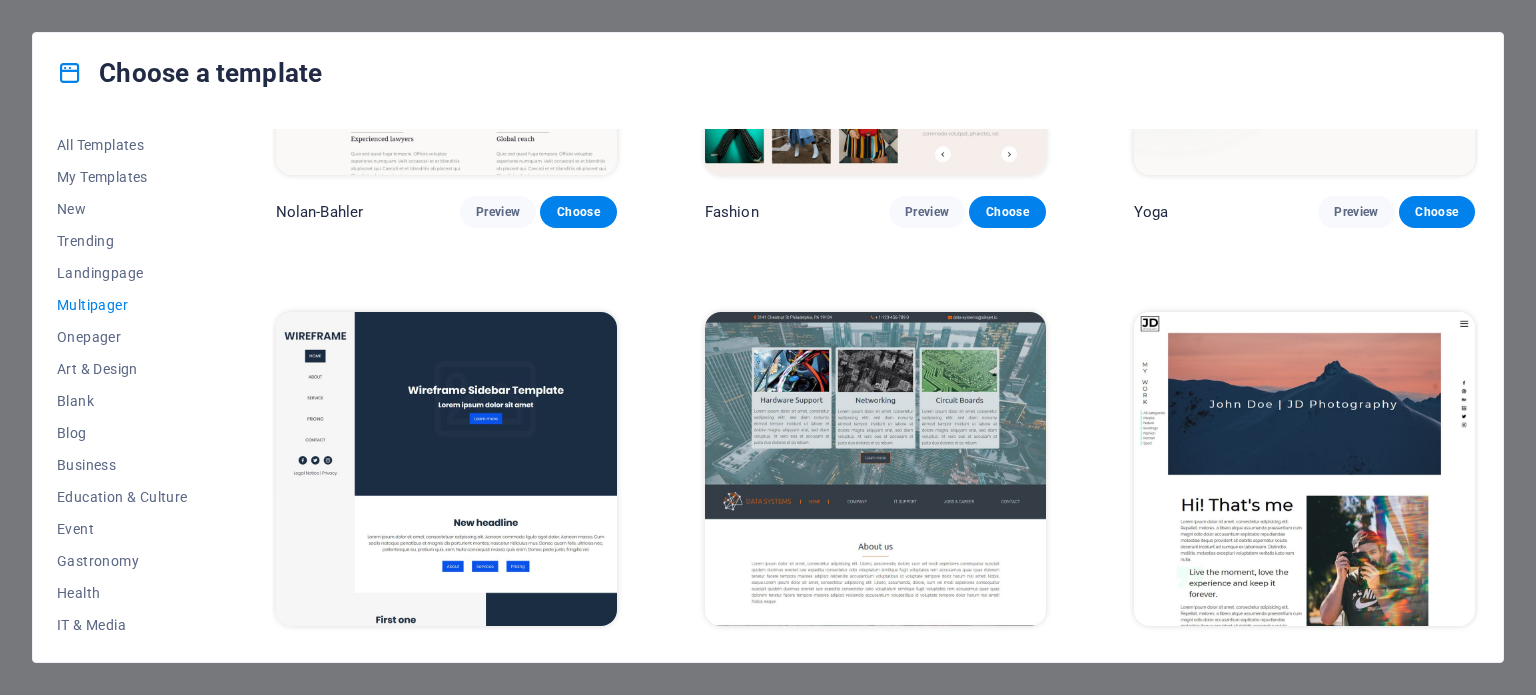 scroll, scrollTop: 4454, scrollLeft: 0, axis: vertical 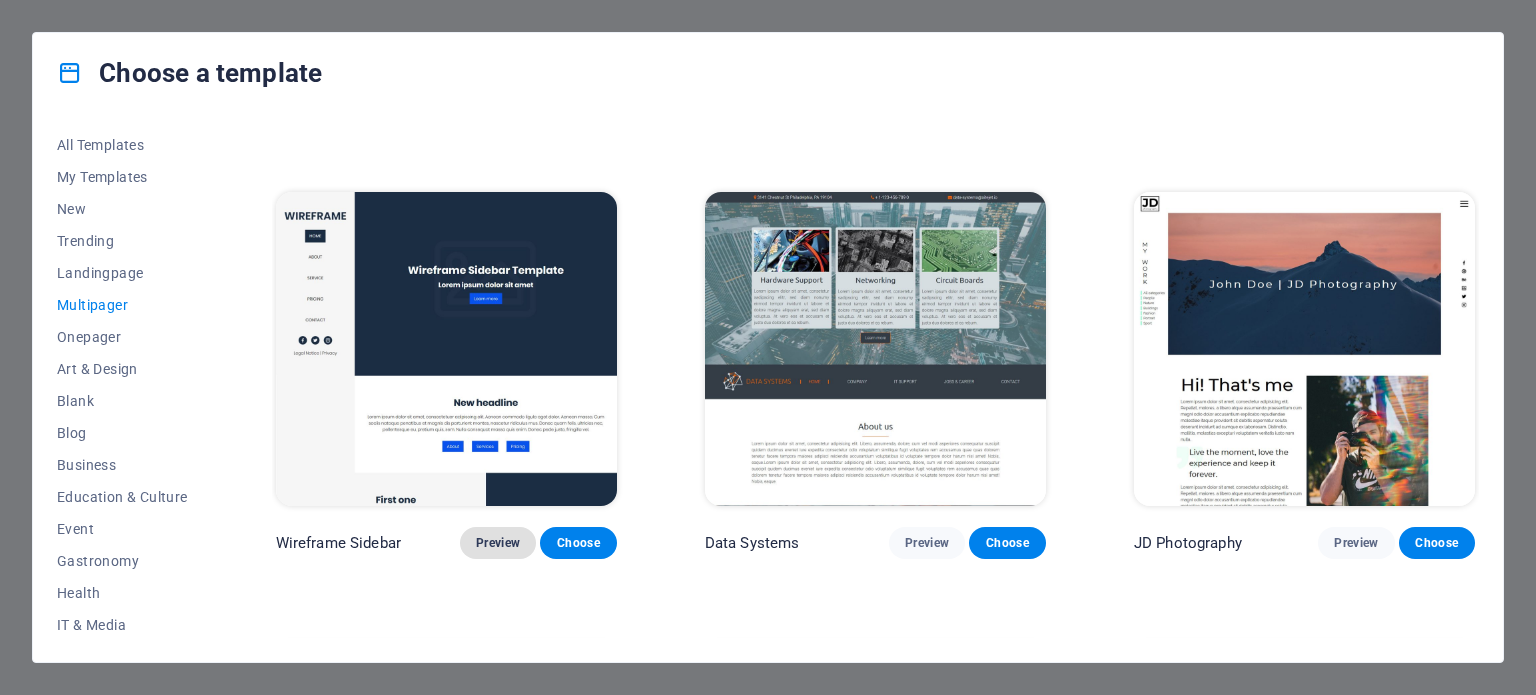 click on "Preview" at bounding box center (498, 543) 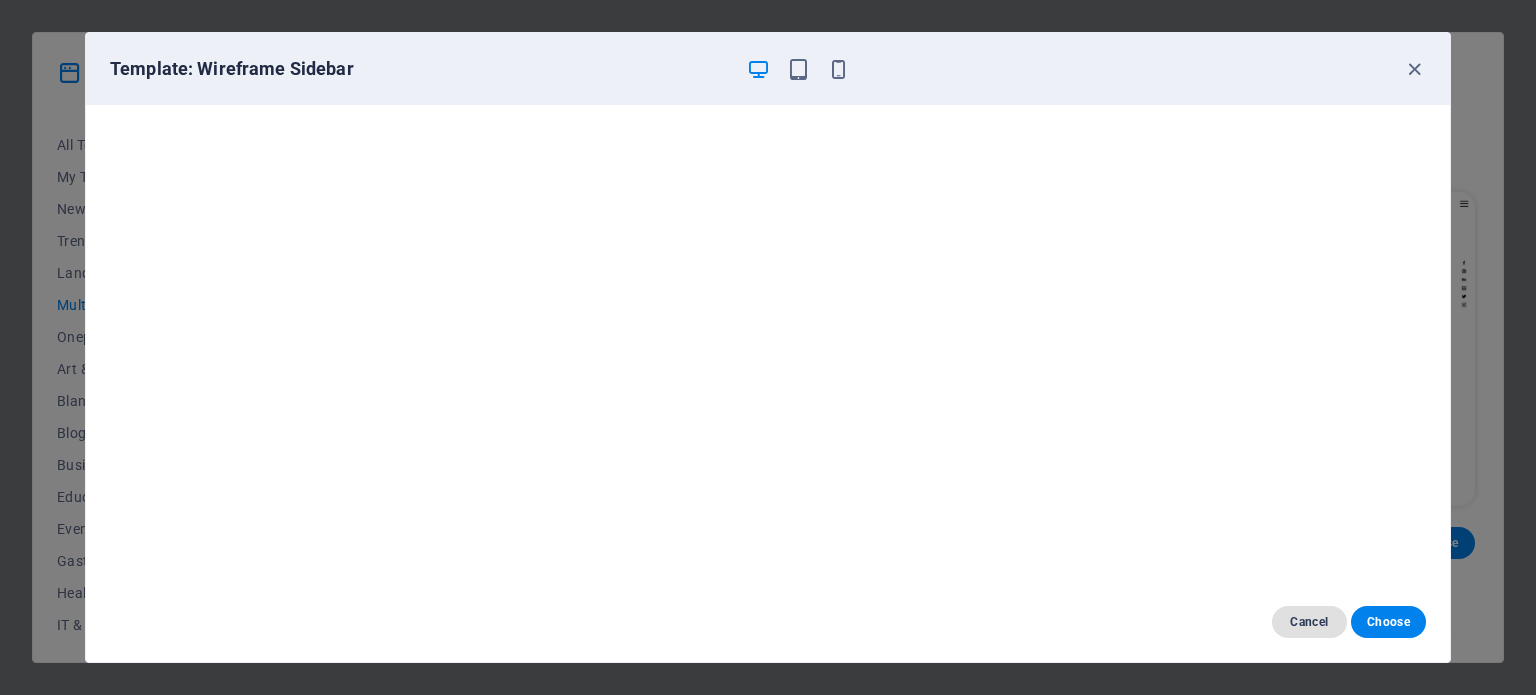 click on "Cancel" at bounding box center [1309, 622] 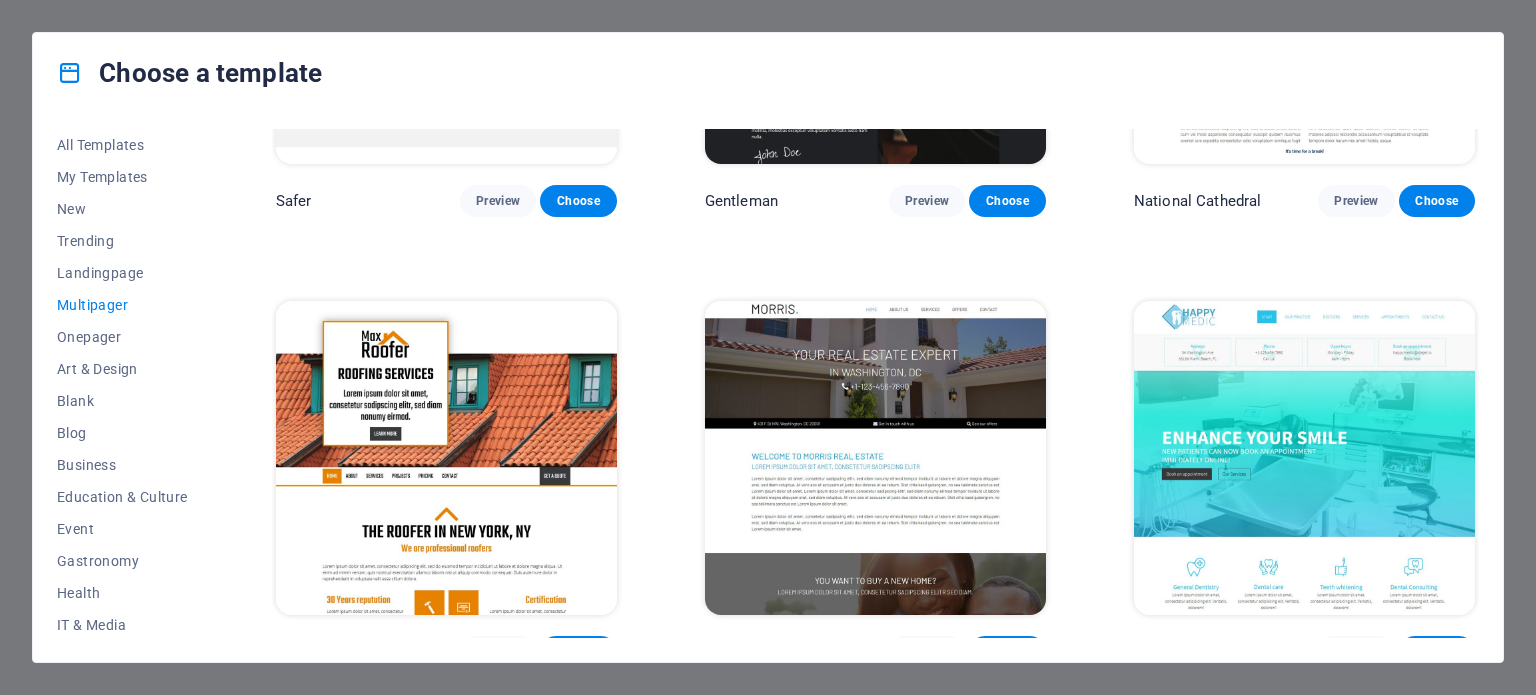 scroll, scrollTop: 5254, scrollLeft: 0, axis: vertical 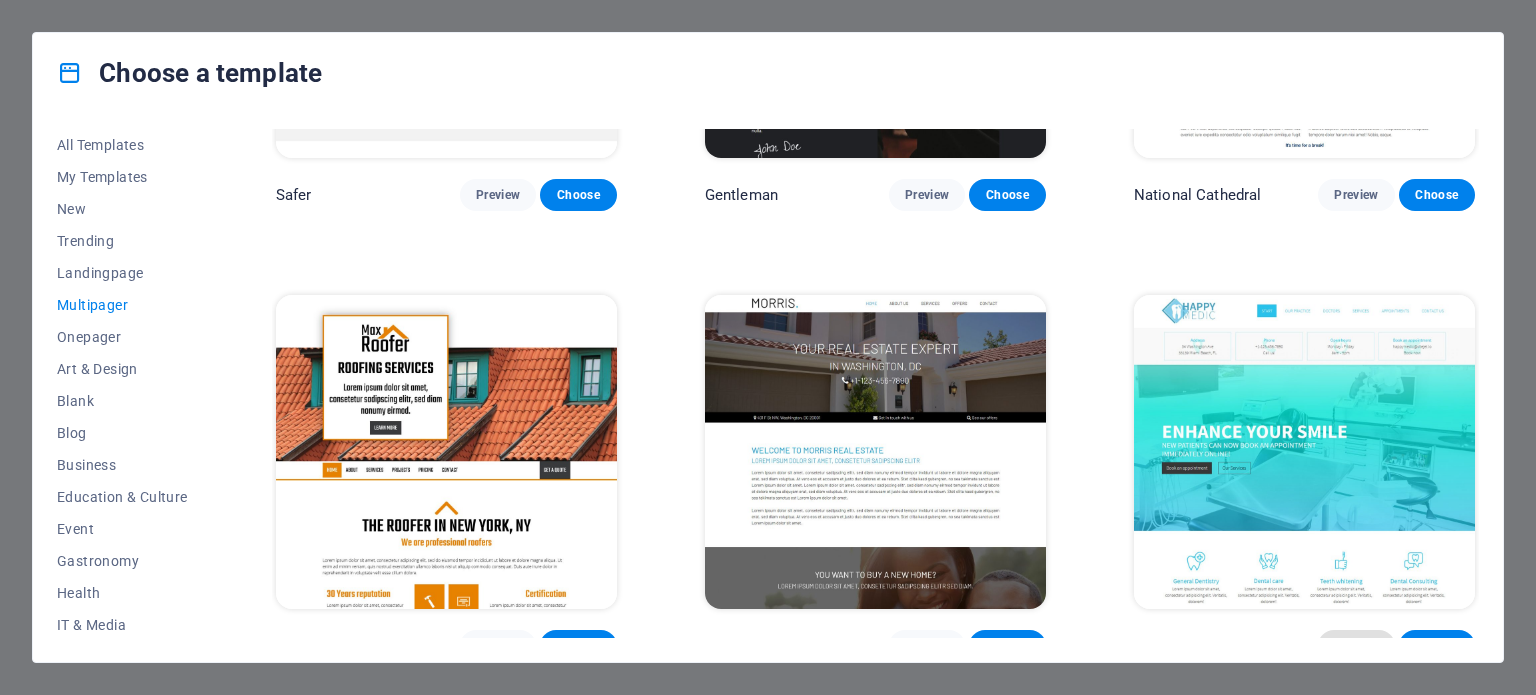 click on "Preview" at bounding box center [1356, 646] 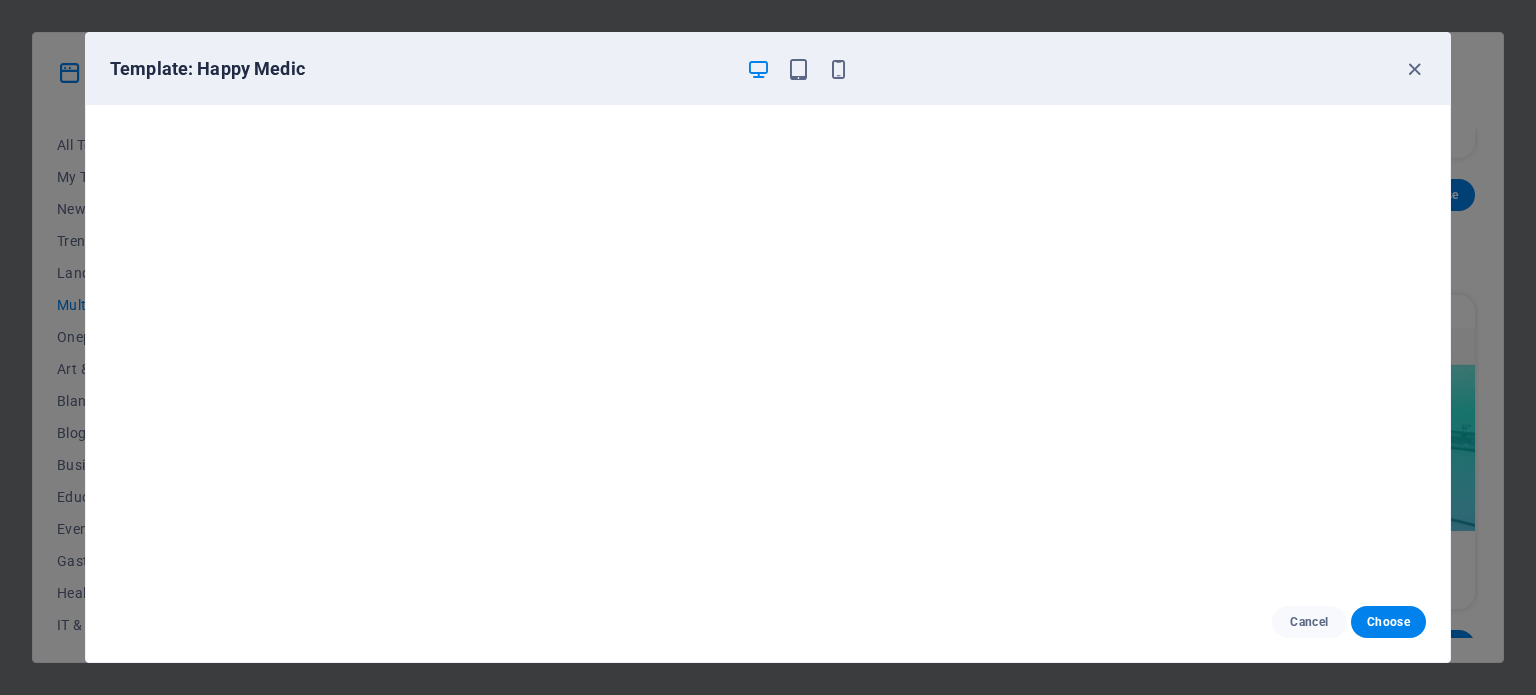 scroll, scrollTop: 0, scrollLeft: 0, axis: both 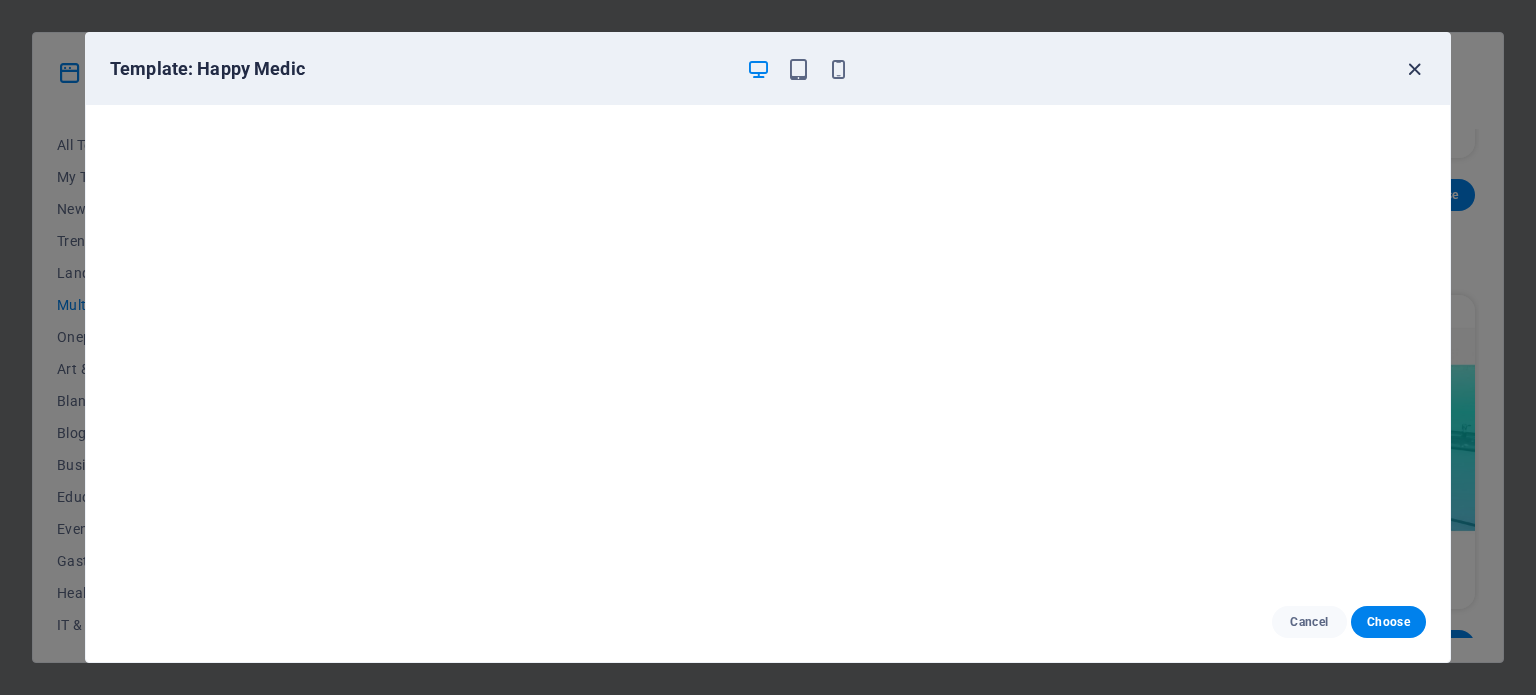 click at bounding box center (1414, 69) 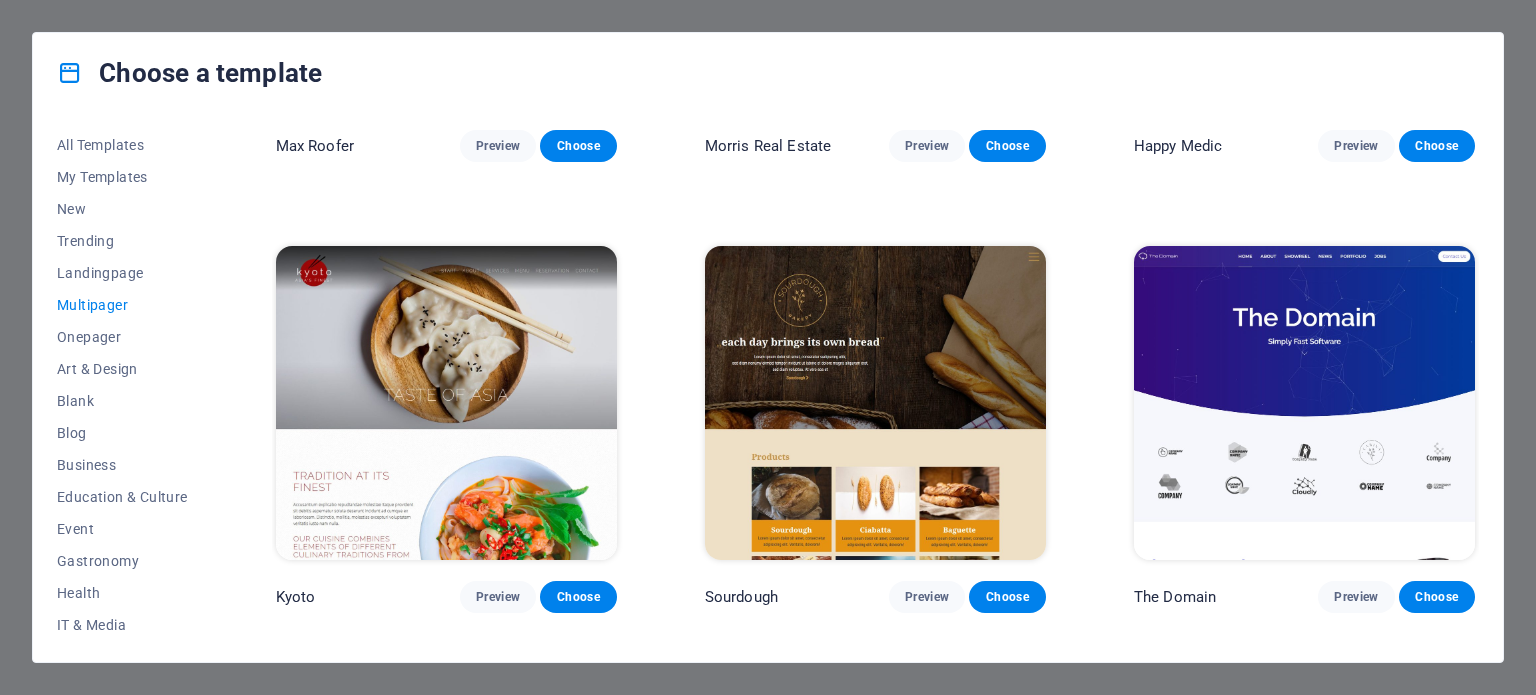 scroll, scrollTop: 5854, scrollLeft: 0, axis: vertical 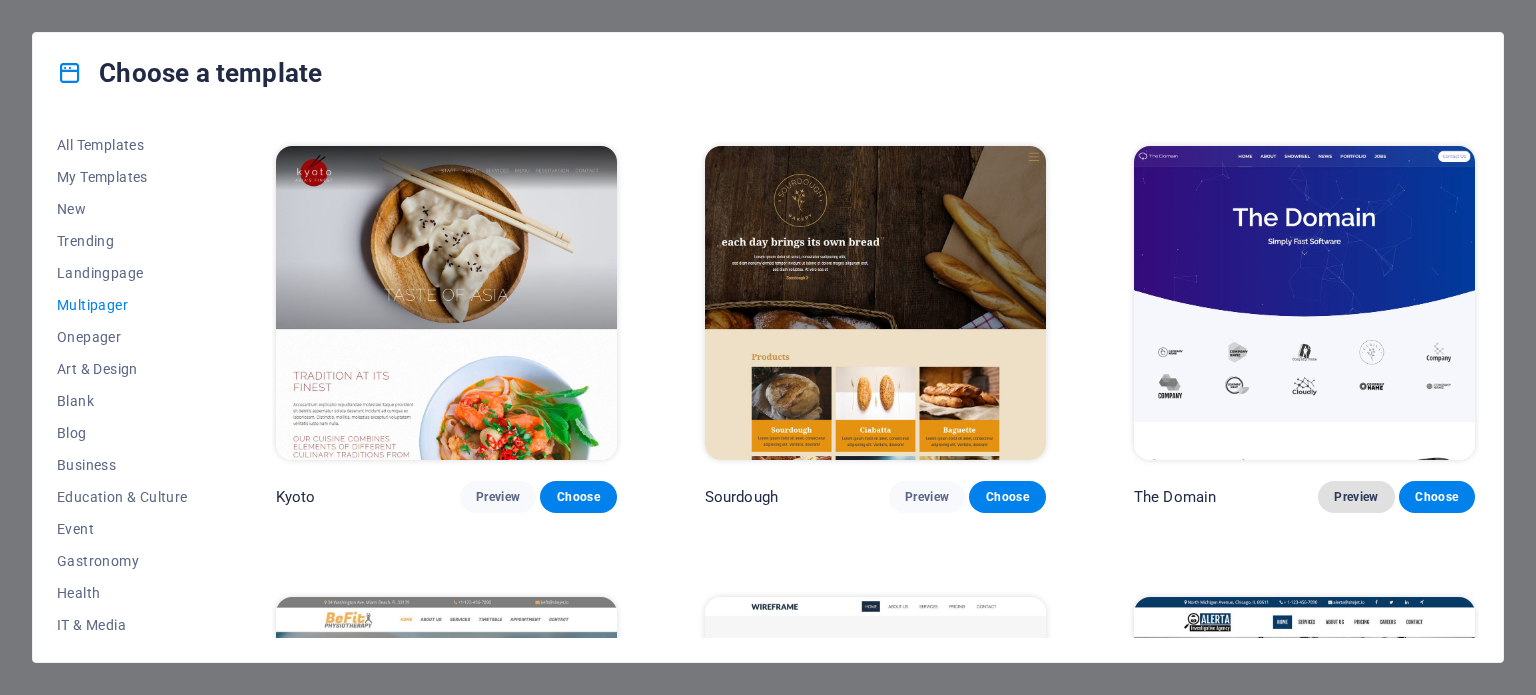 click on "Preview" at bounding box center [1356, 497] 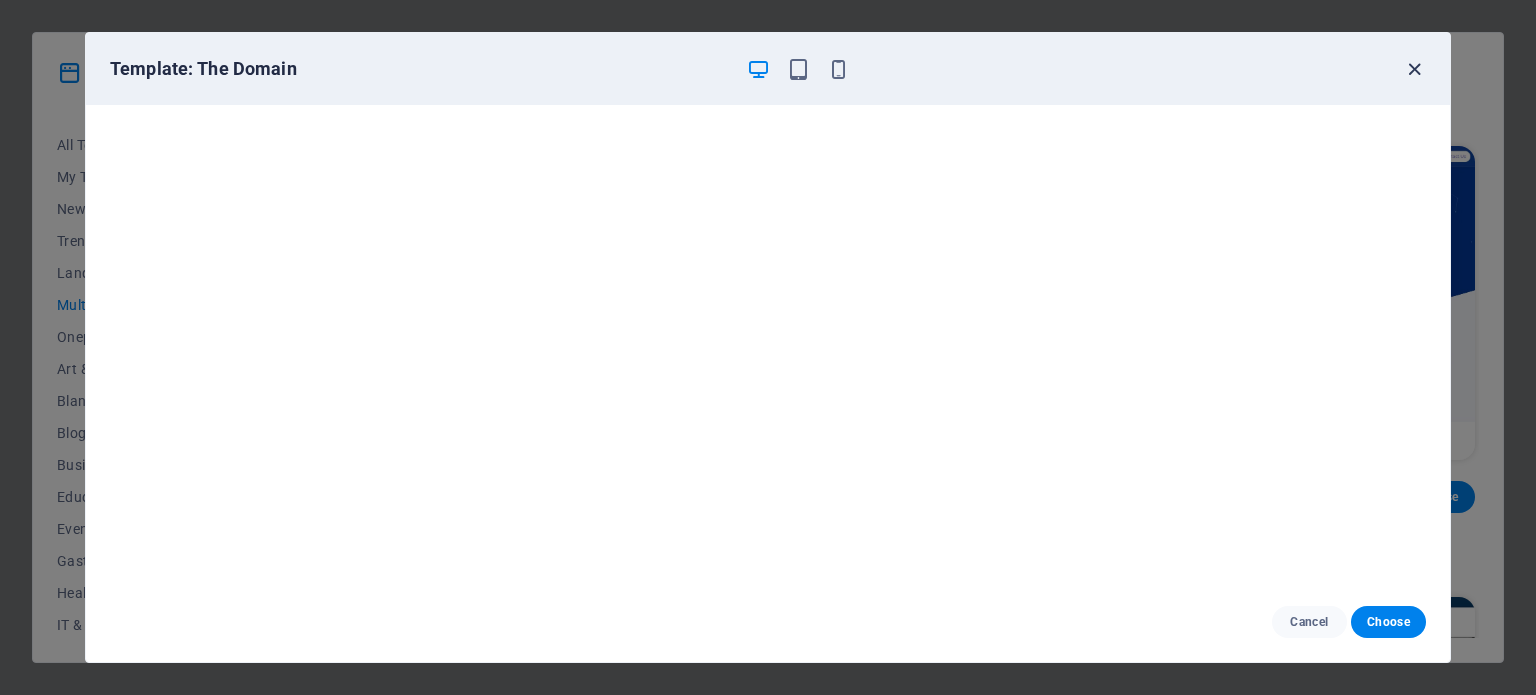 click at bounding box center (1414, 69) 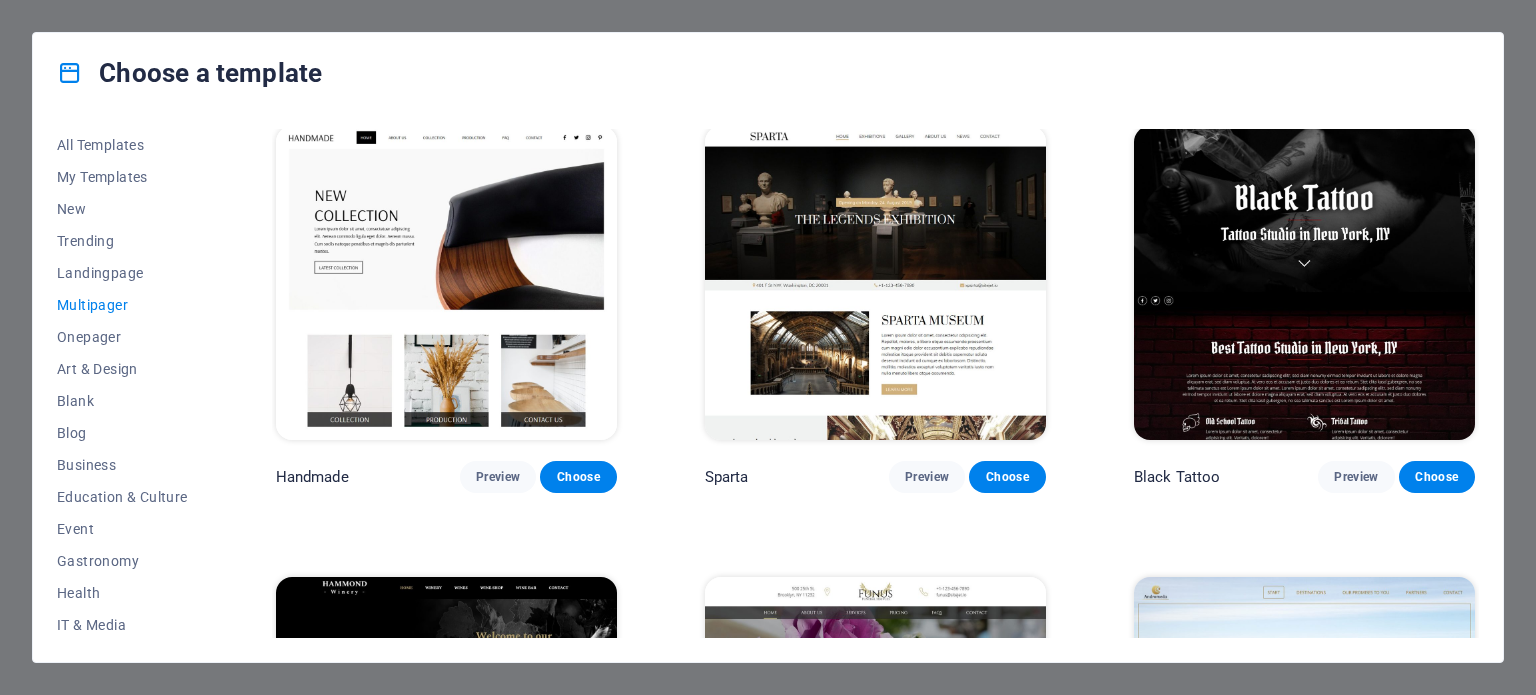 scroll, scrollTop: 7254, scrollLeft: 0, axis: vertical 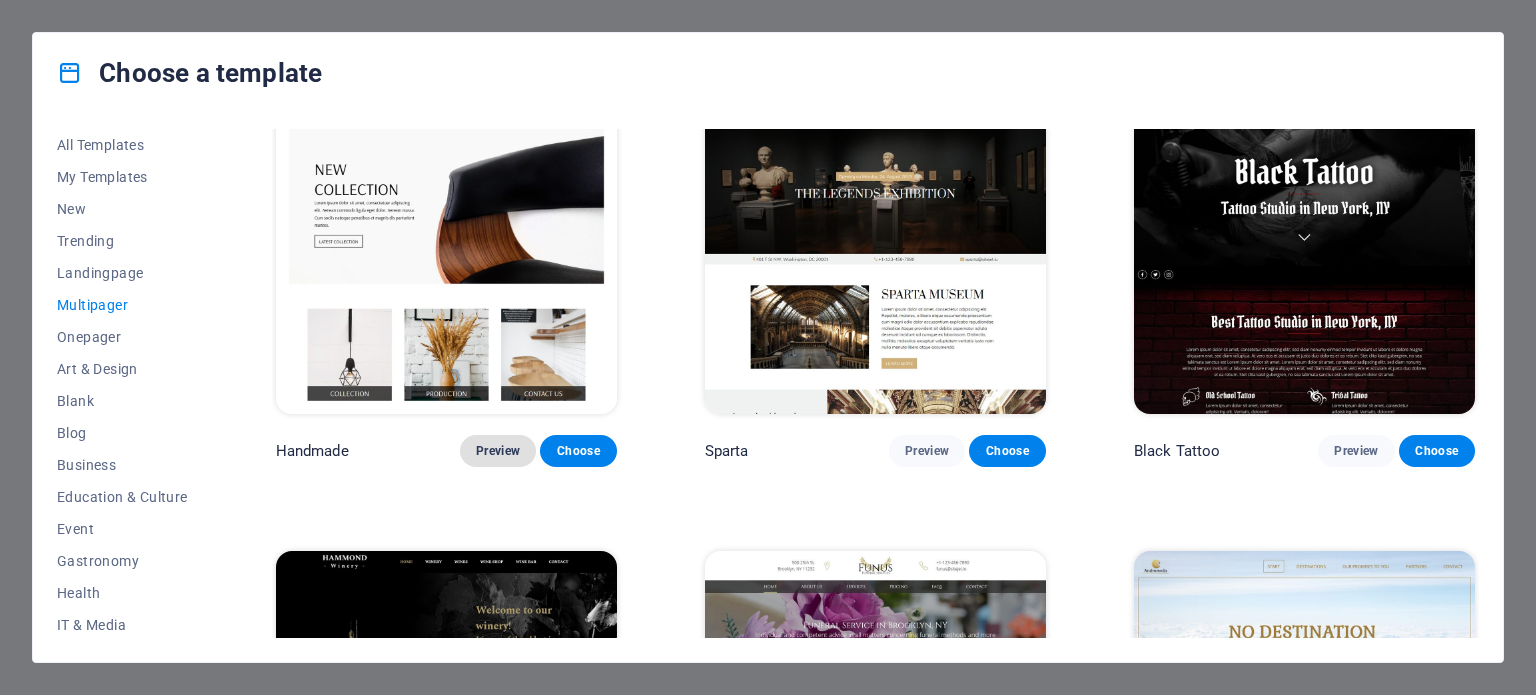 click on "Preview" at bounding box center [498, 451] 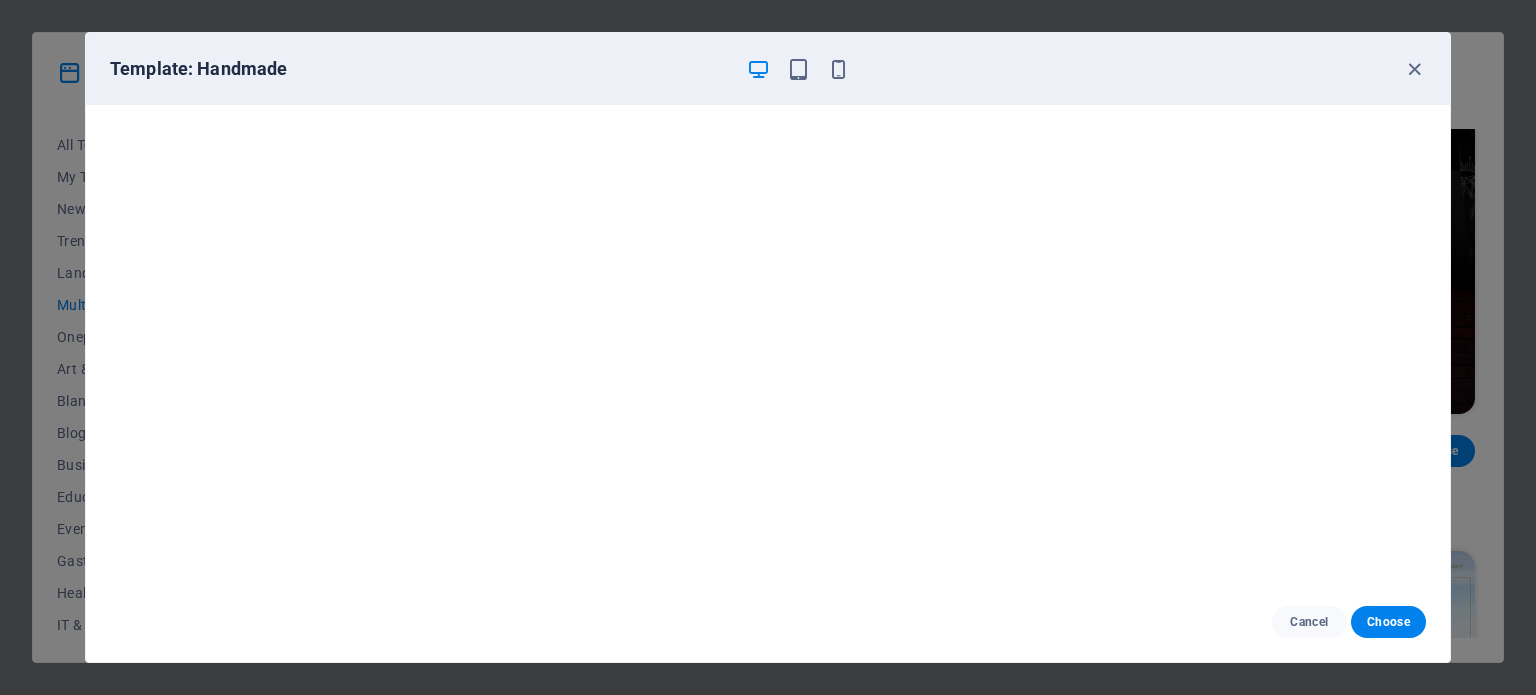 scroll, scrollTop: 5, scrollLeft: 0, axis: vertical 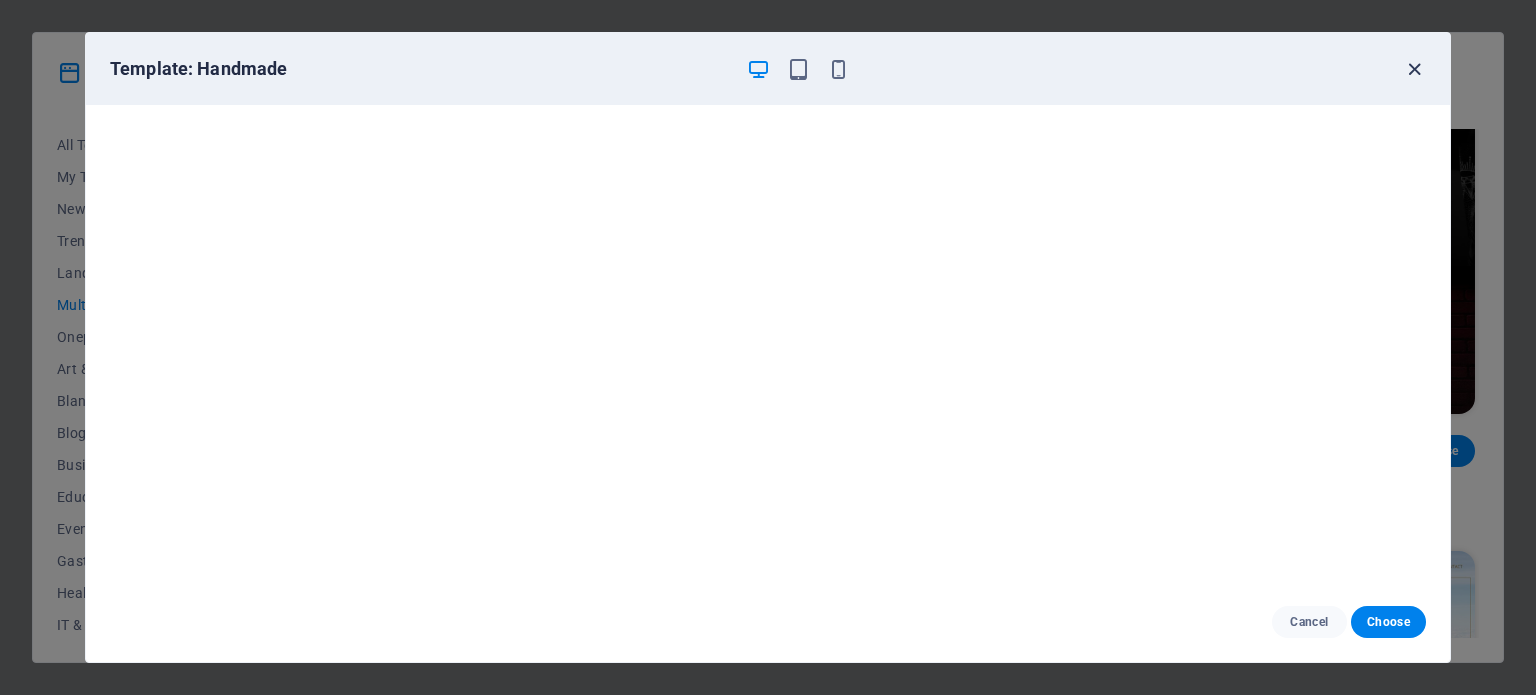 click at bounding box center [1414, 69] 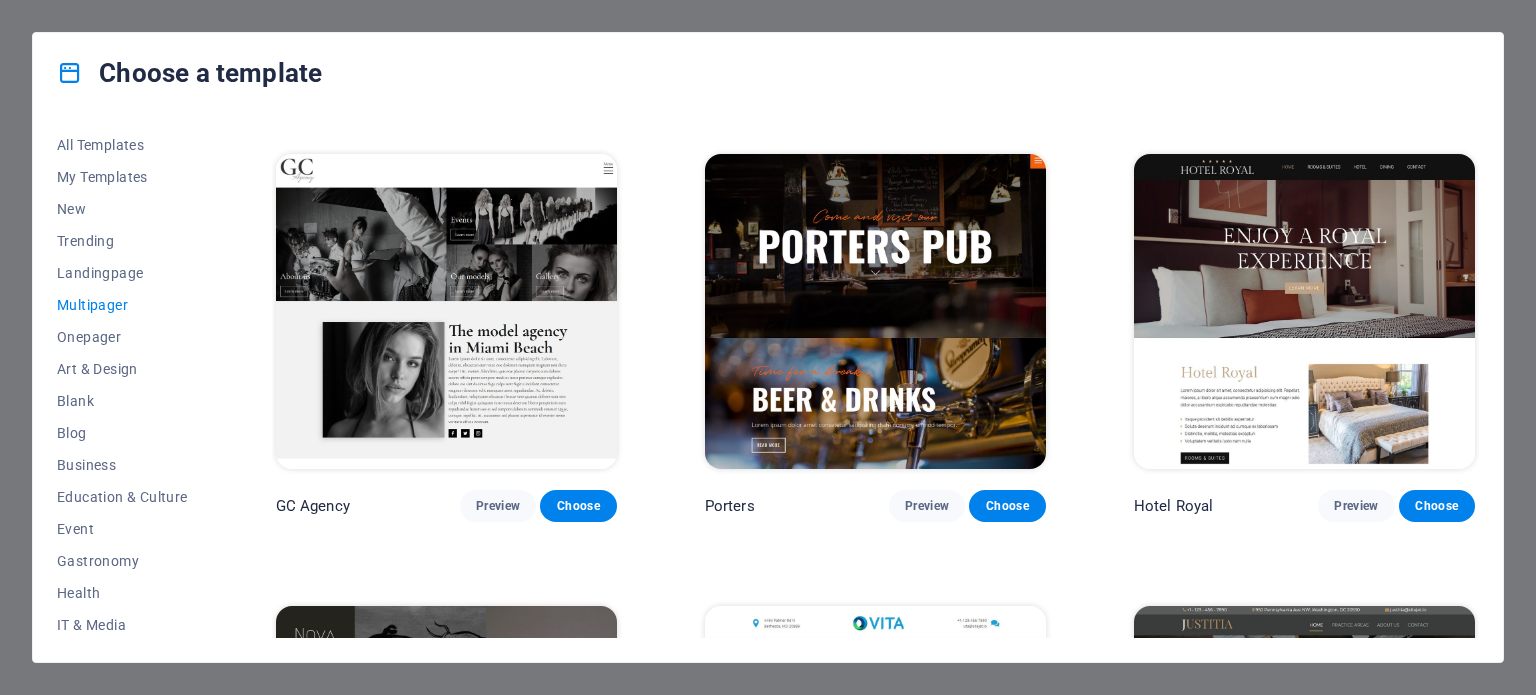 scroll, scrollTop: 8154, scrollLeft: 0, axis: vertical 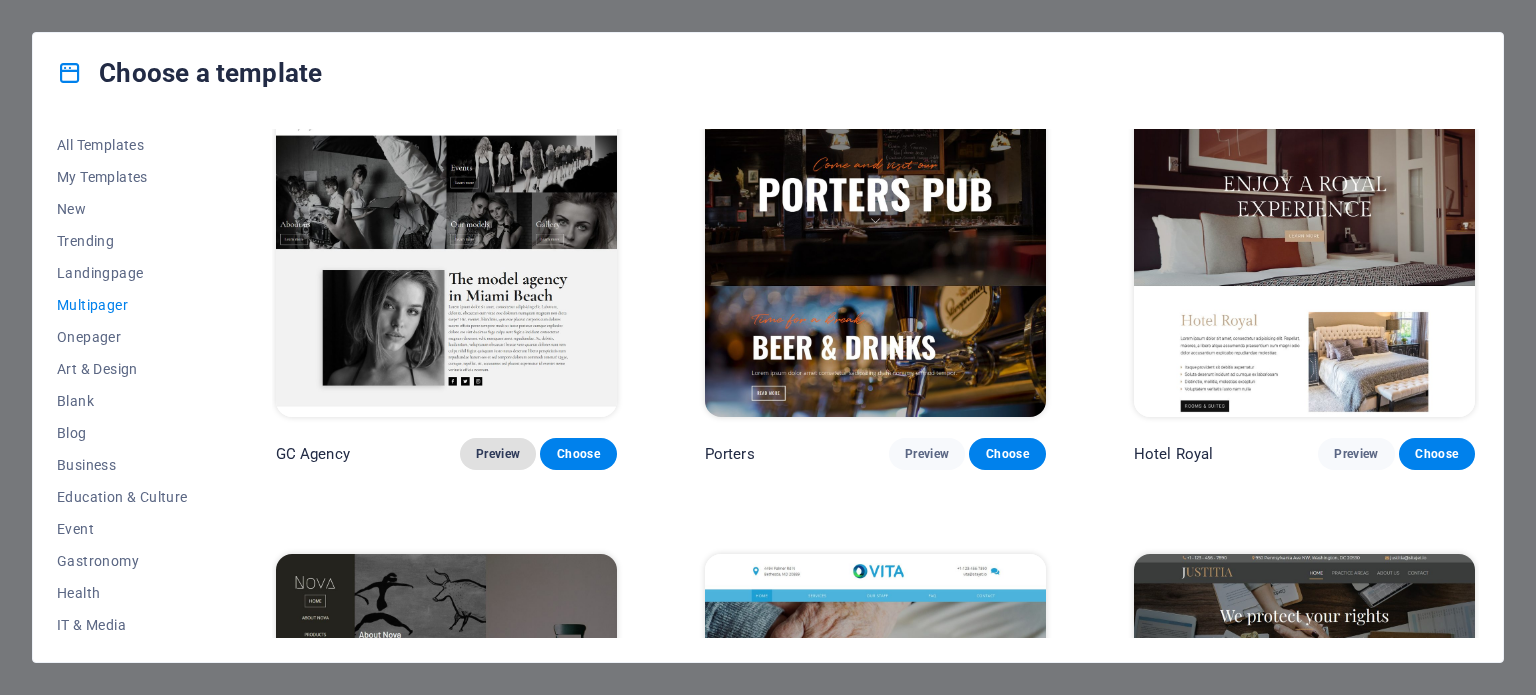 click on "Preview" at bounding box center [498, 454] 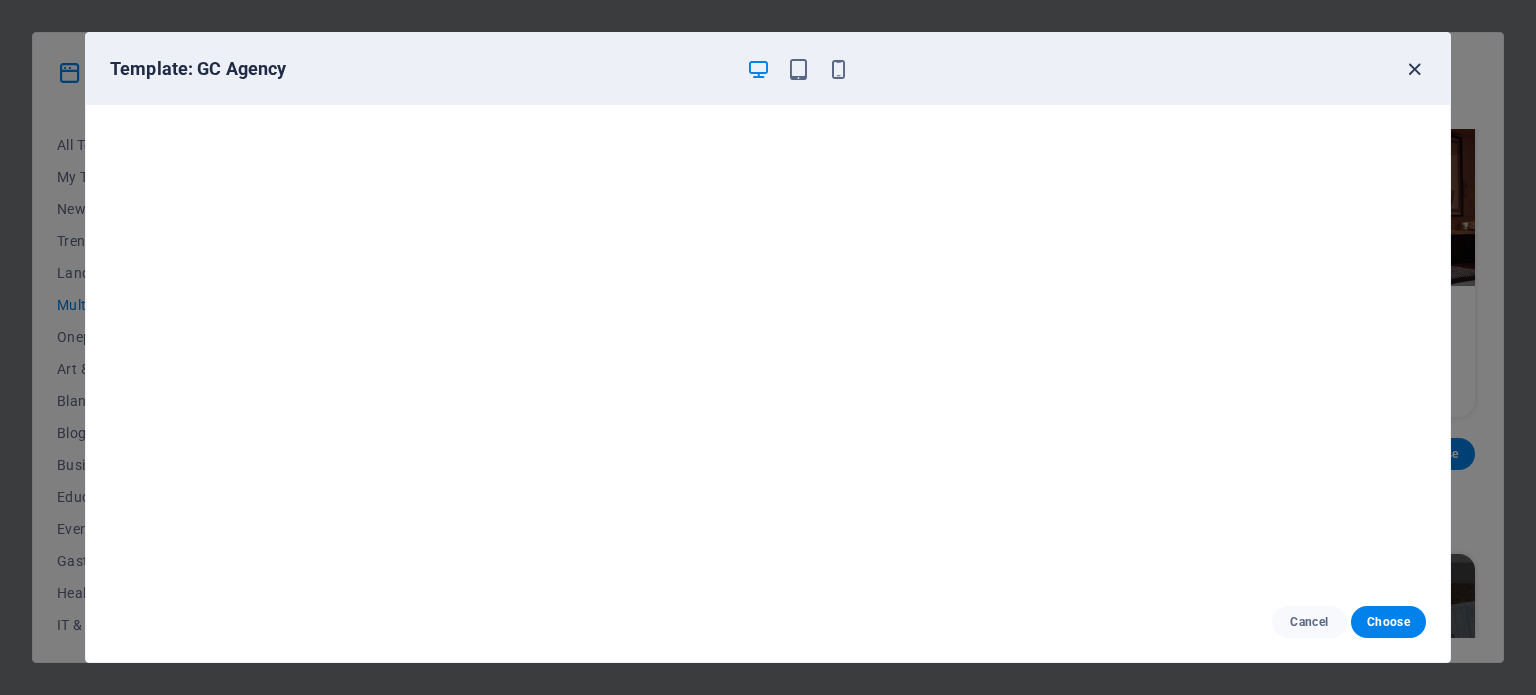 click at bounding box center [1414, 69] 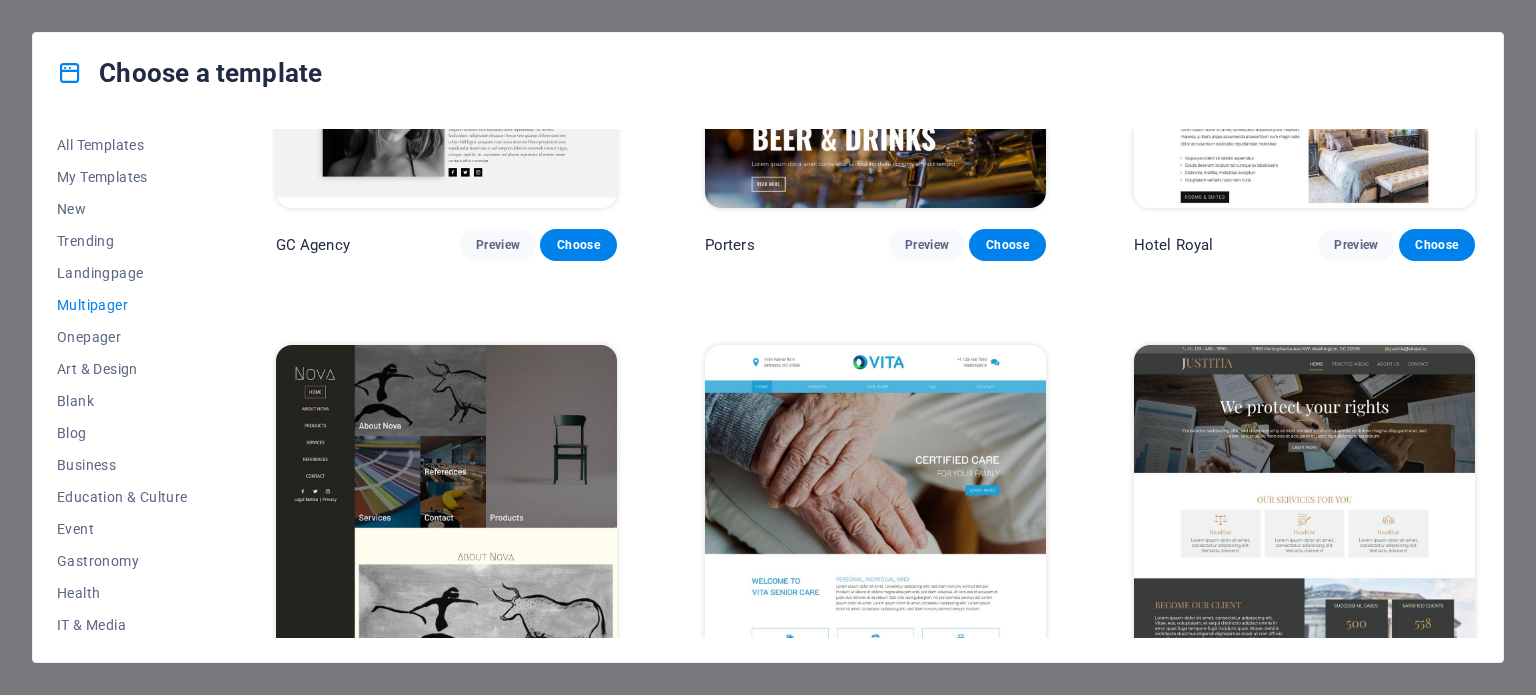 scroll, scrollTop: 8454, scrollLeft: 0, axis: vertical 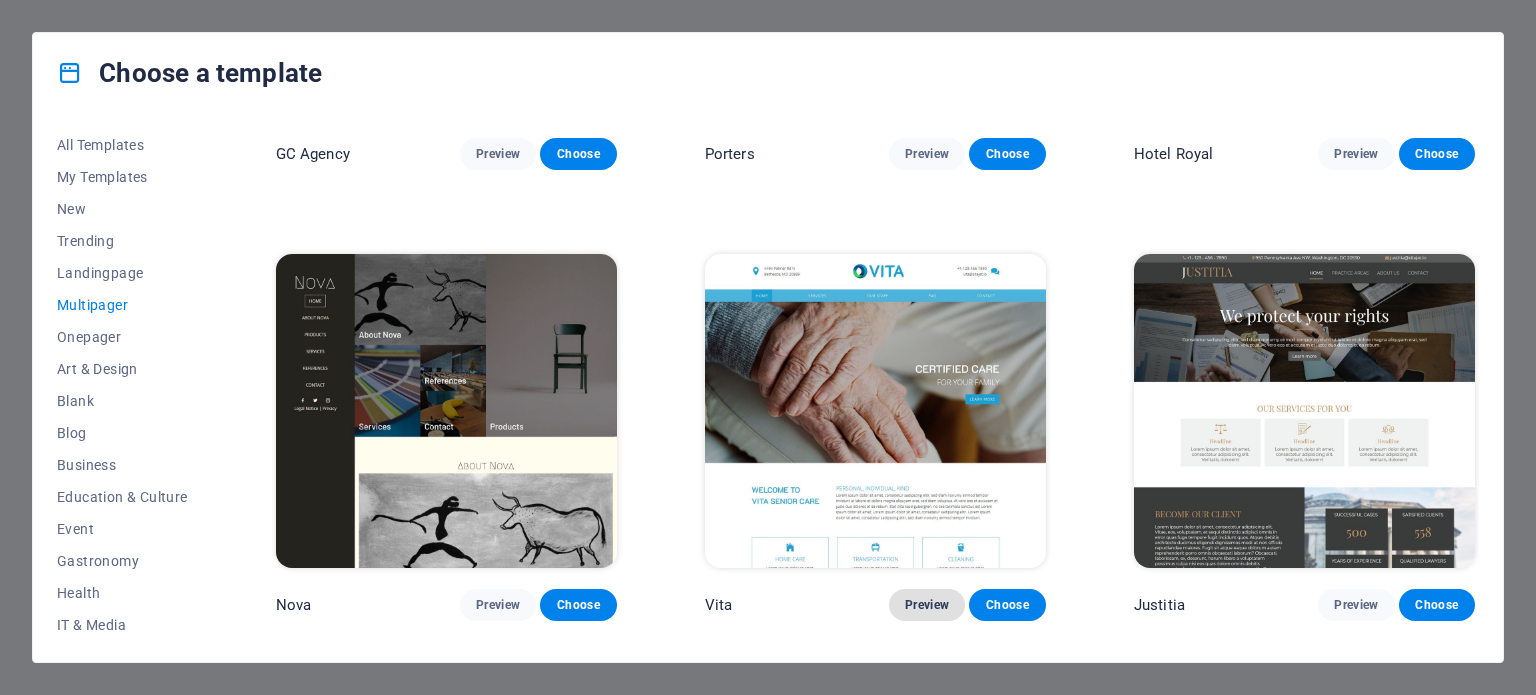 click on "Preview" at bounding box center [927, 605] 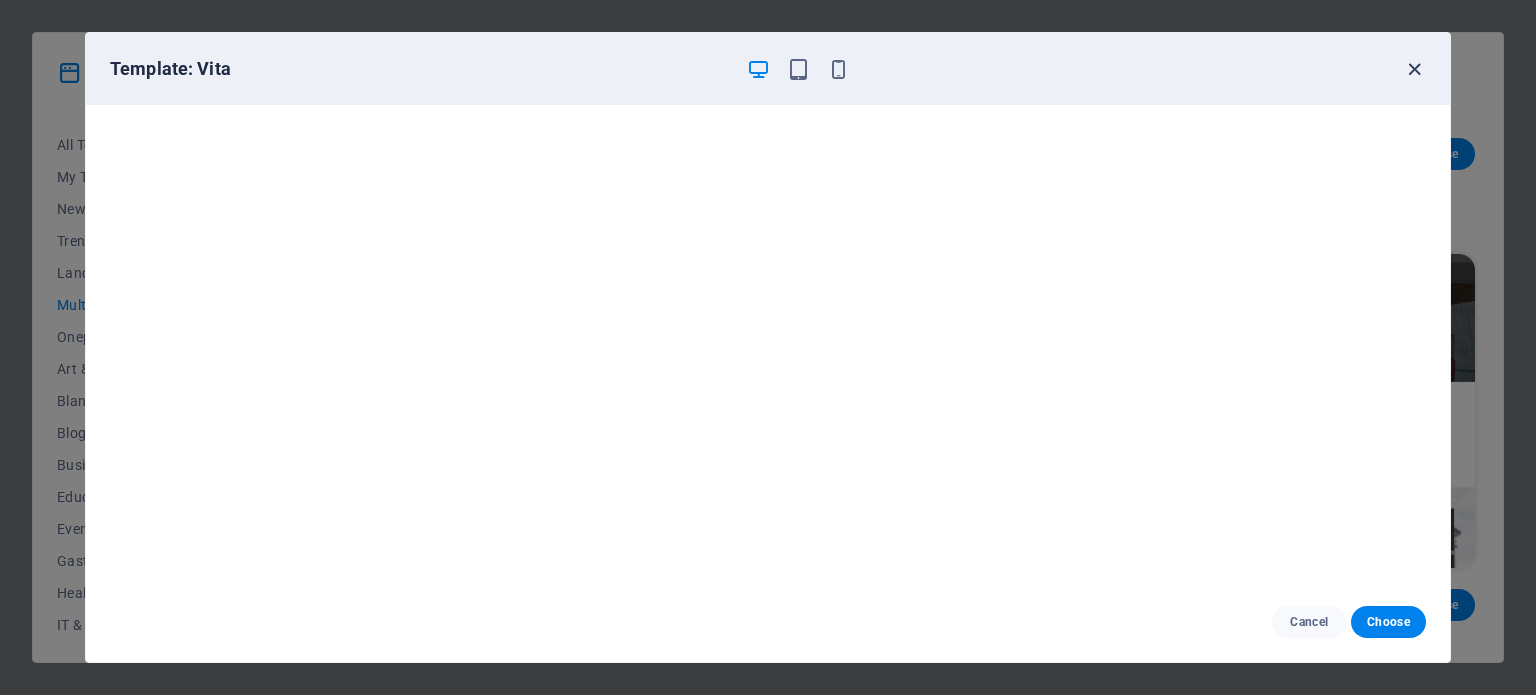 click at bounding box center [1414, 69] 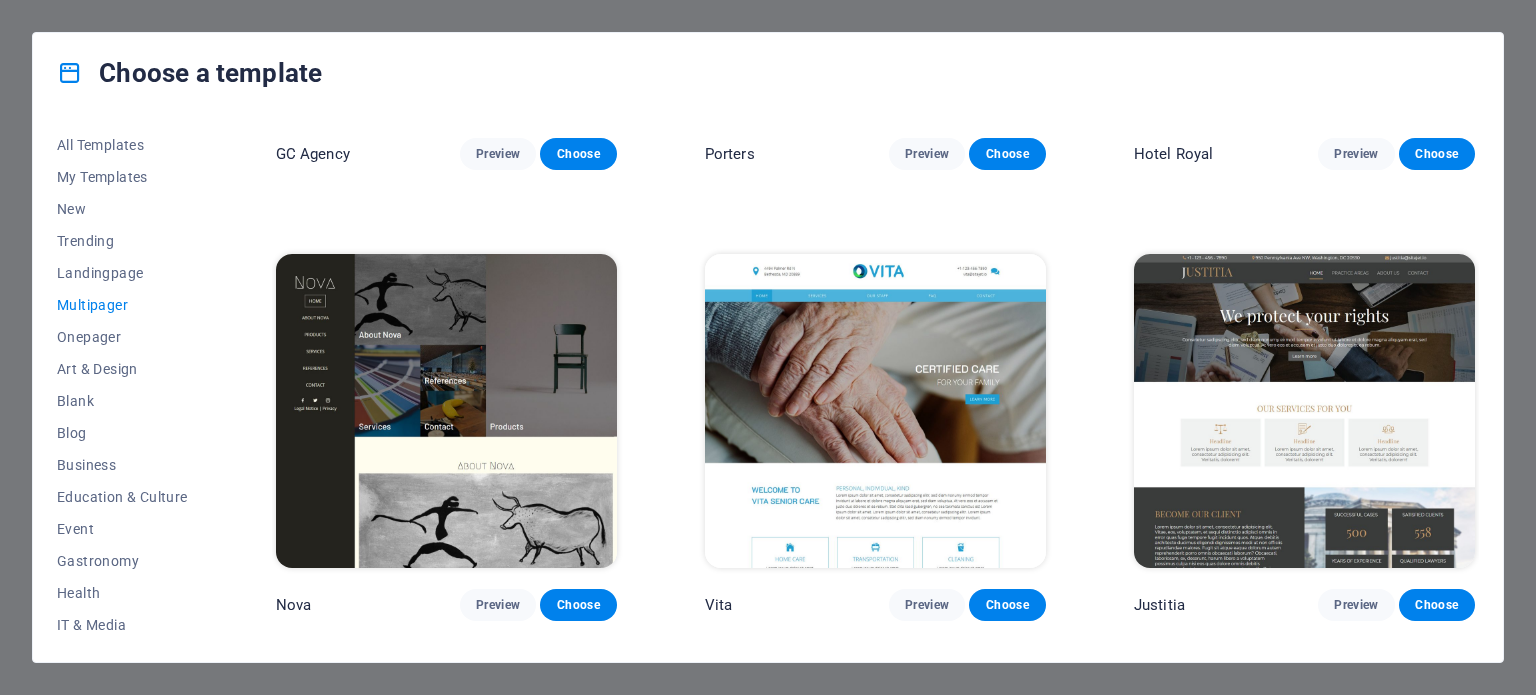 scroll, scrollTop: 8554, scrollLeft: 0, axis: vertical 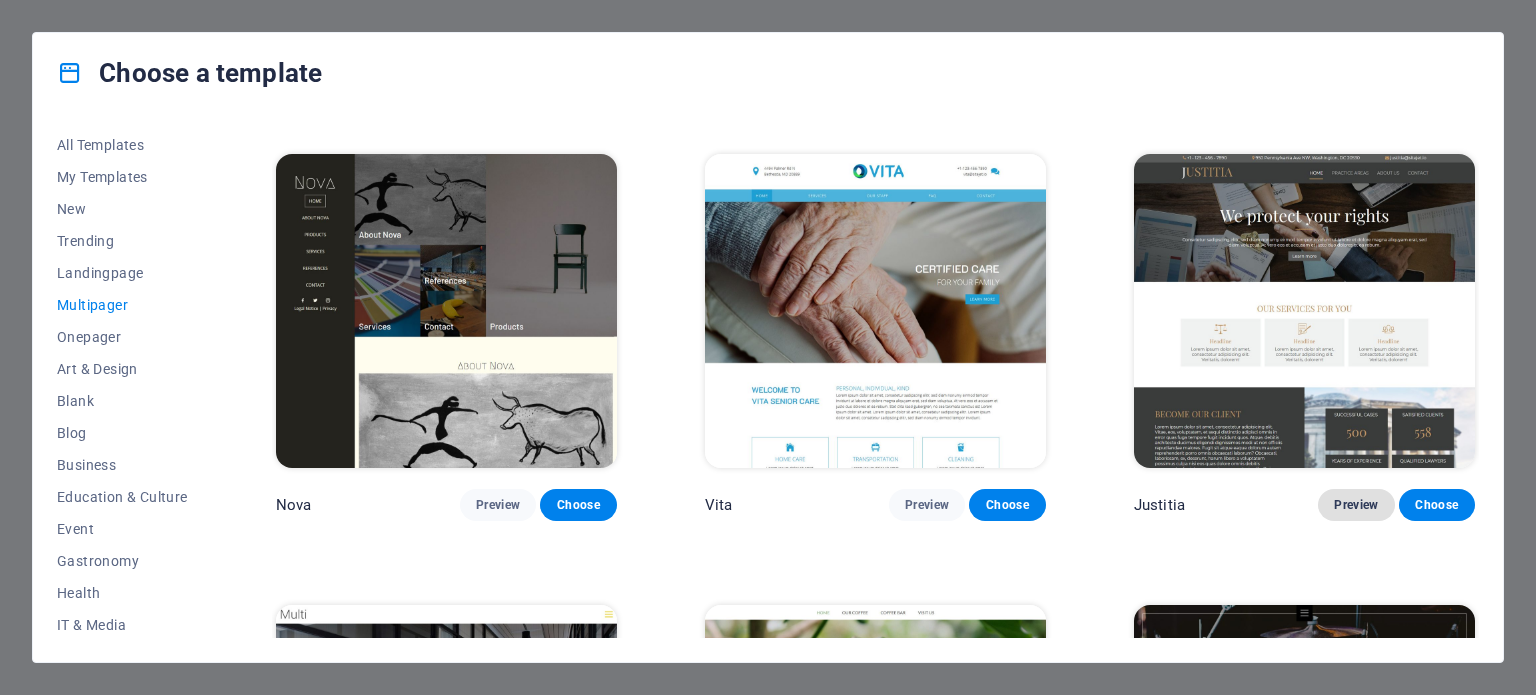 click on "Preview" at bounding box center [1356, 505] 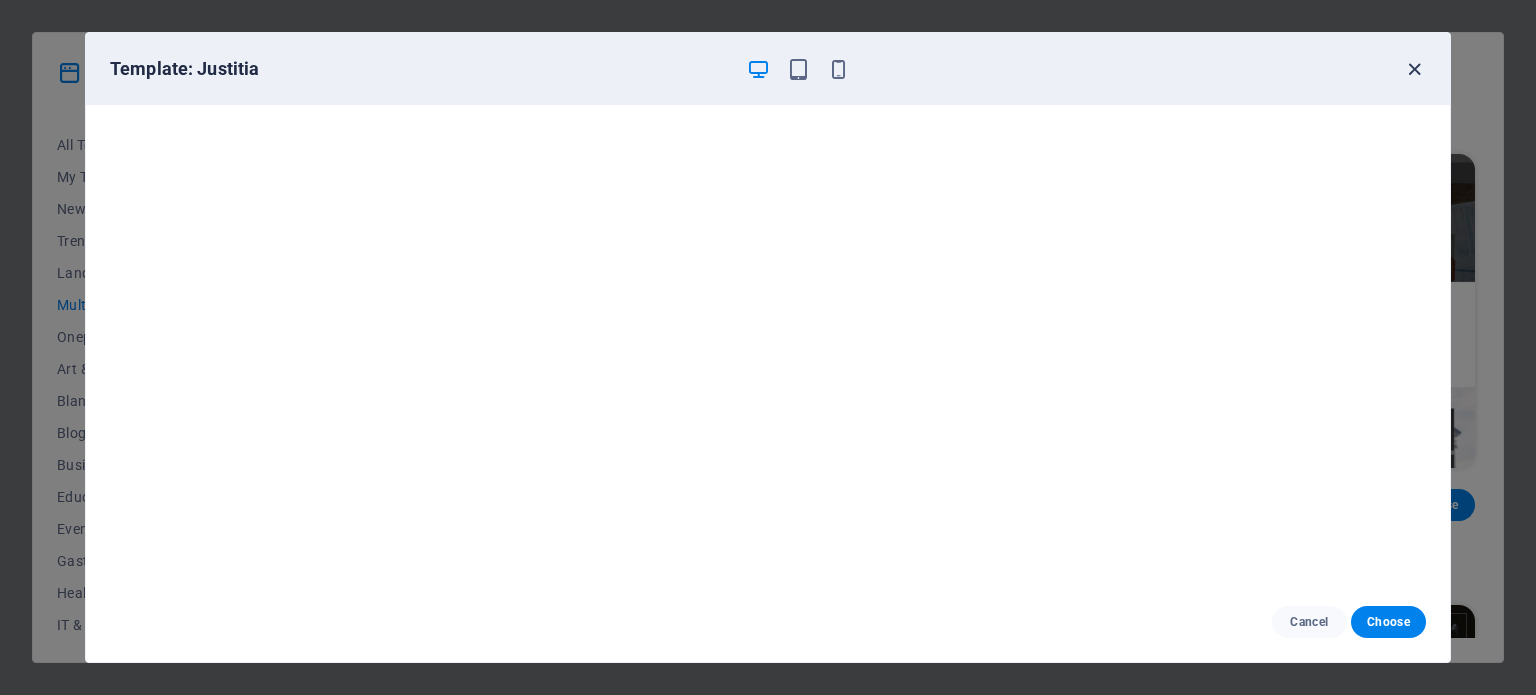 click at bounding box center (1414, 69) 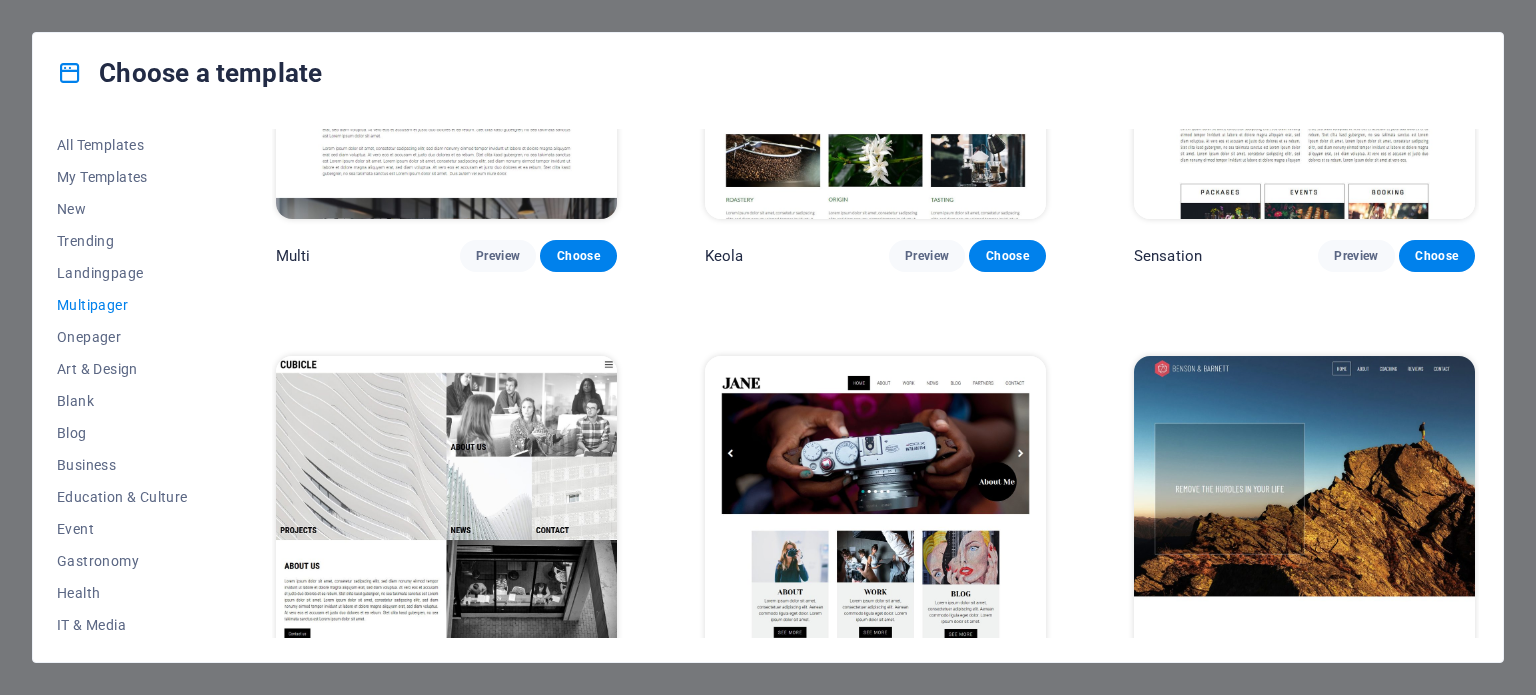 scroll, scrollTop: 9296, scrollLeft: 0, axis: vertical 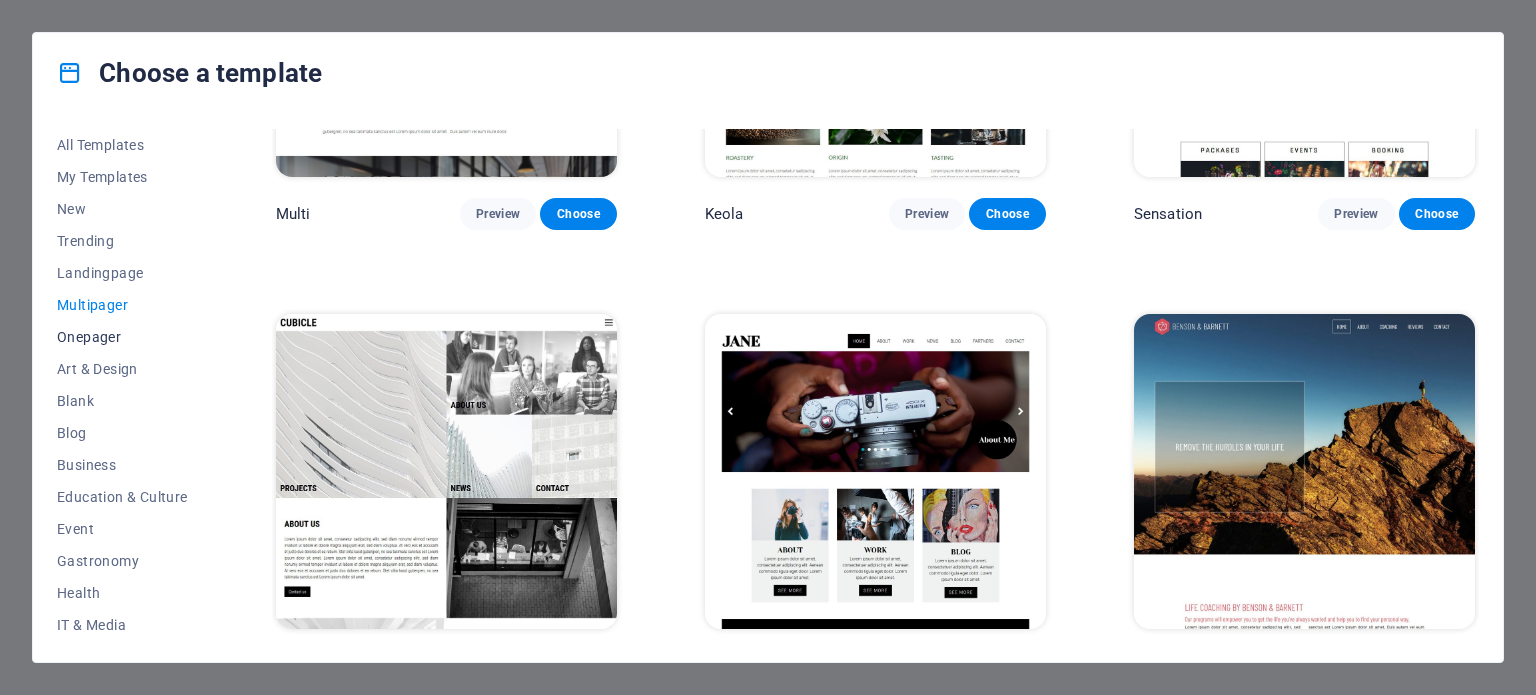 click on "Onepager" at bounding box center (122, 337) 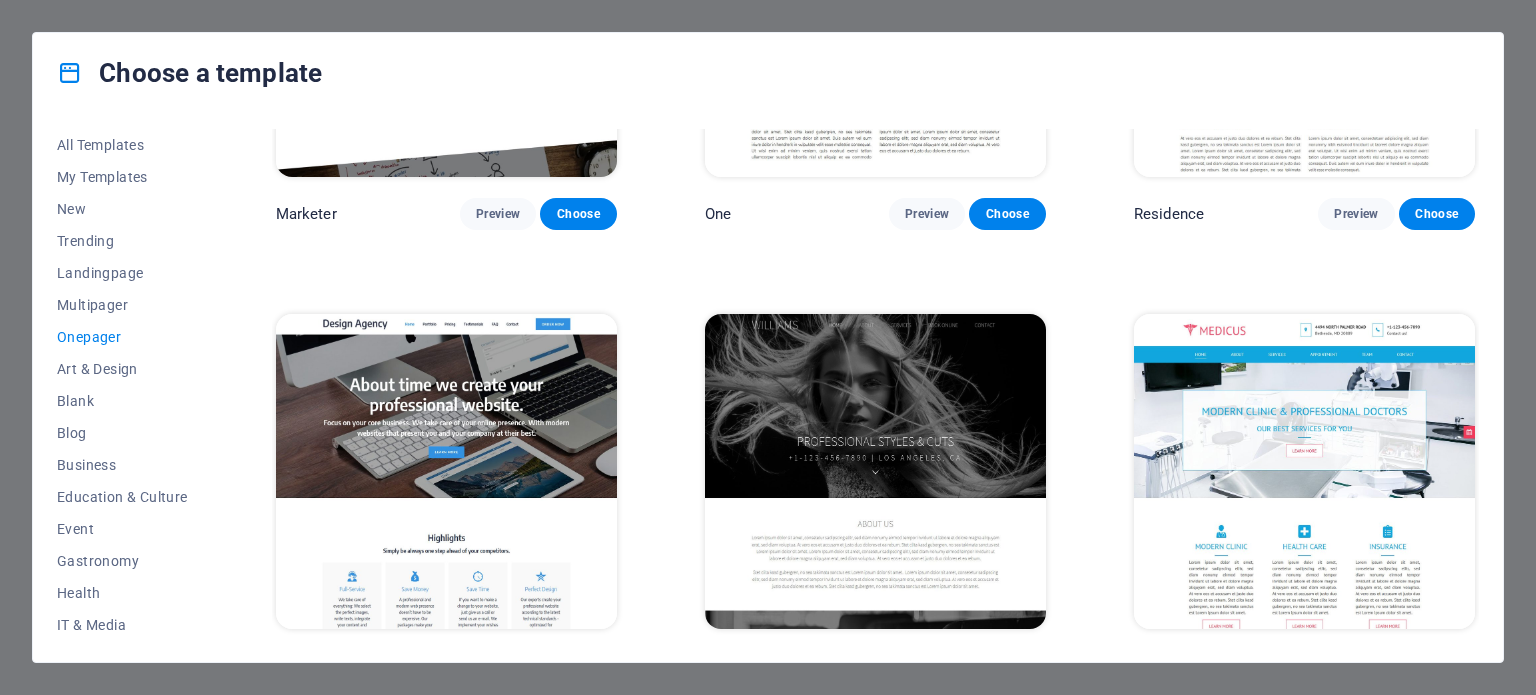 scroll, scrollTop: 9396, scrollLeft: 0, axis: vertical 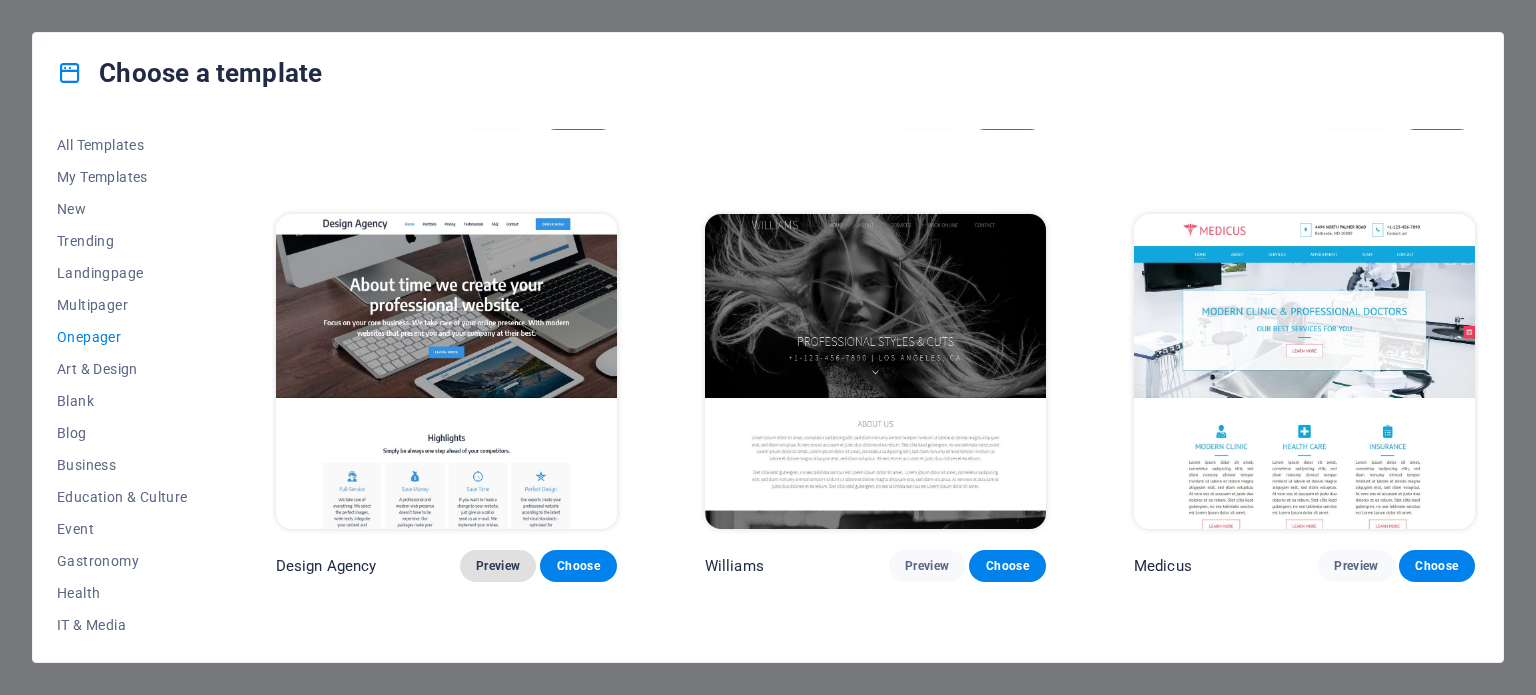 click on "Preview" at bounding box center [498, 566] 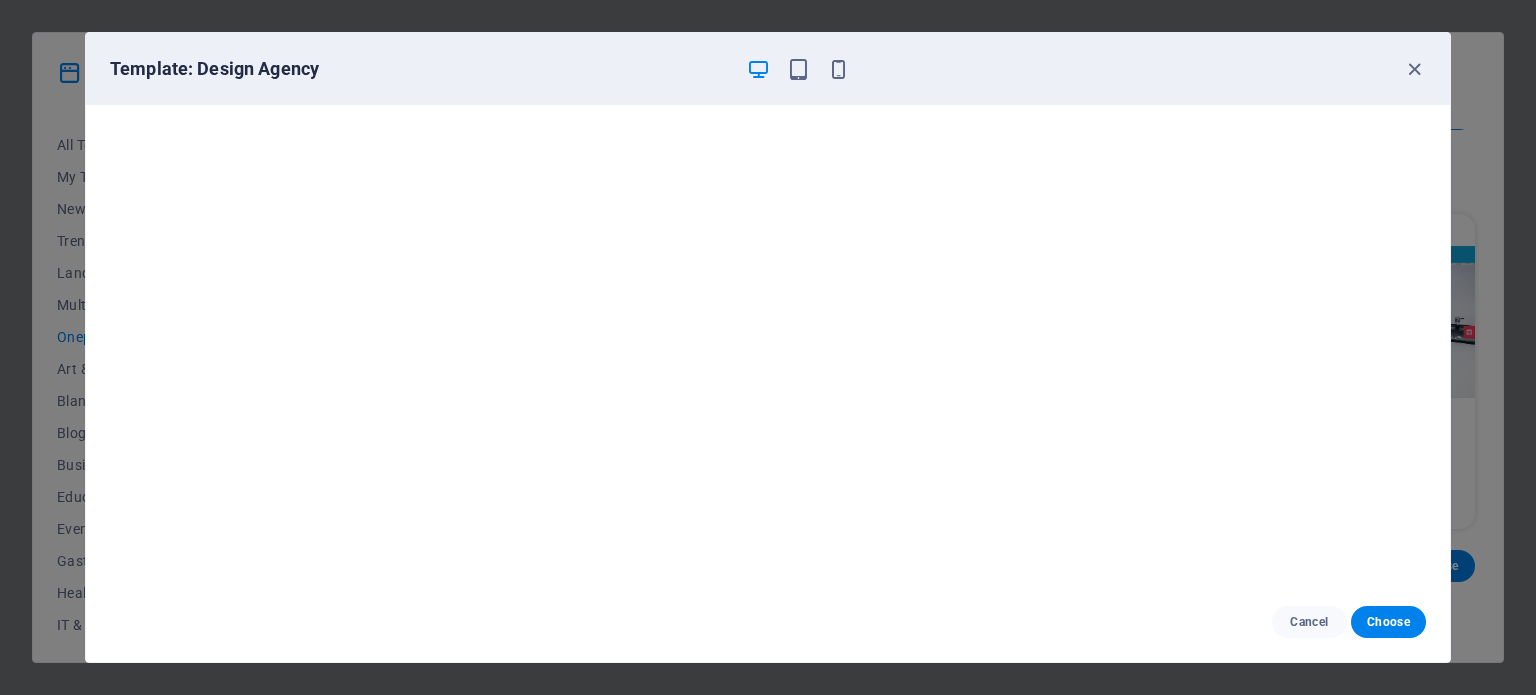 drag, startPoint x: 1417, startPoint y: 64, endPoint x: 1376, endPoint y: 83, distance: 45.188496 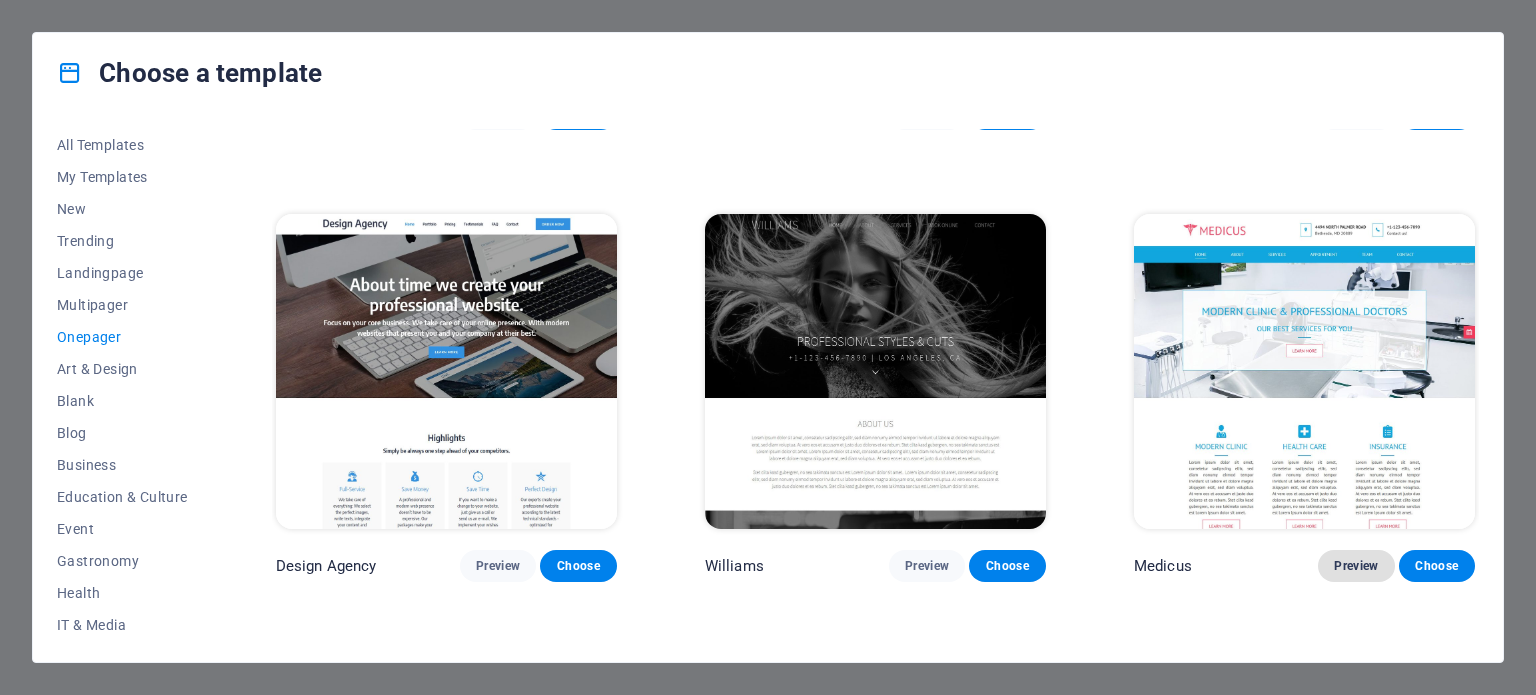 click on "Preview" at bounding box center [1356, 566] 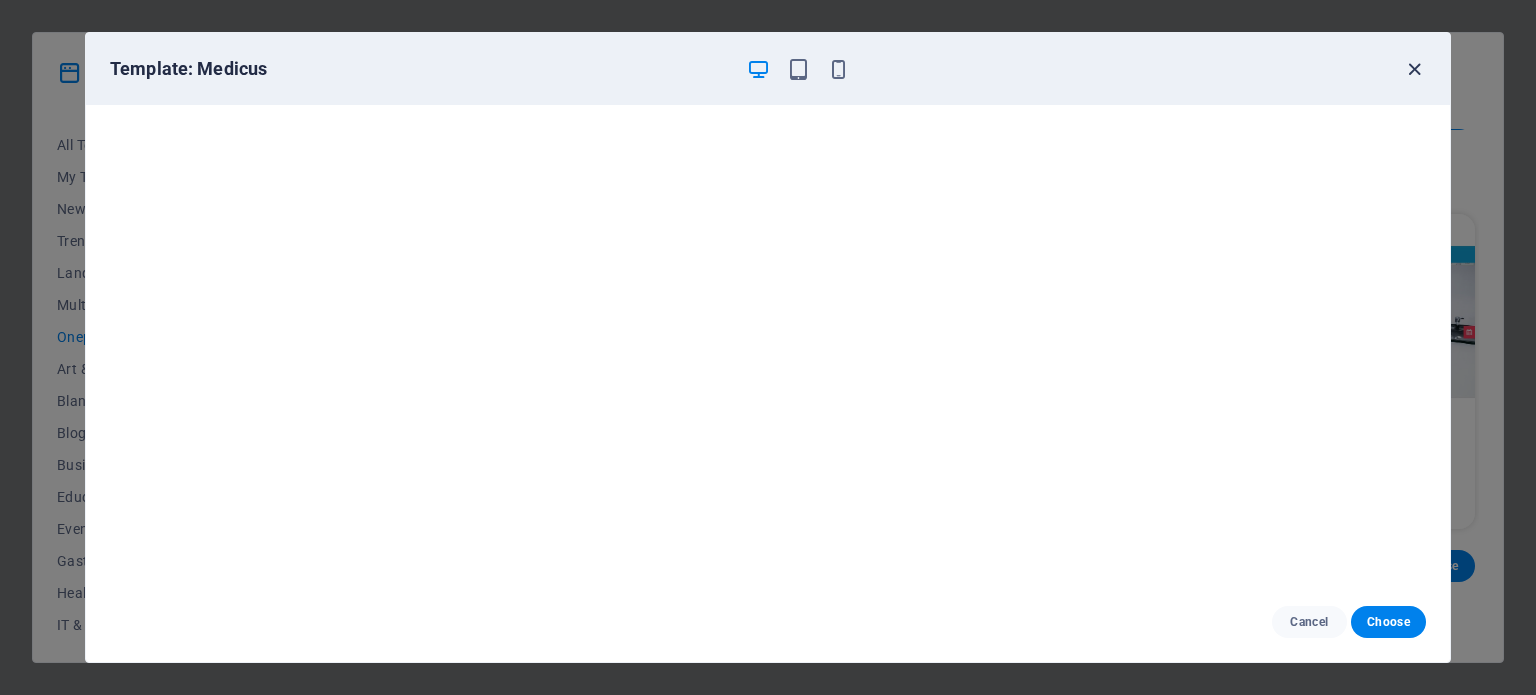 click at bounding box center [1414, 69] 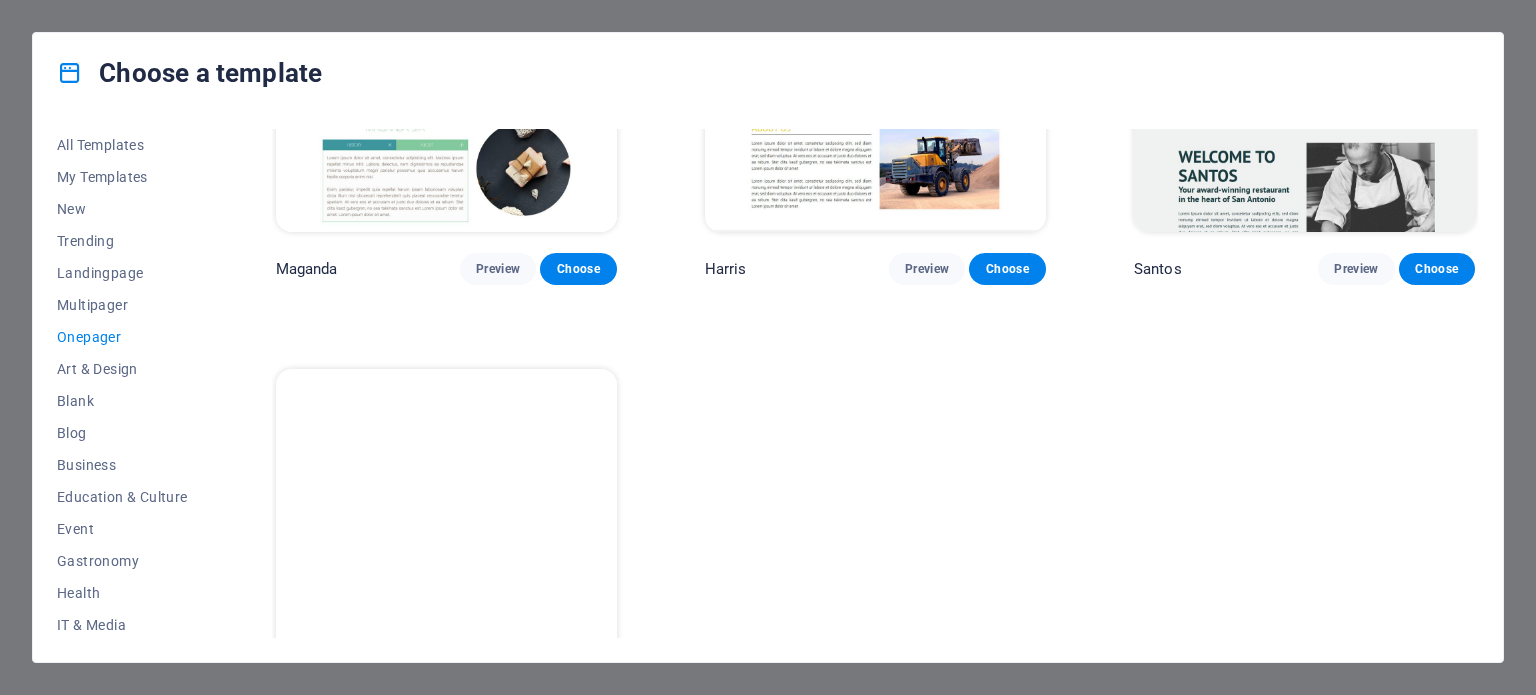 scroll, scrollTop: 10195, scrollLeft: 0, axis: vertical 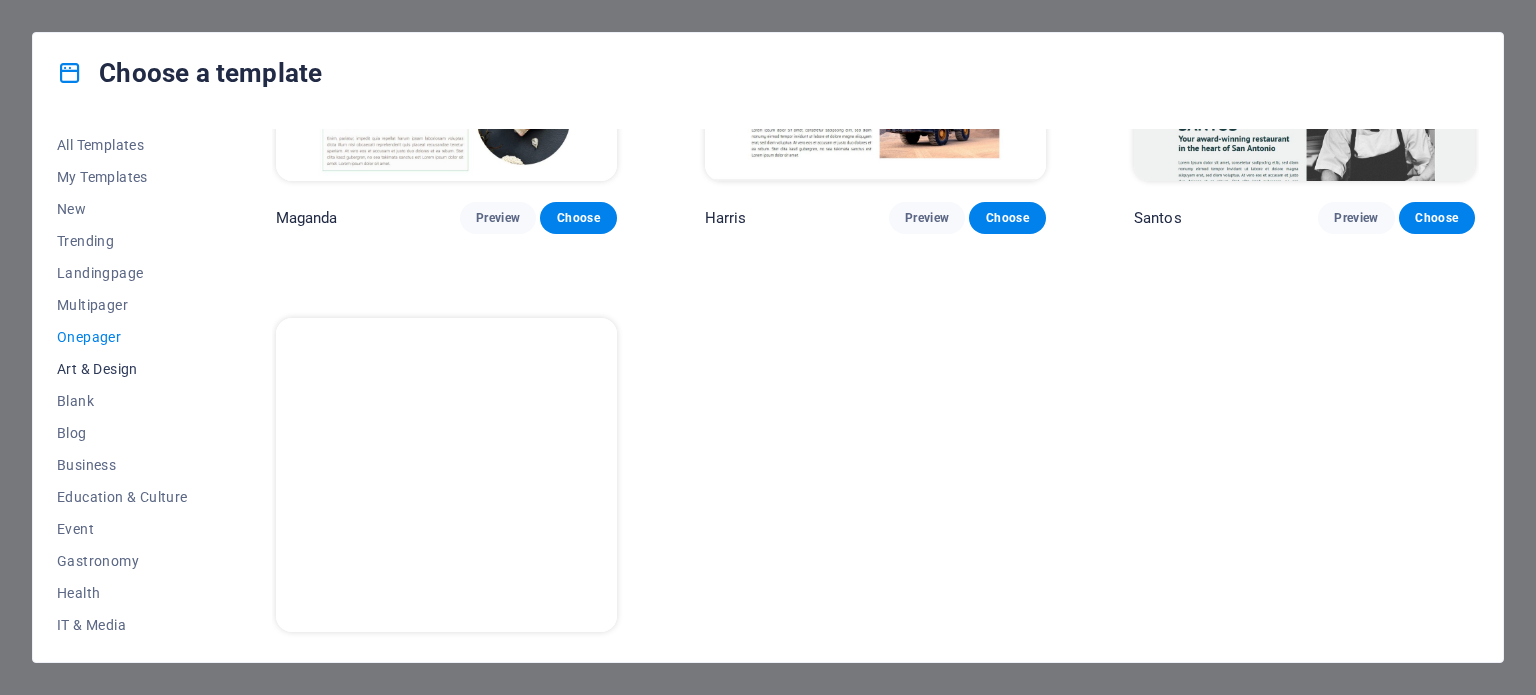 click on "Art & Design" at bounding box center (122, 369) 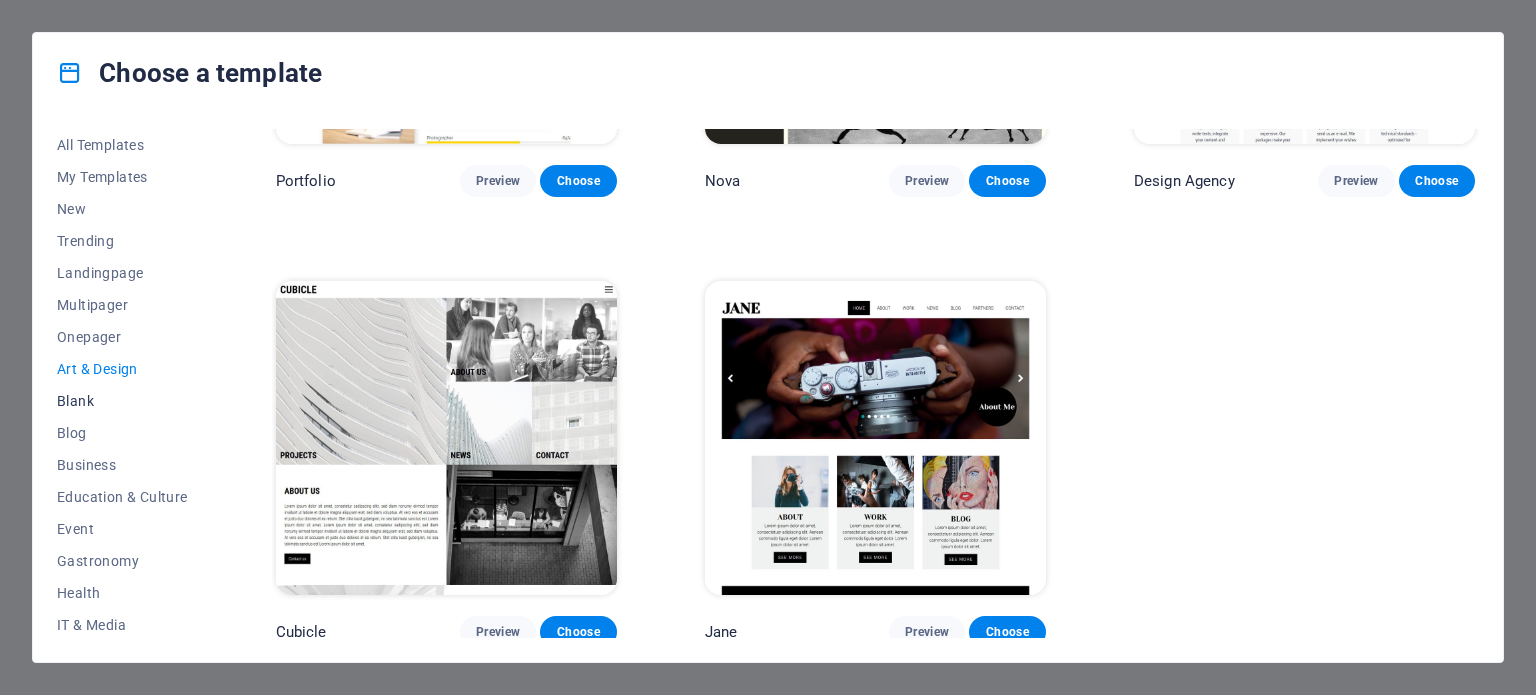click on "Blank" at bounding box center (122, 401) 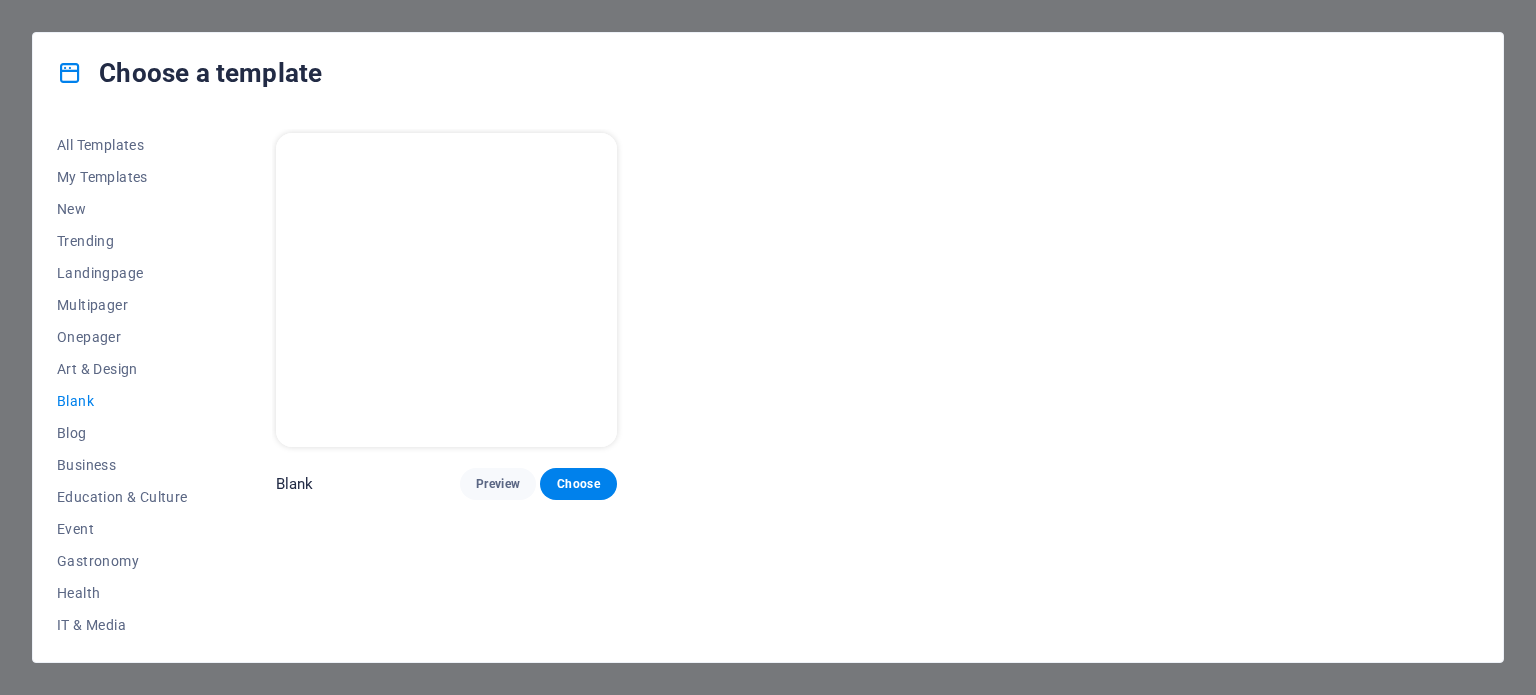 scroll, scrollTop: 0, scrollLeft: 0, axis: both 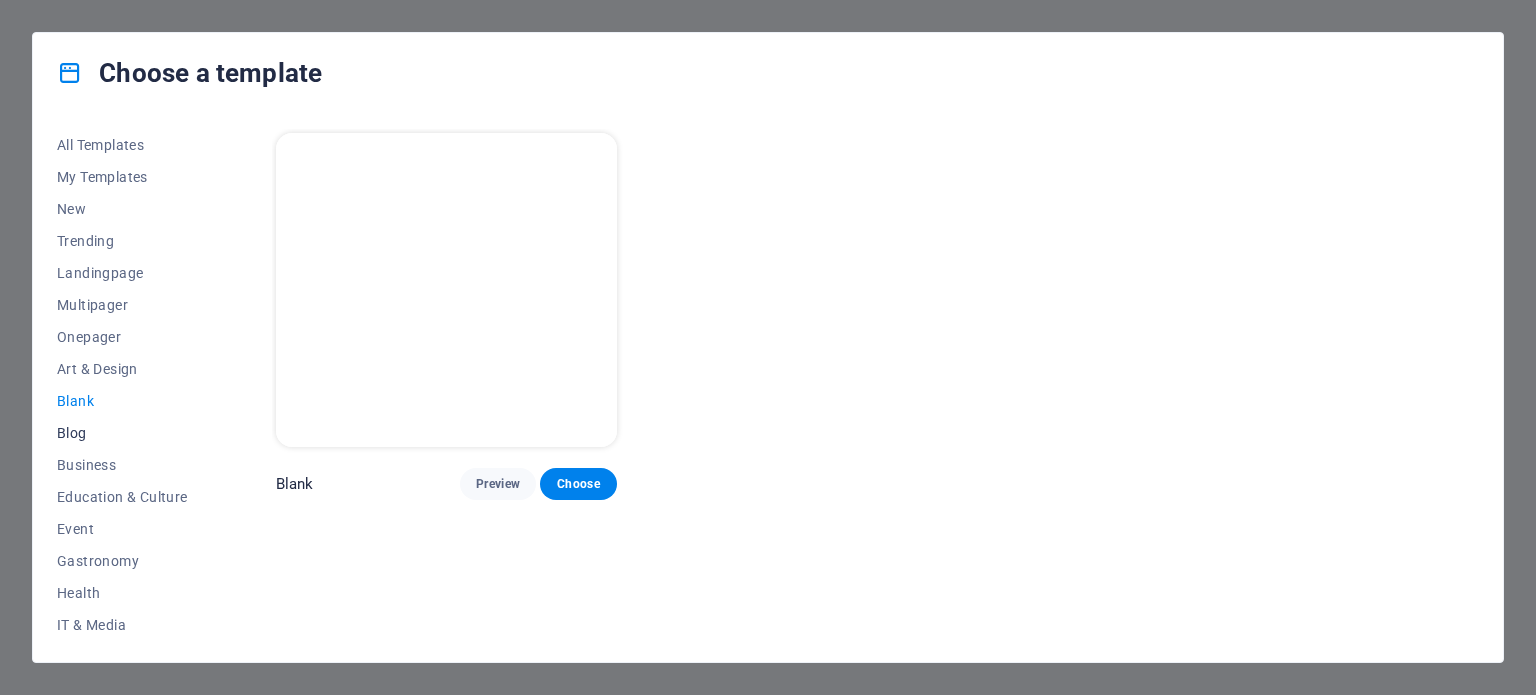 click on "Blog" at bounding box center (122, 433) 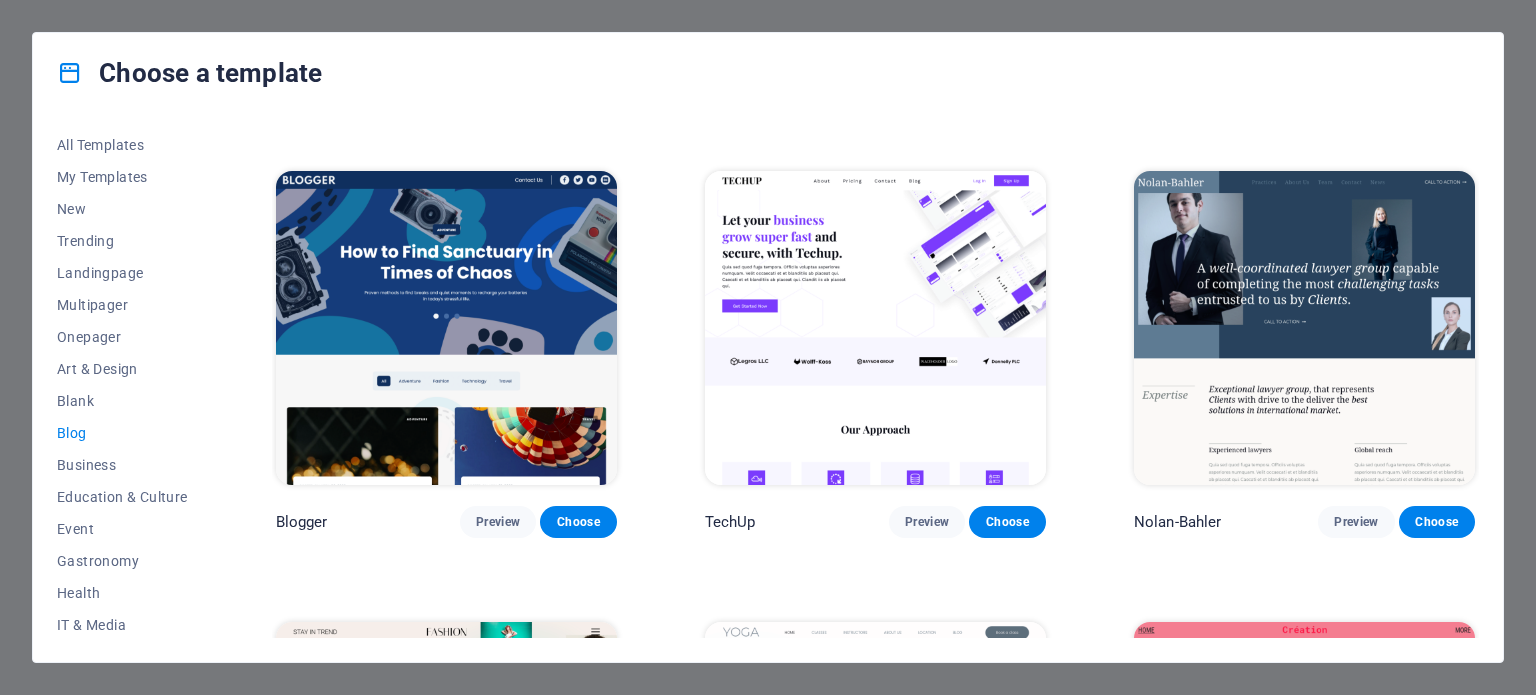 scroll, scrollTop: 1800, scrollLeft: 0, axis: vertical 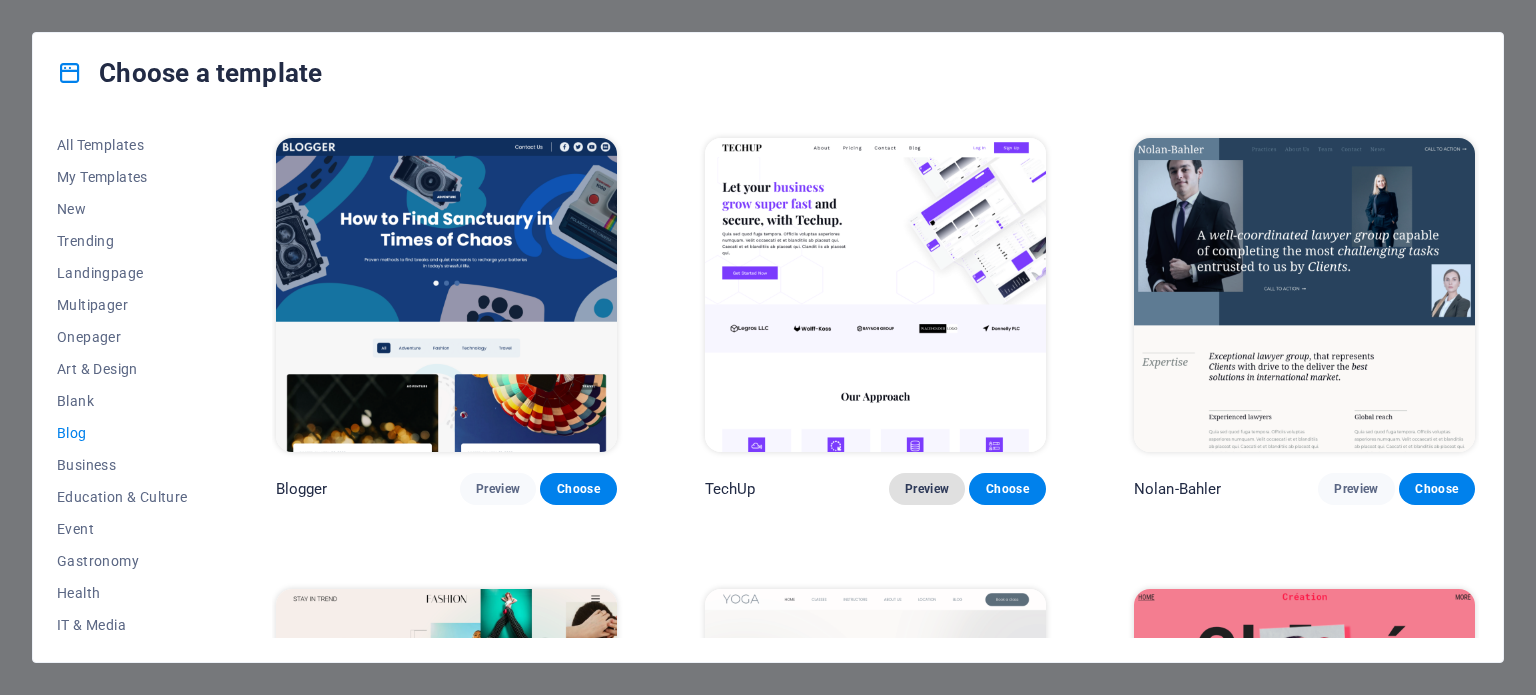 click on "Preview" at bounding box center [927, 489] 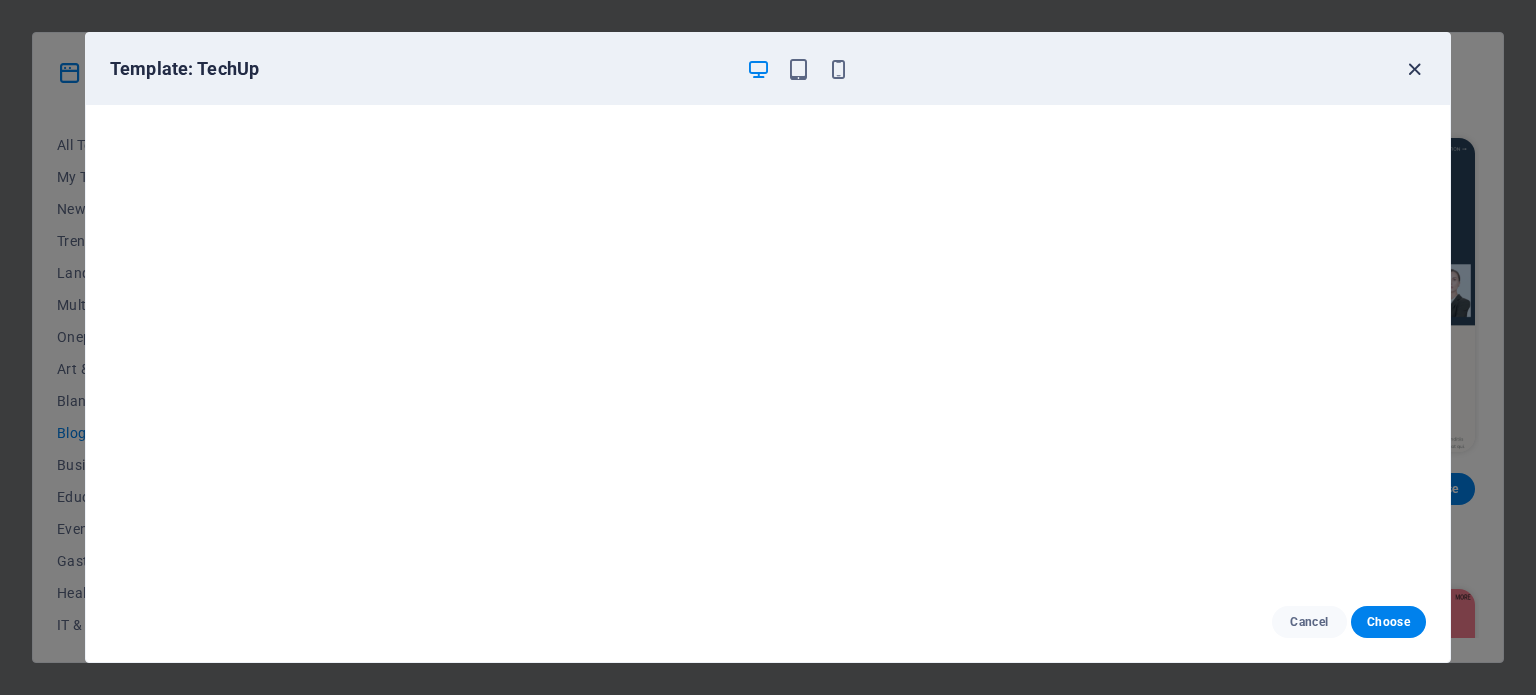 click at bounding box center (1414, 69) 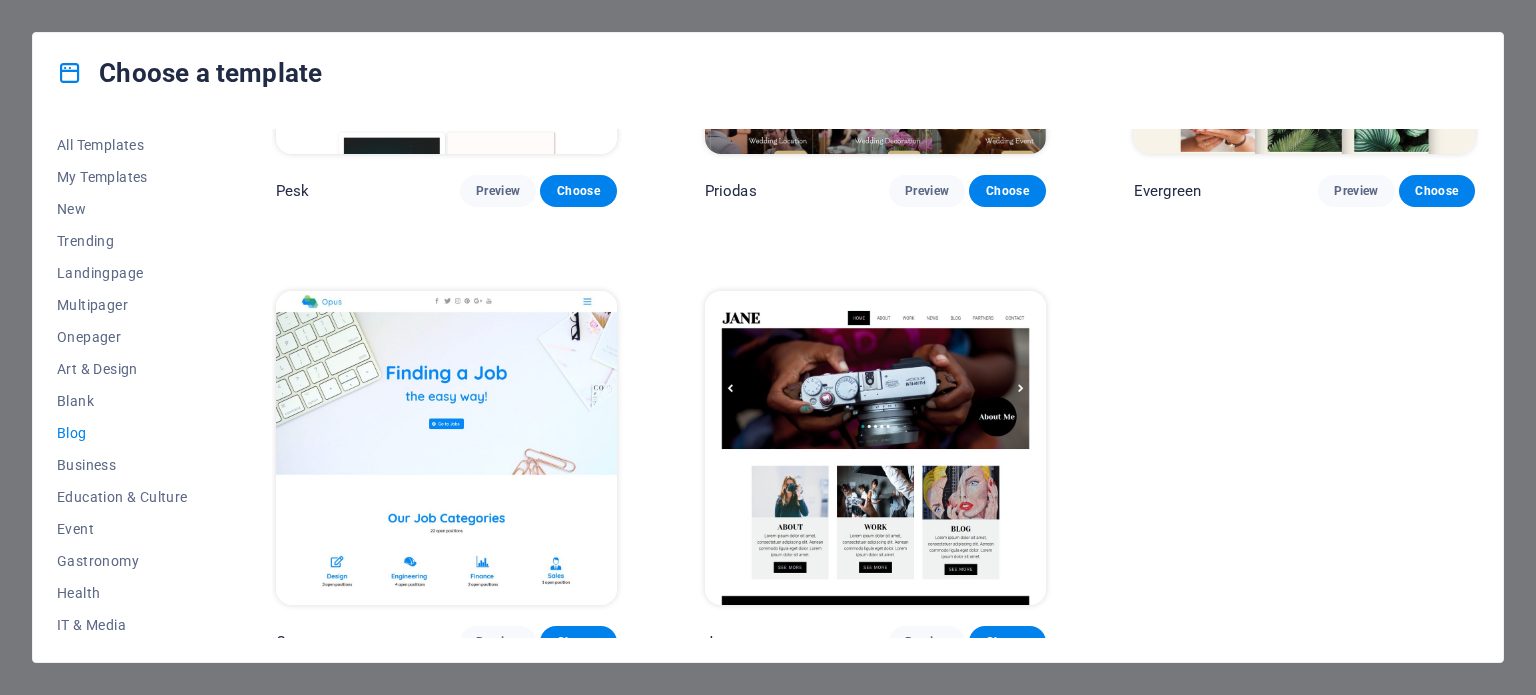 scroll, scrollTop: 3005, scrollLeft: 0, axis: vertical 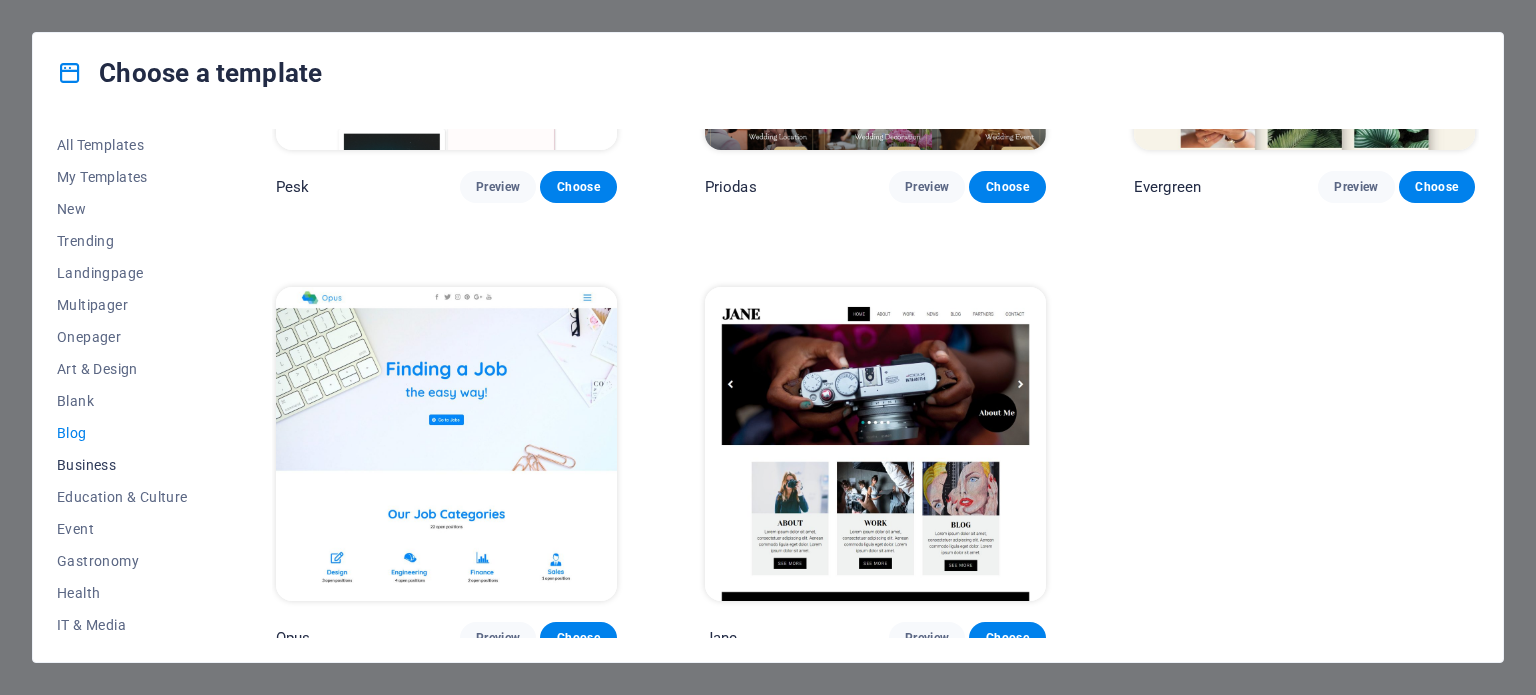 click on "Business" at bounding box center [122, 465] 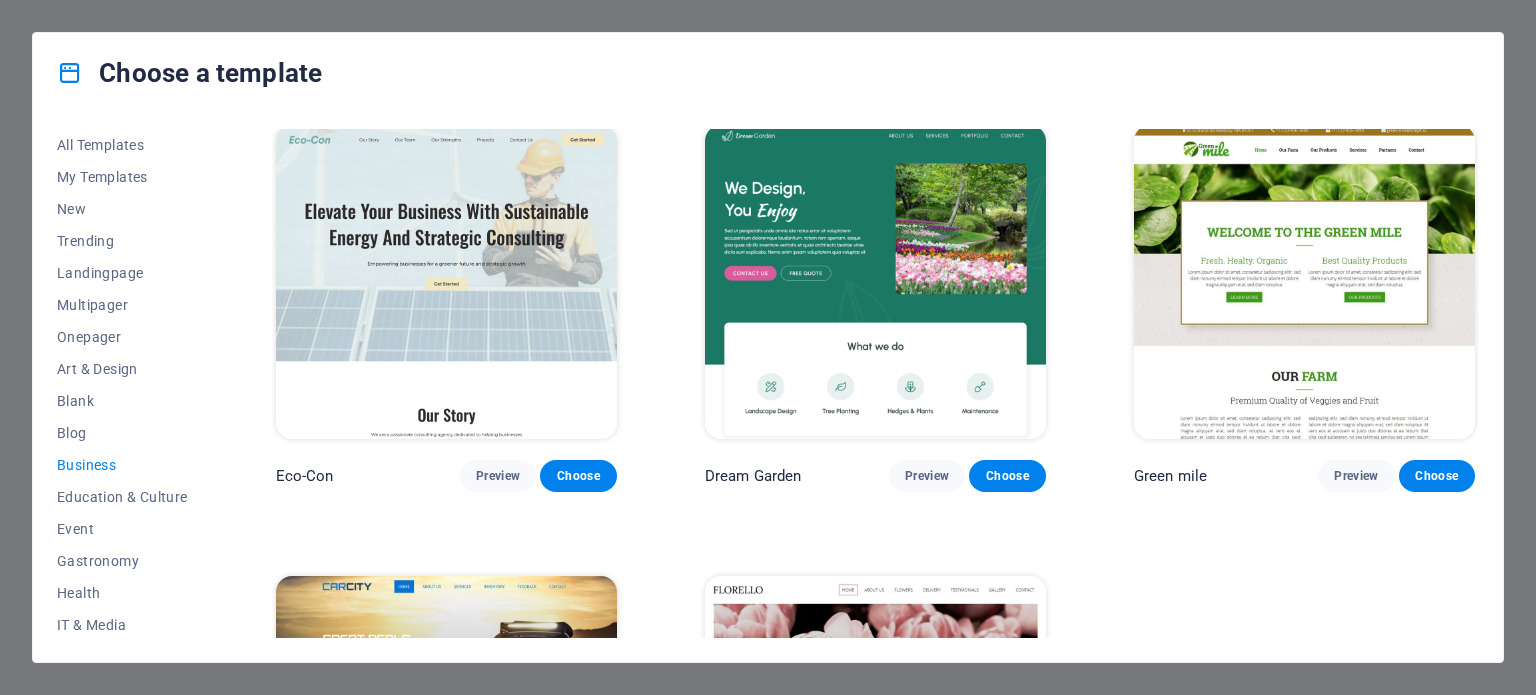 scroll, scrollTop: 308, scrollLeft: 0, axis: vertical 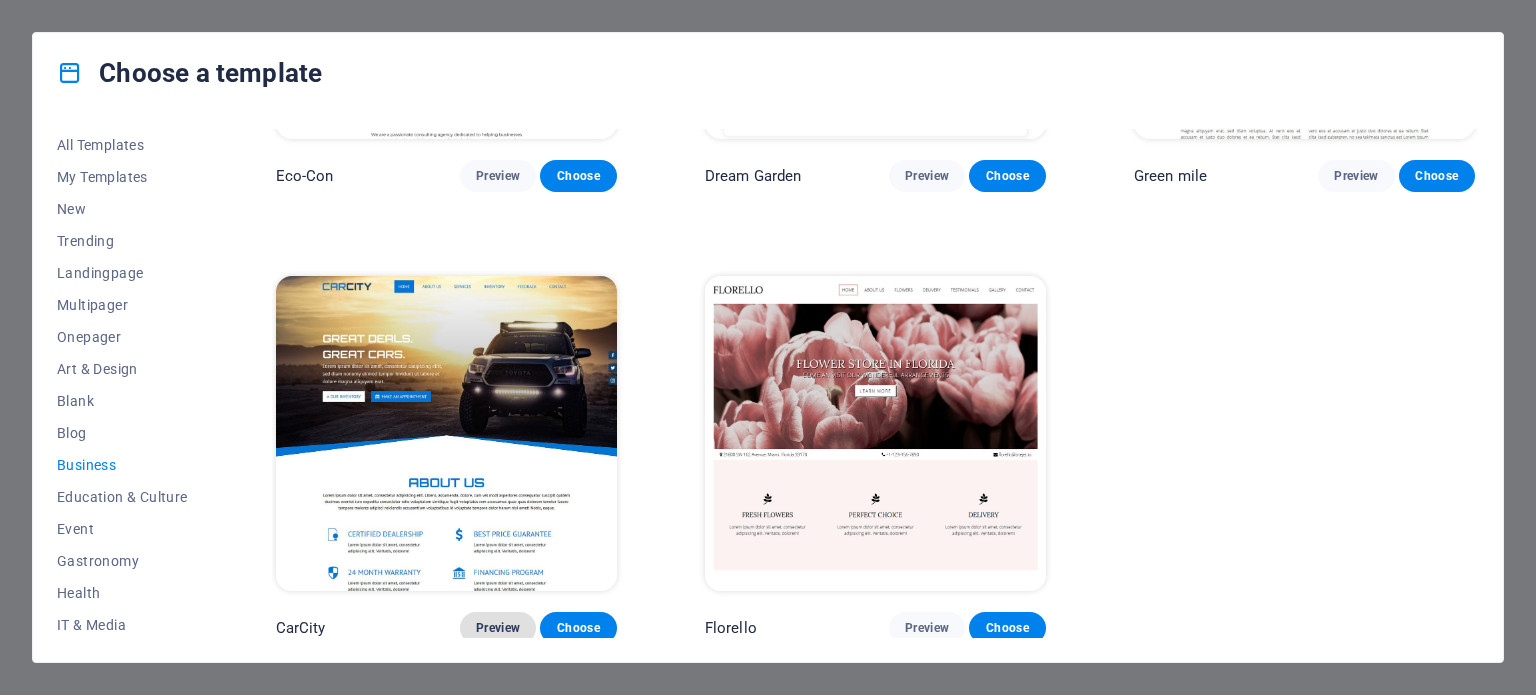 click on "Preview" at bounding box center [498, 628] 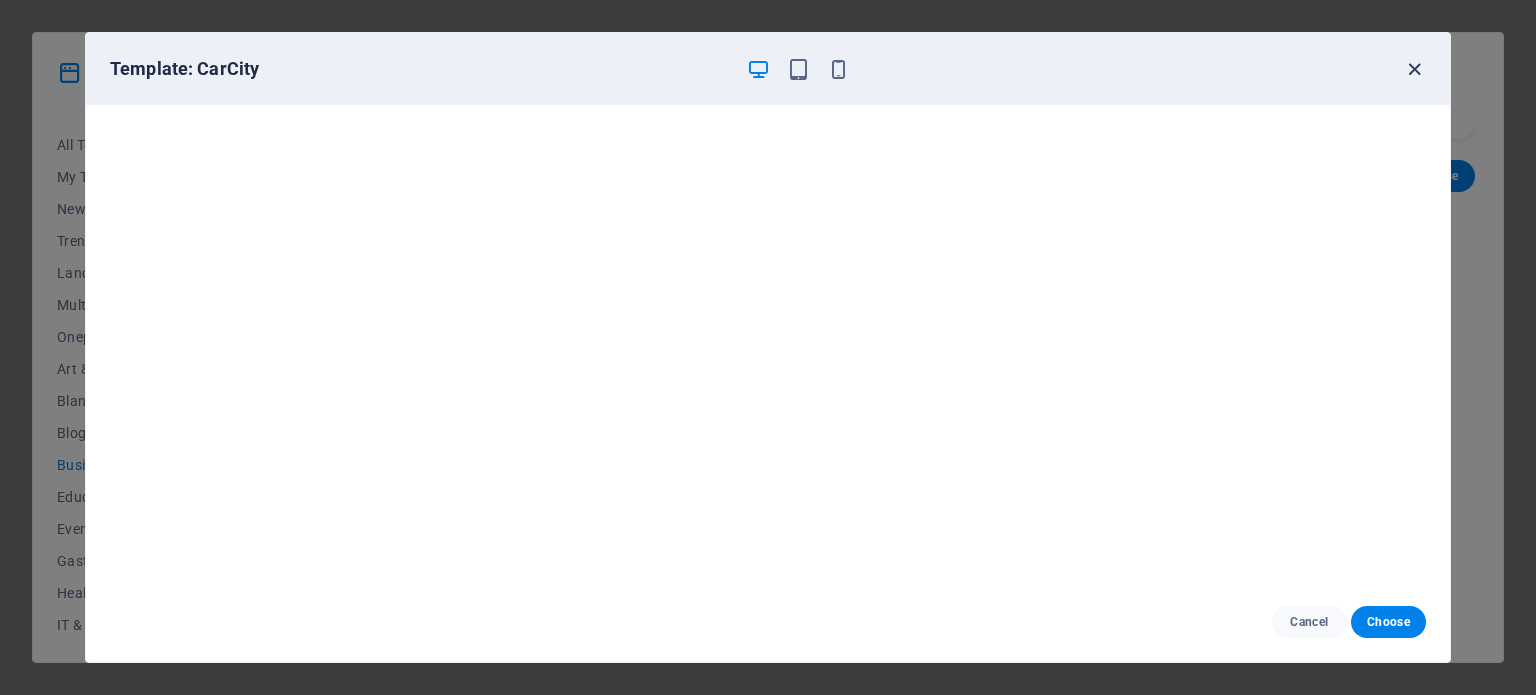click at bounding box center (1414, 69) 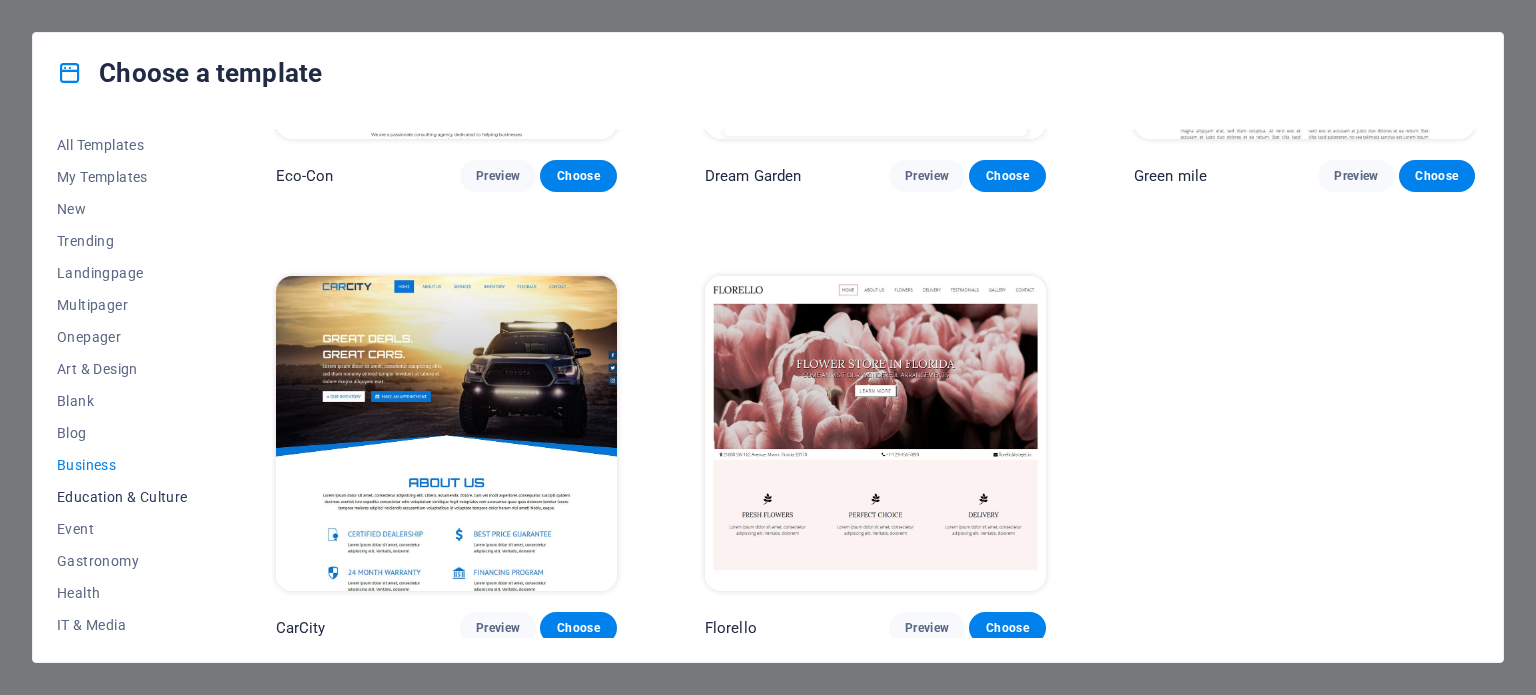 click on "Education & Culture" at bounding box center [122, 497] 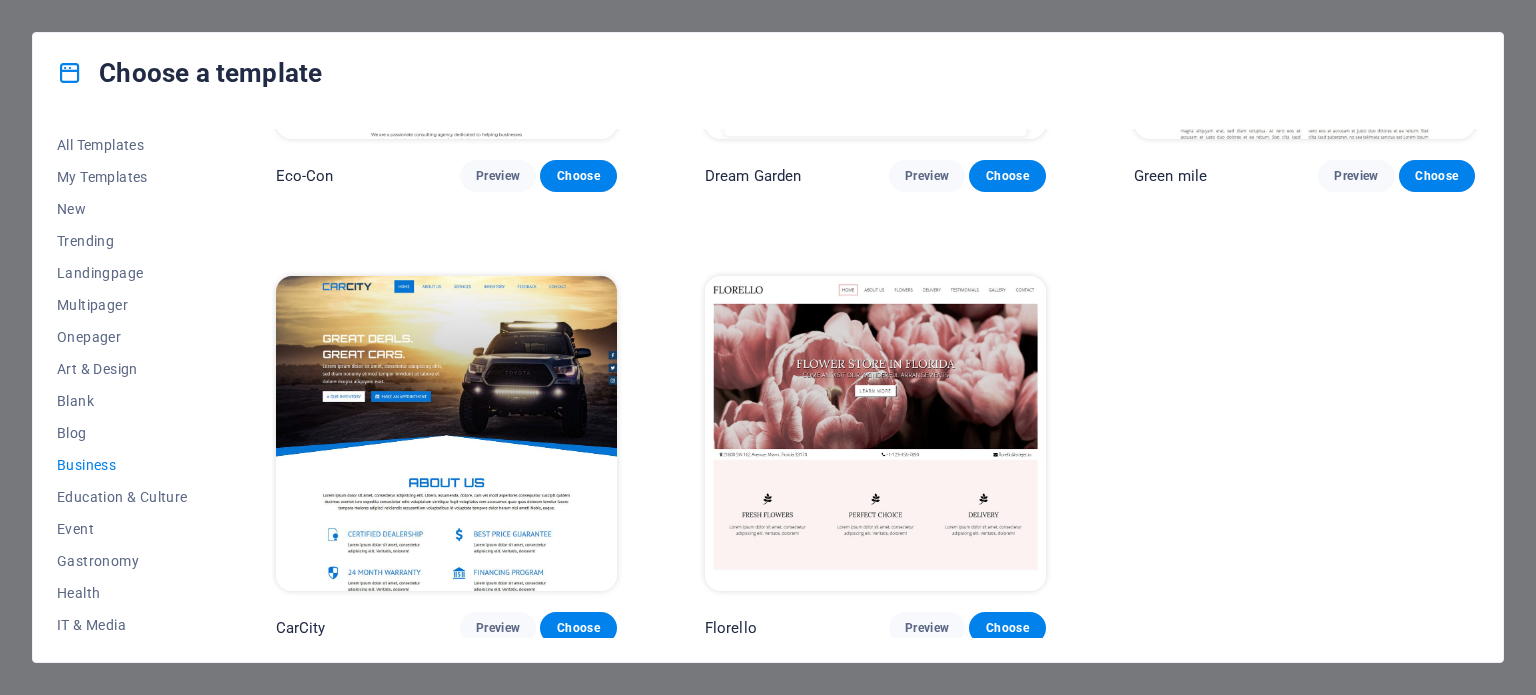 scroll, scrollTop: 0, scrollLeft: 0, axis: both 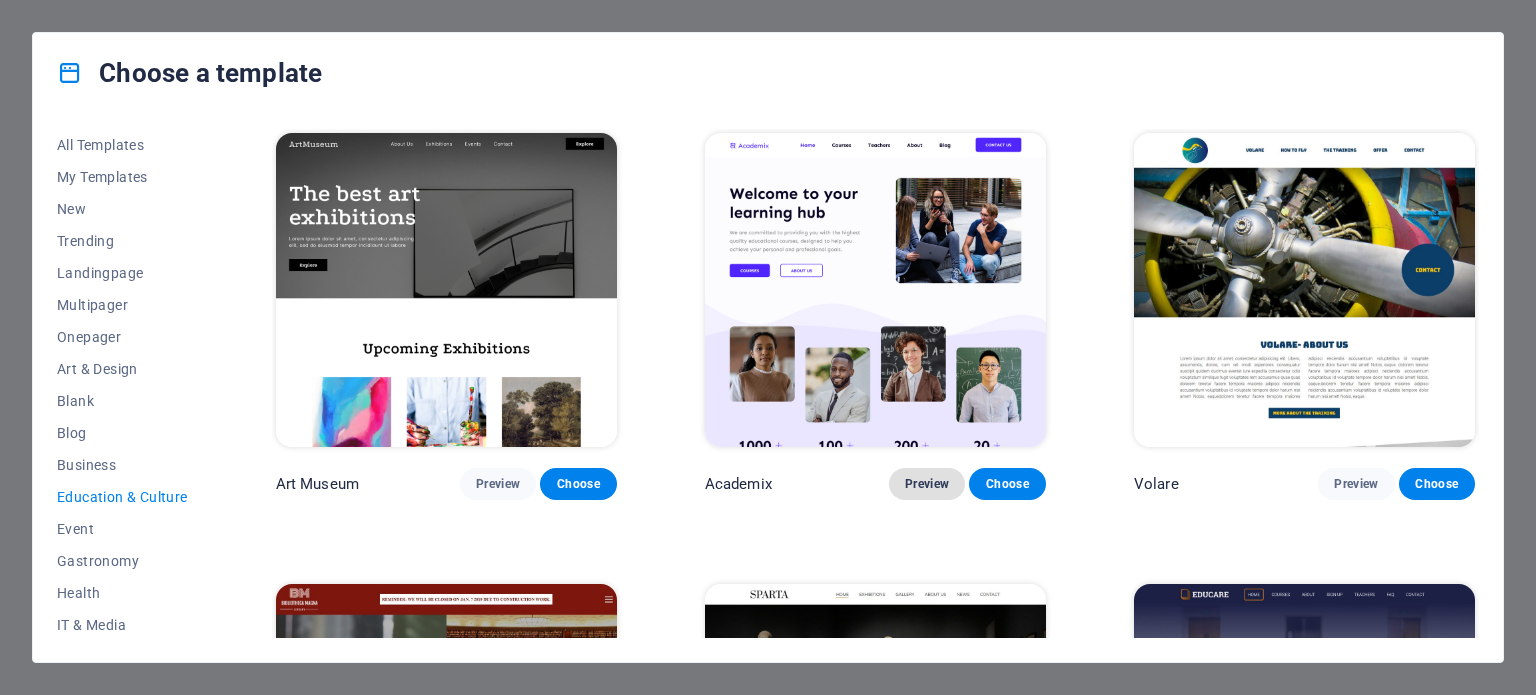 click on "Preview" at bounding box center [927, 484] 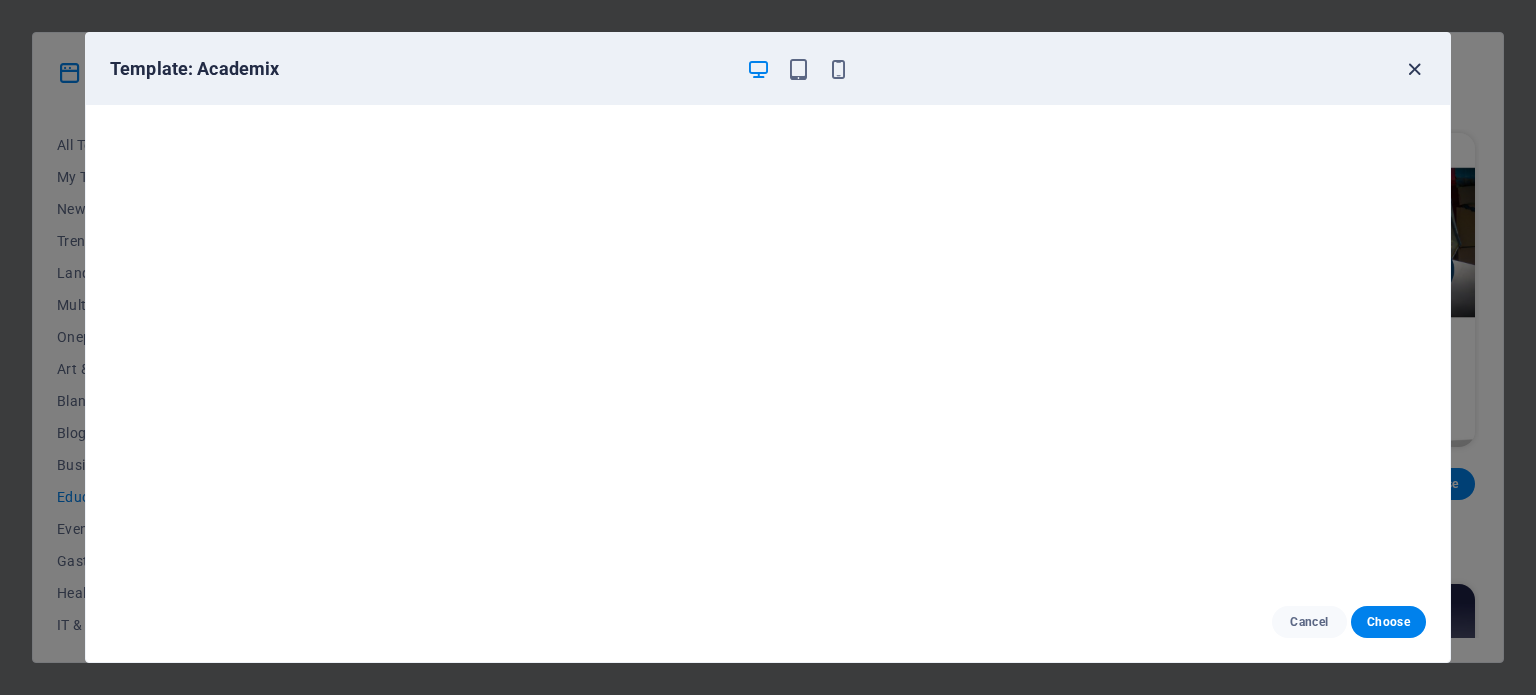 click at bounding box center (1414, 69) 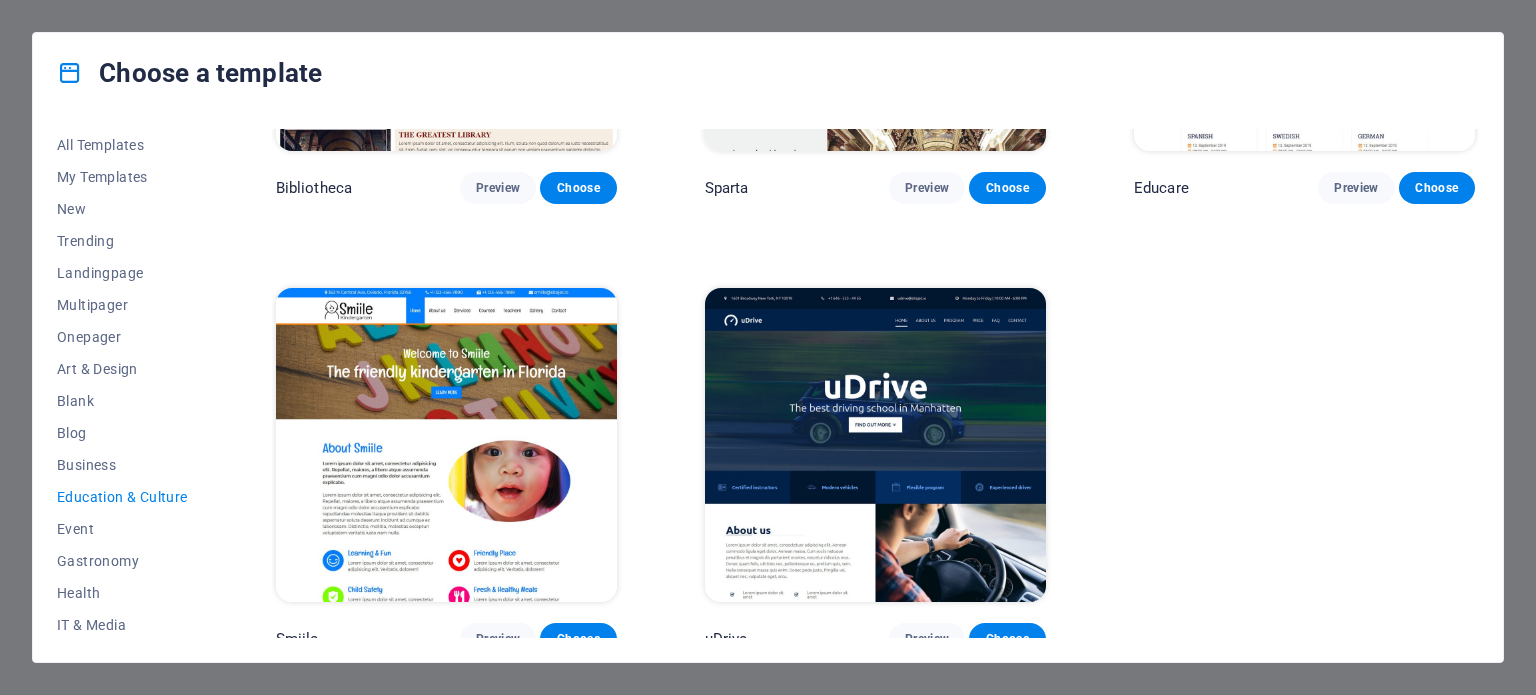 scroll, scrollTop: 758, scrollLeft: 0, axis: vertical 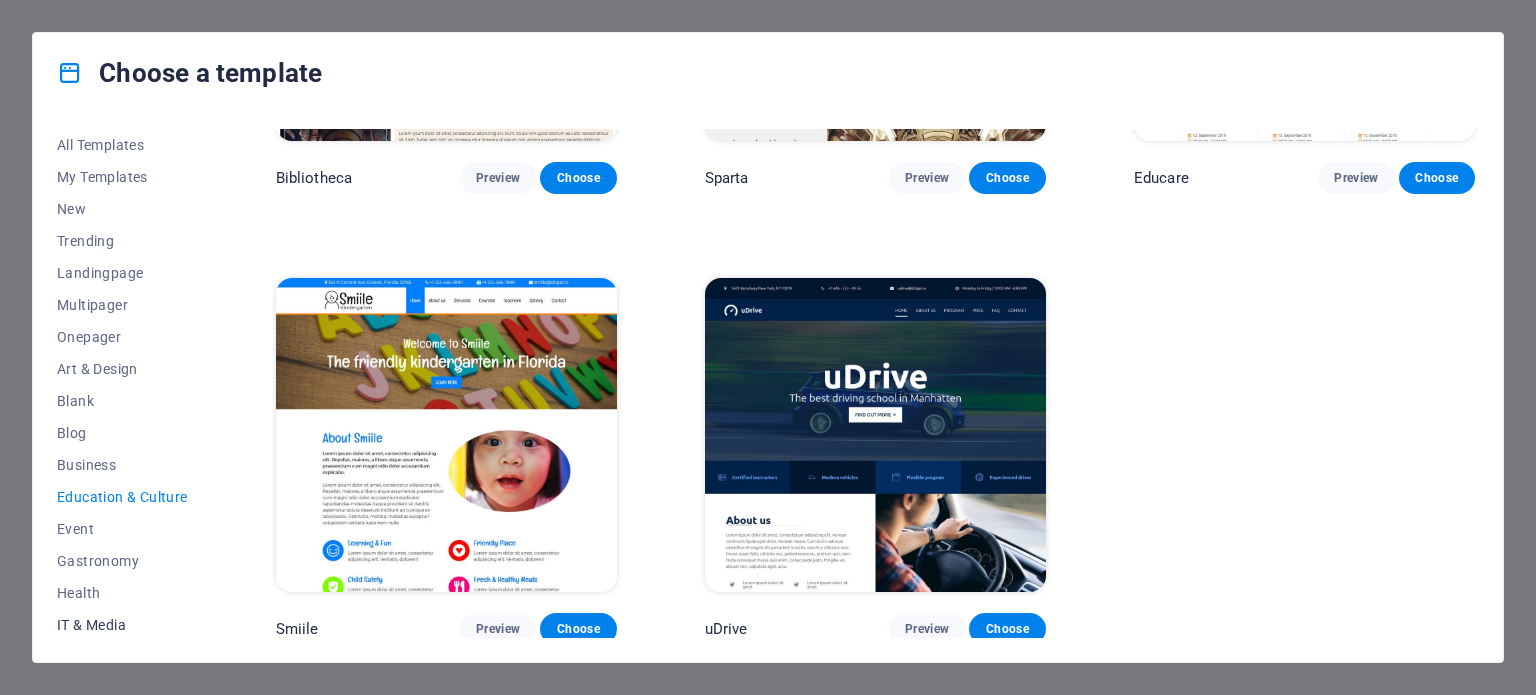 click on "IT & Media" at bounding box center (122, 625) 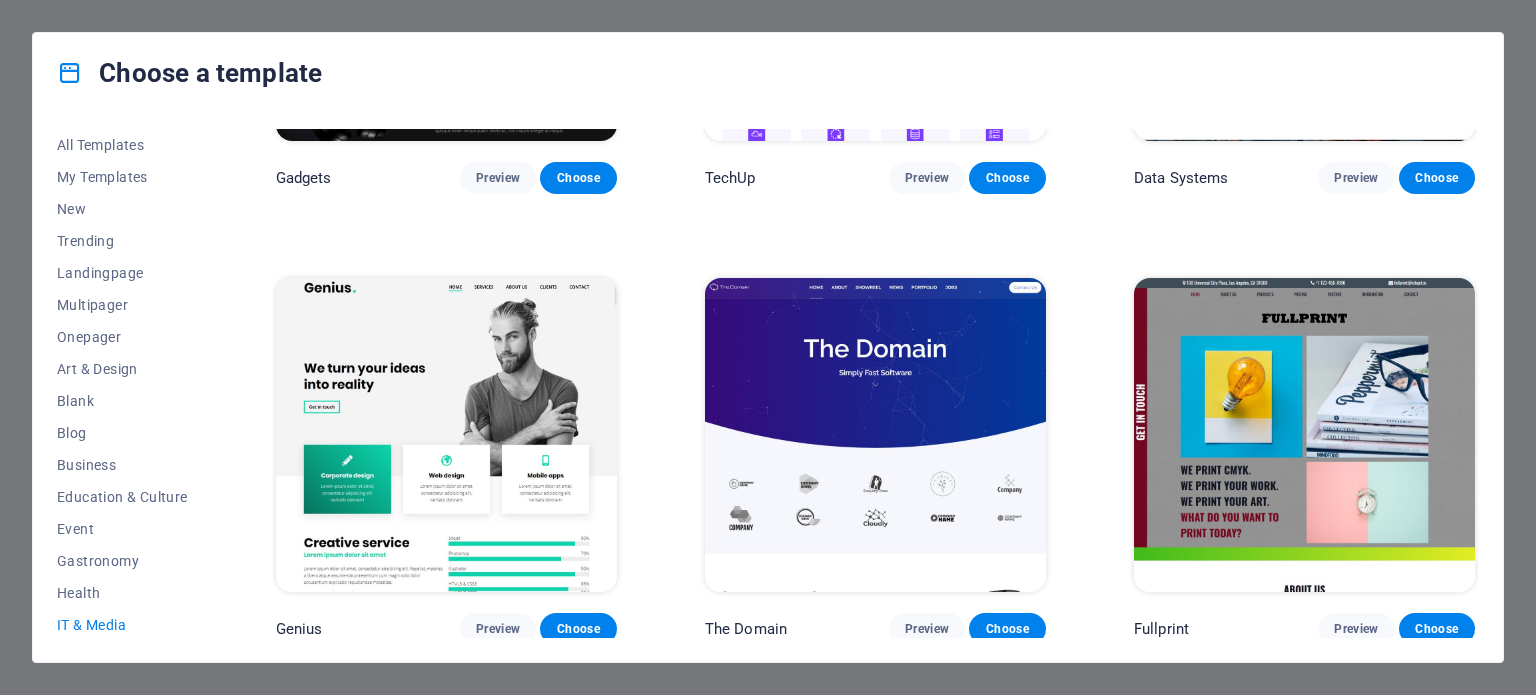 scroll, scrollTop: 858, scrollLeft: 0, axis: vertical 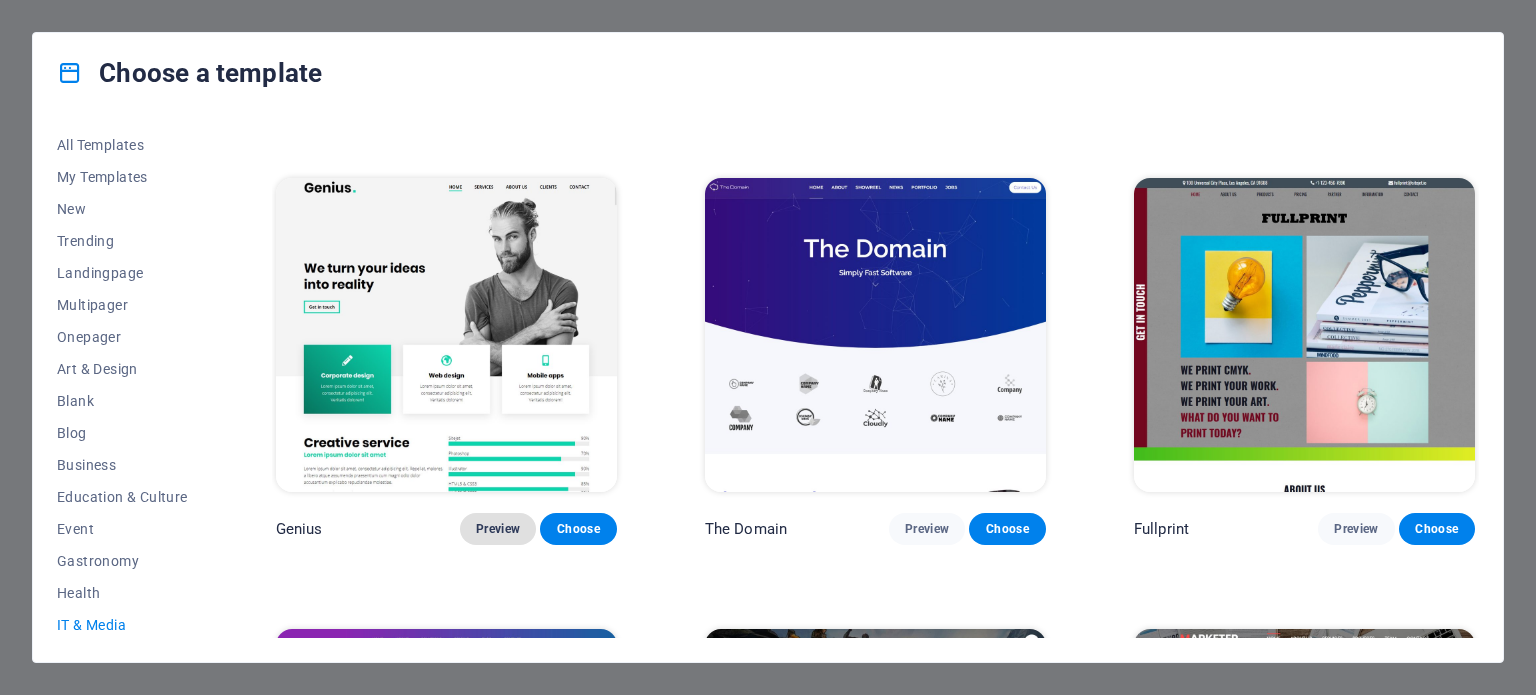 click on "Preview" at bounding box center [498, 529] 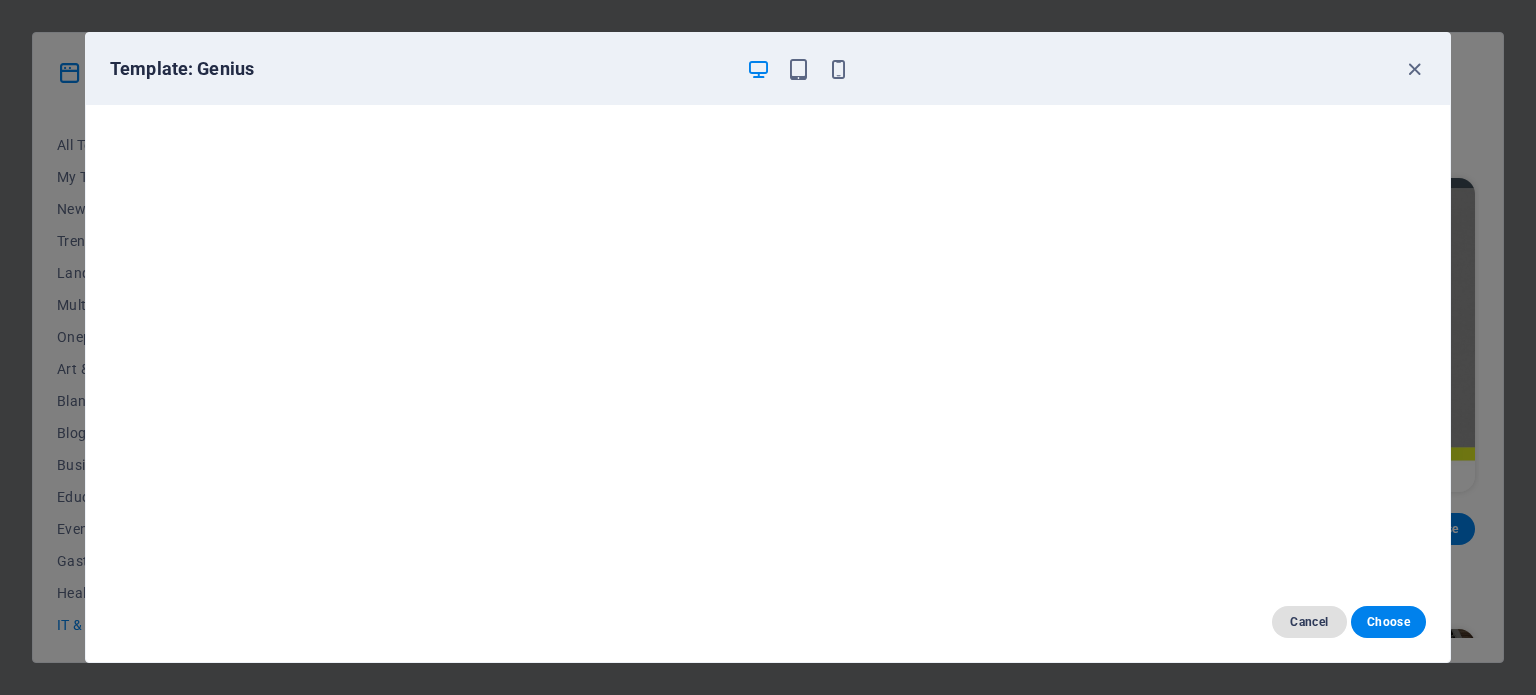 click on "Cancel" at bounding box center (1309, 622) 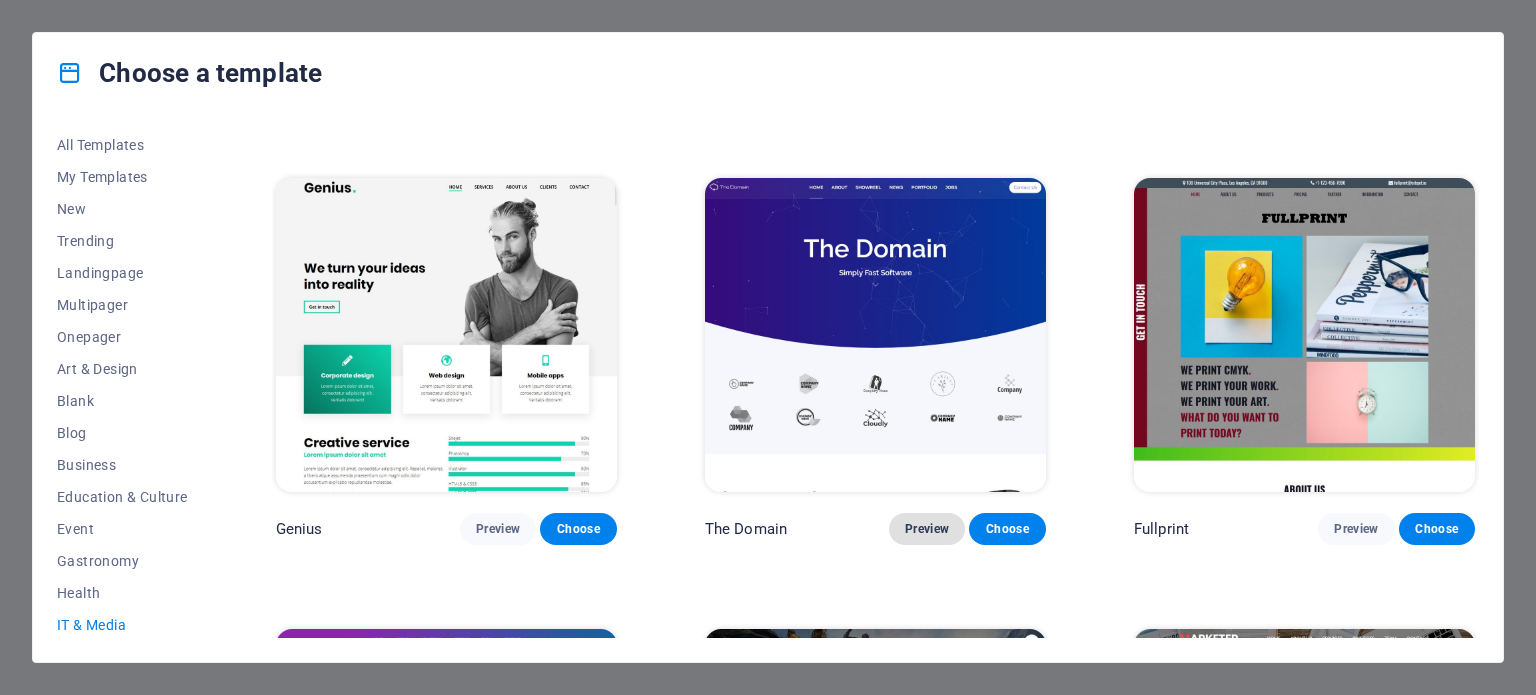 click on "Preview" at bounding box center (927, 529) 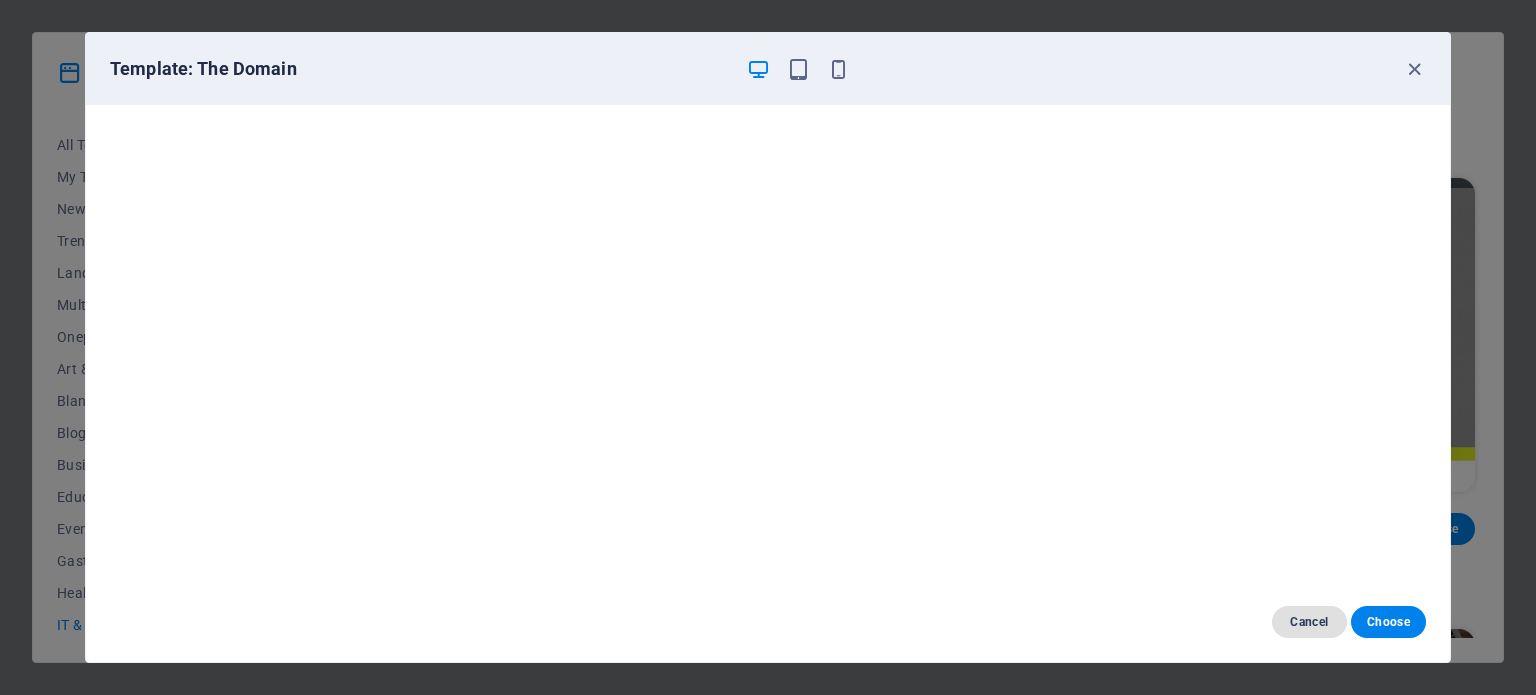 click on "Cancel" at bounding box center [1309, 622] 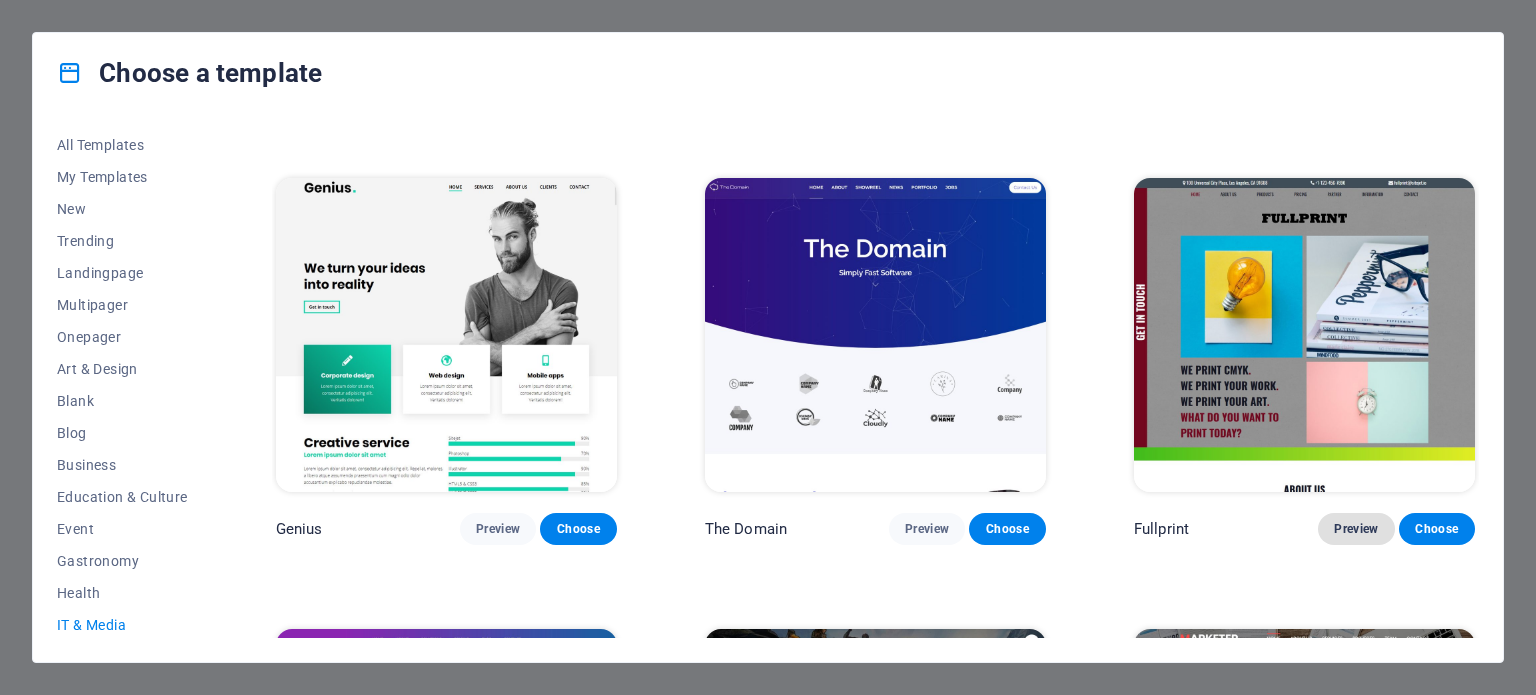 click on "Preview" at bounding box center (1356, 529) 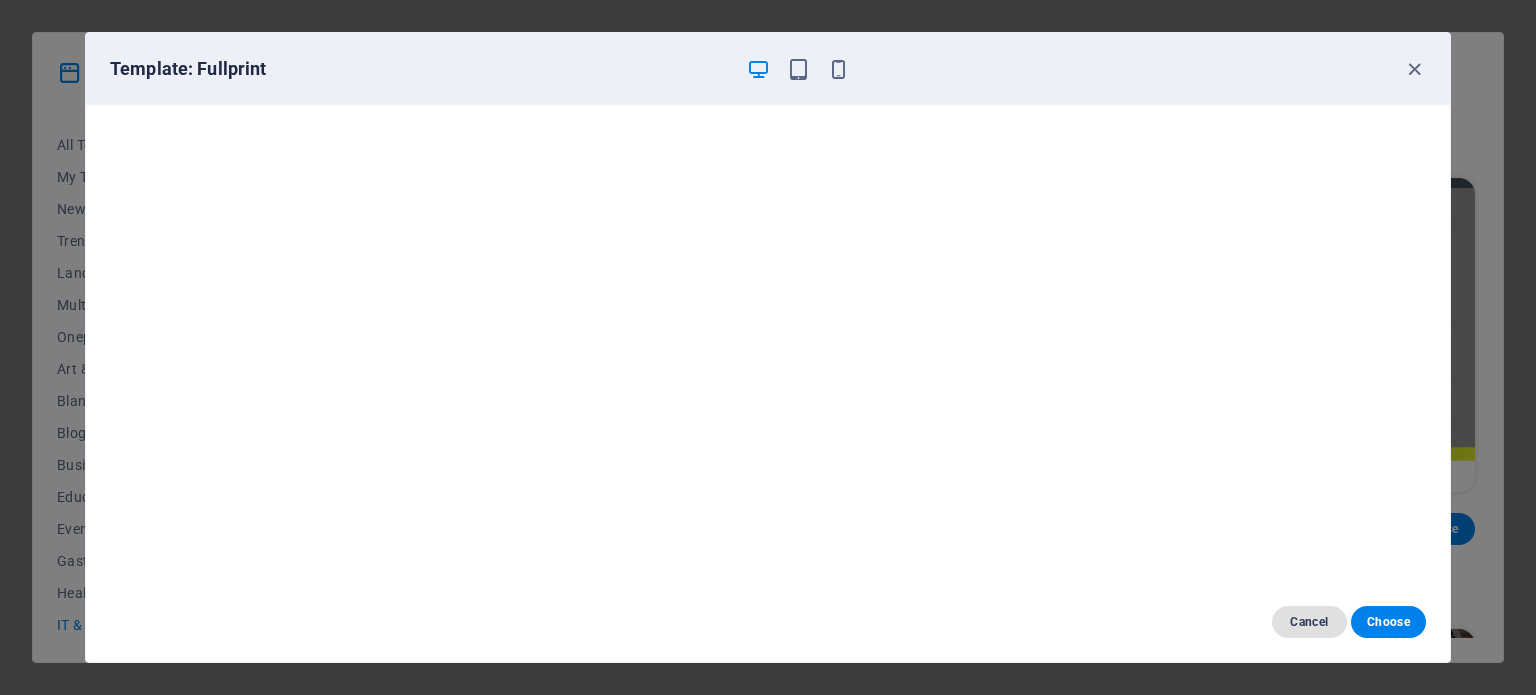 click on "Cancel" at bounding box center [1309, 622] 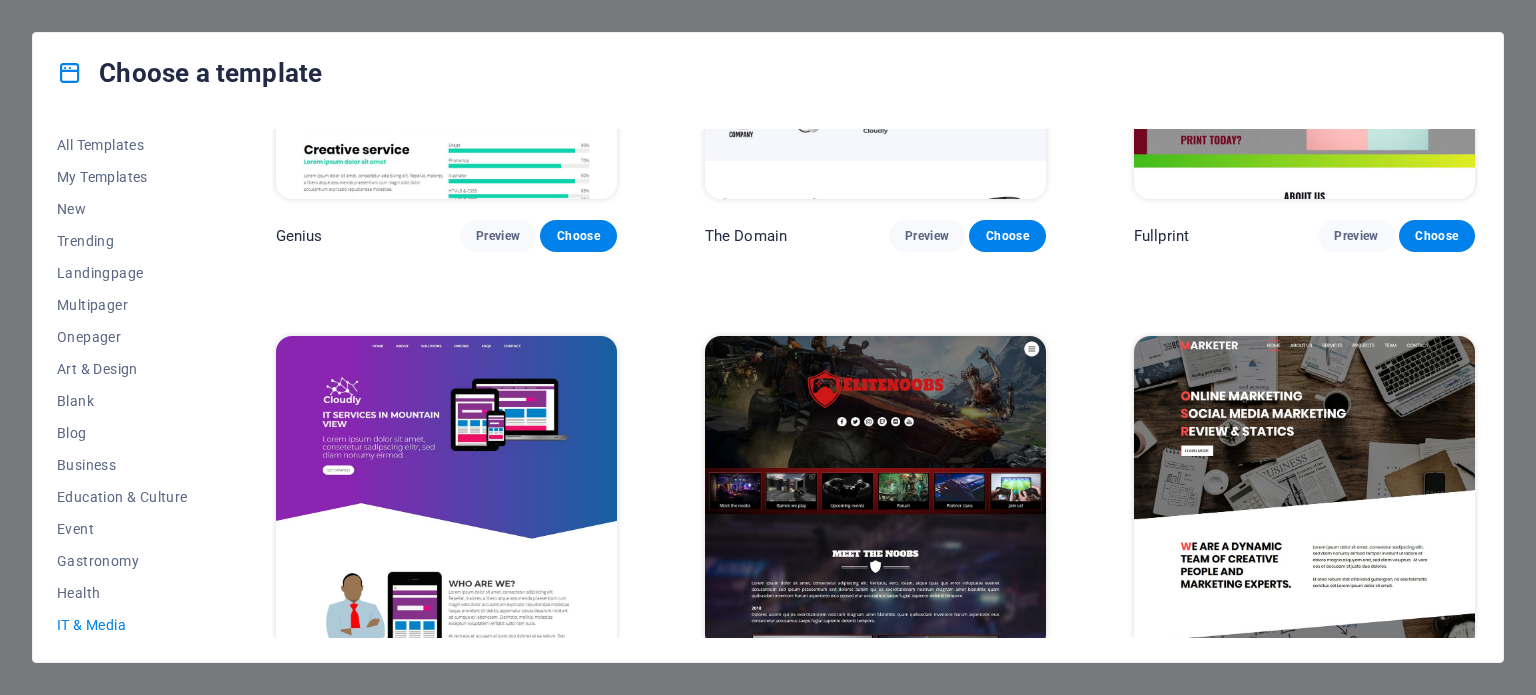 scroll, scrollTop: 1208, scrollLeft: 0, axis: vertical 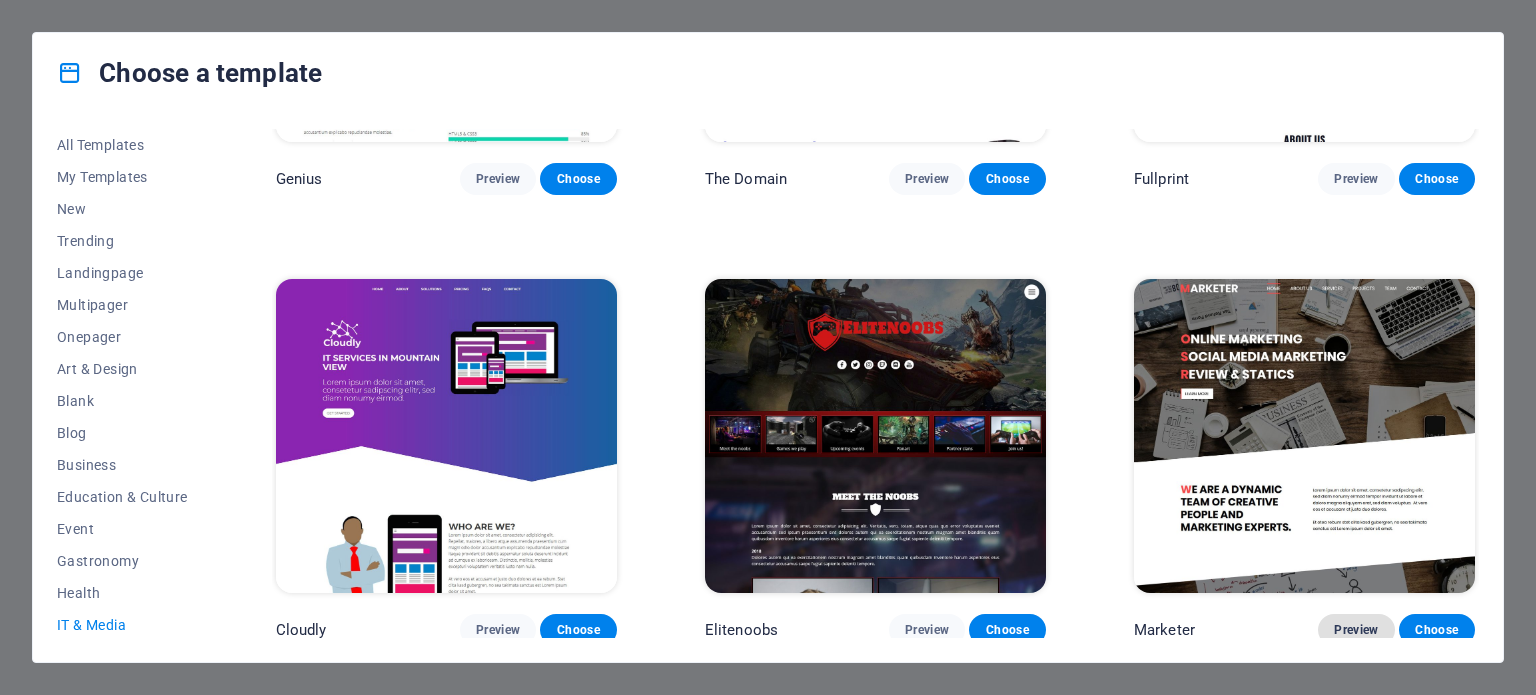 click on "Preview" at bounding box center (1356, 630) 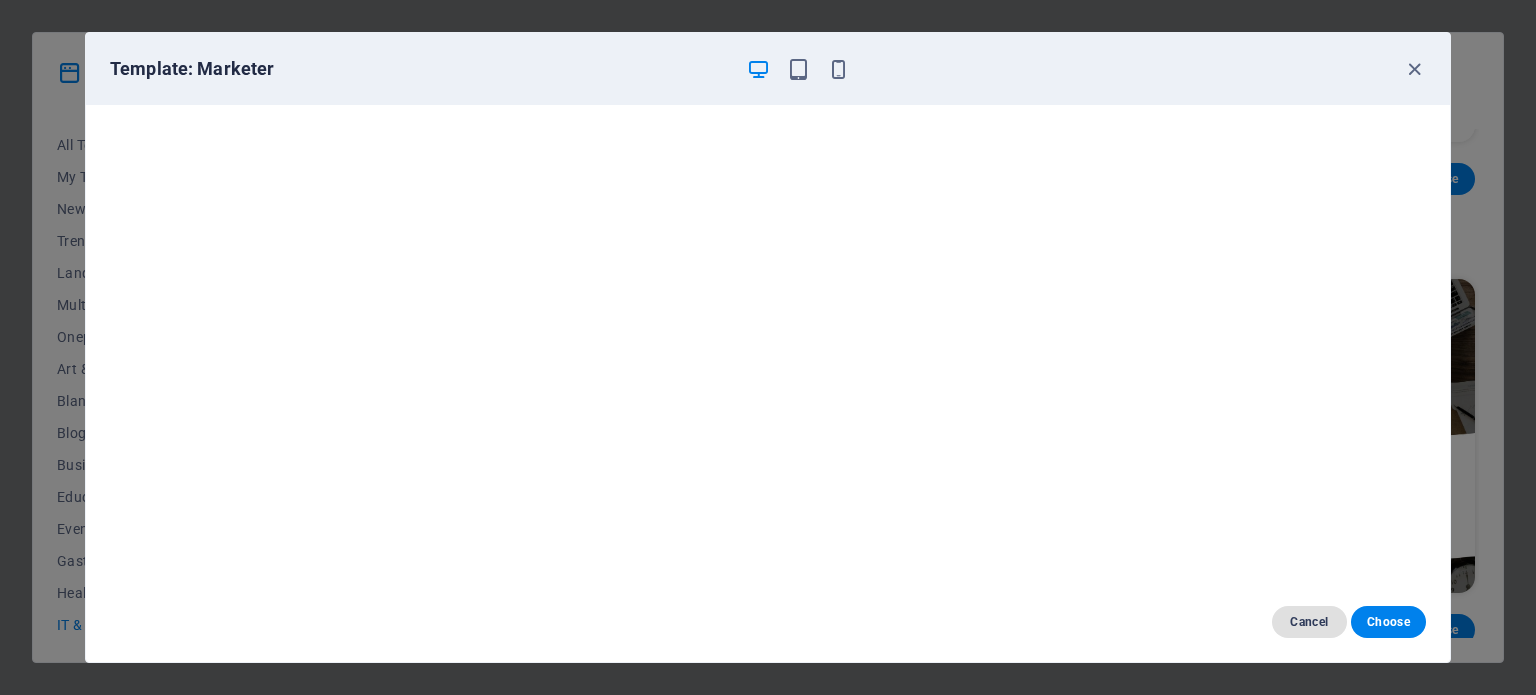 click on "Cancel" at bounding box center [1309, 622] 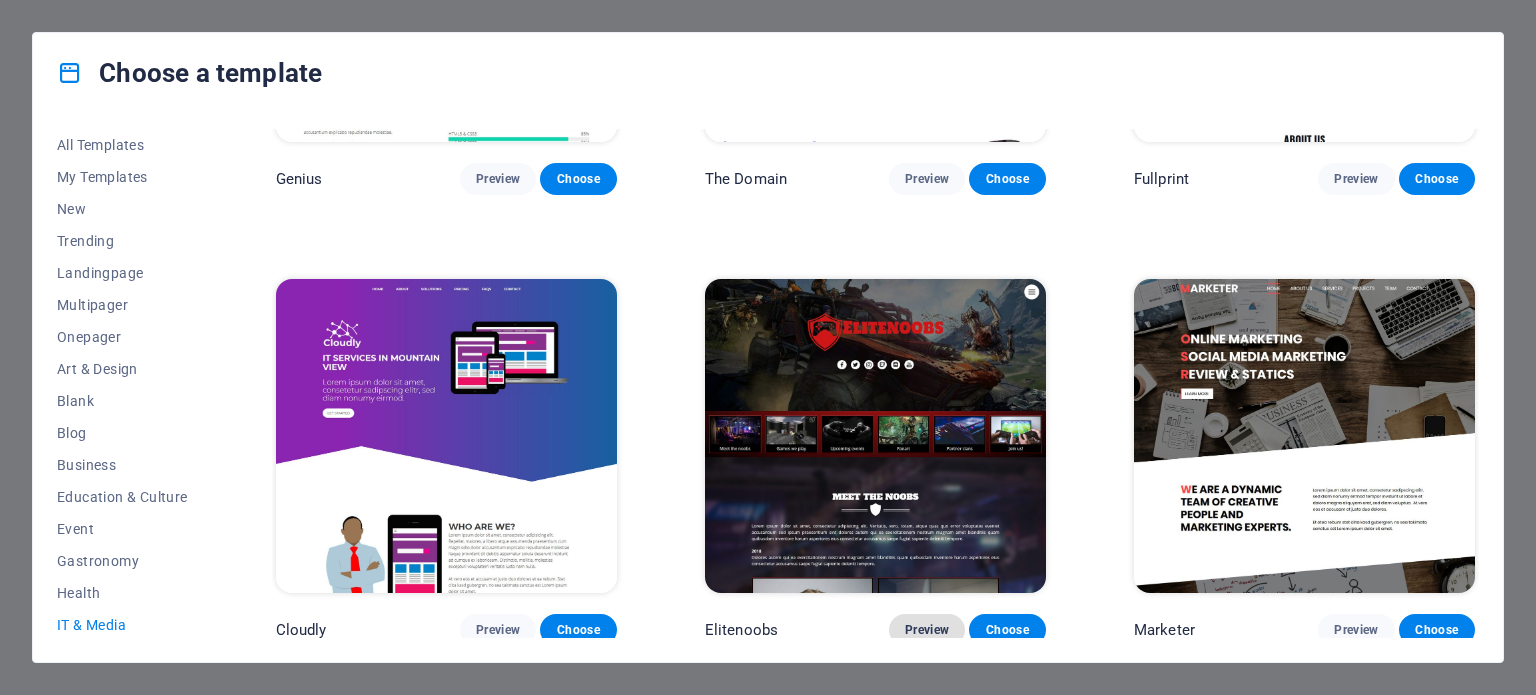 click on "Preview" at bounding box center [927, 630] 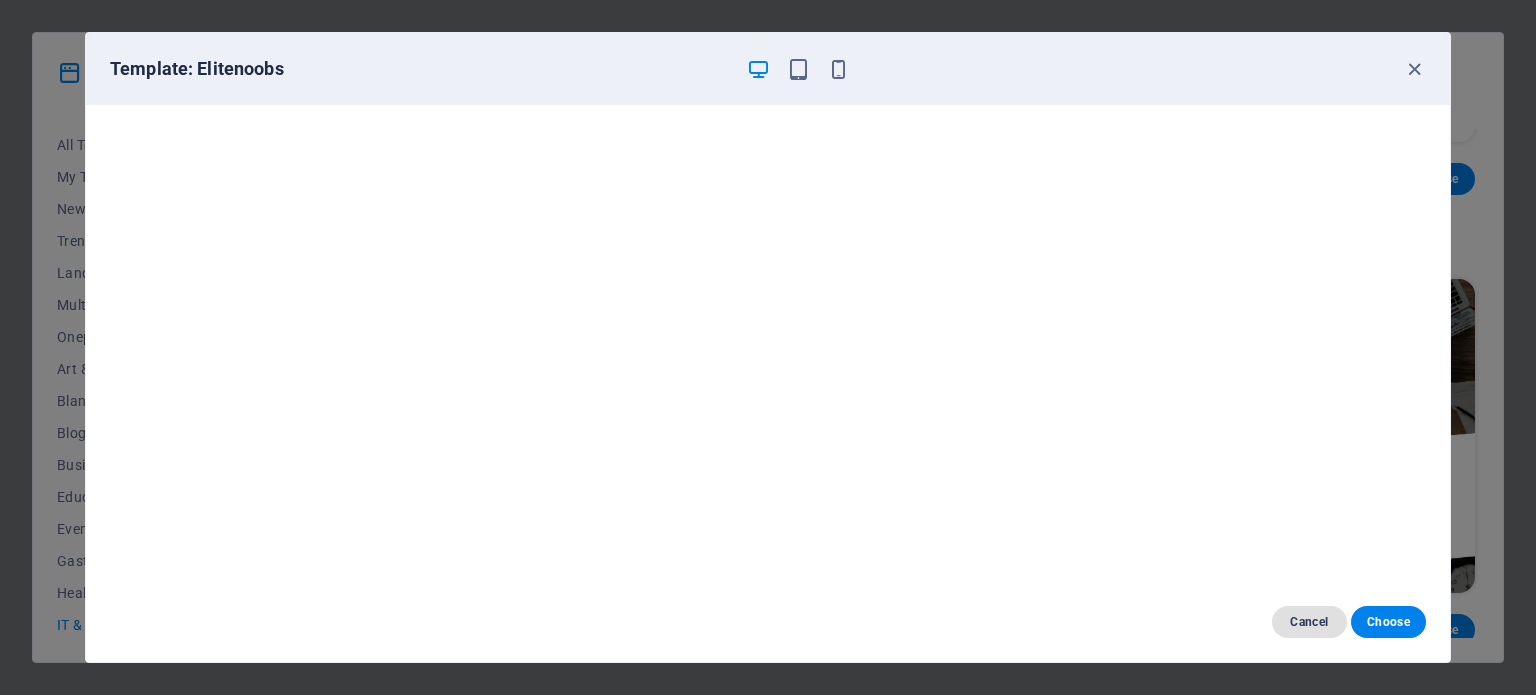 click on "Cancel" at bounding box center (1309, 622) 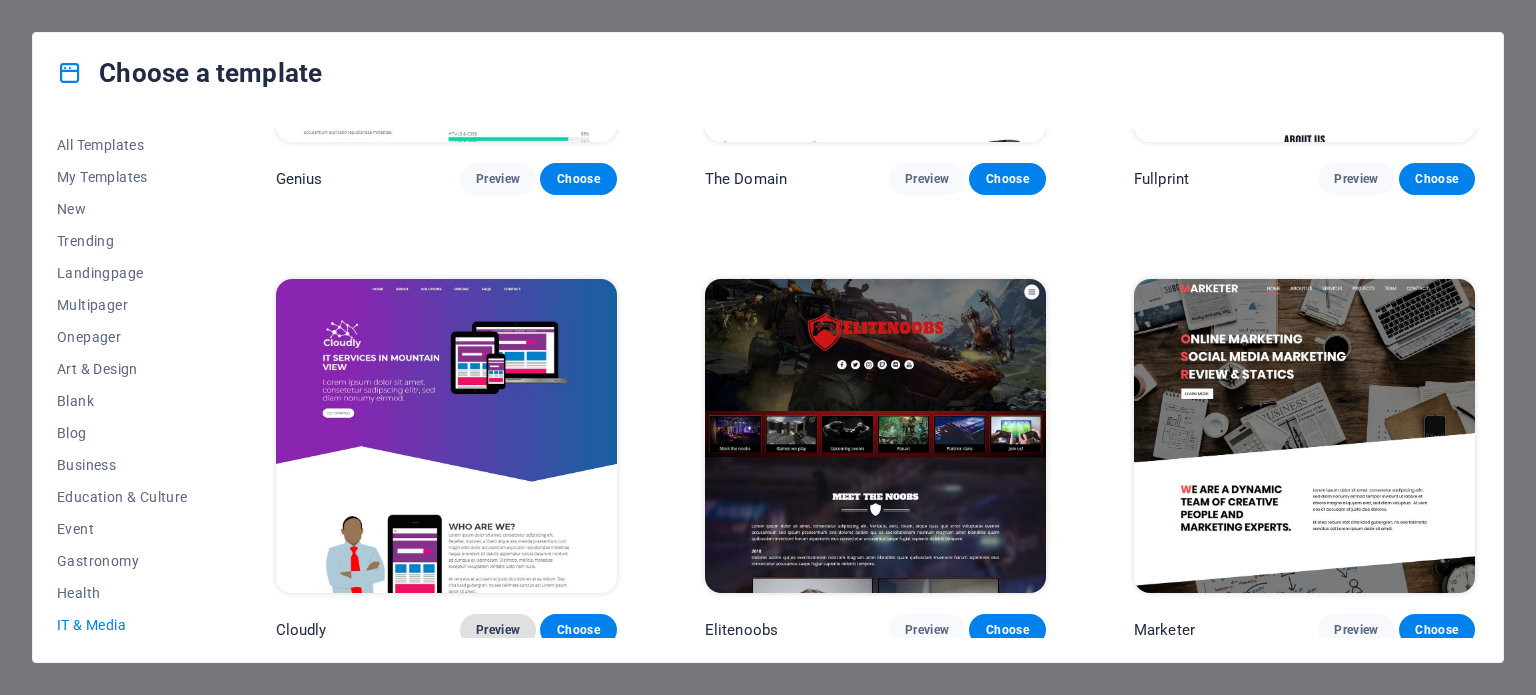 click on "Preview" at bounding box center [498, 630] 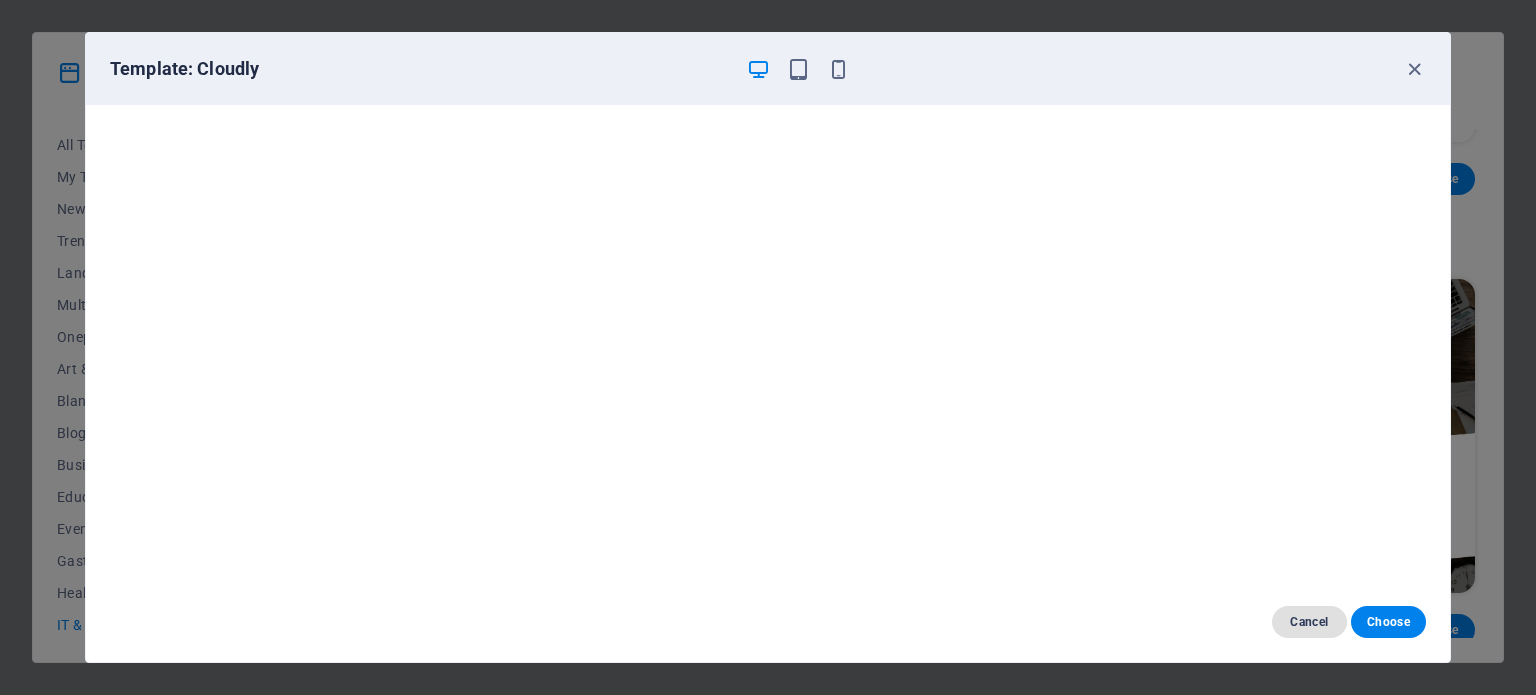 click on "Cancel" at bounding box center [1309, 622] 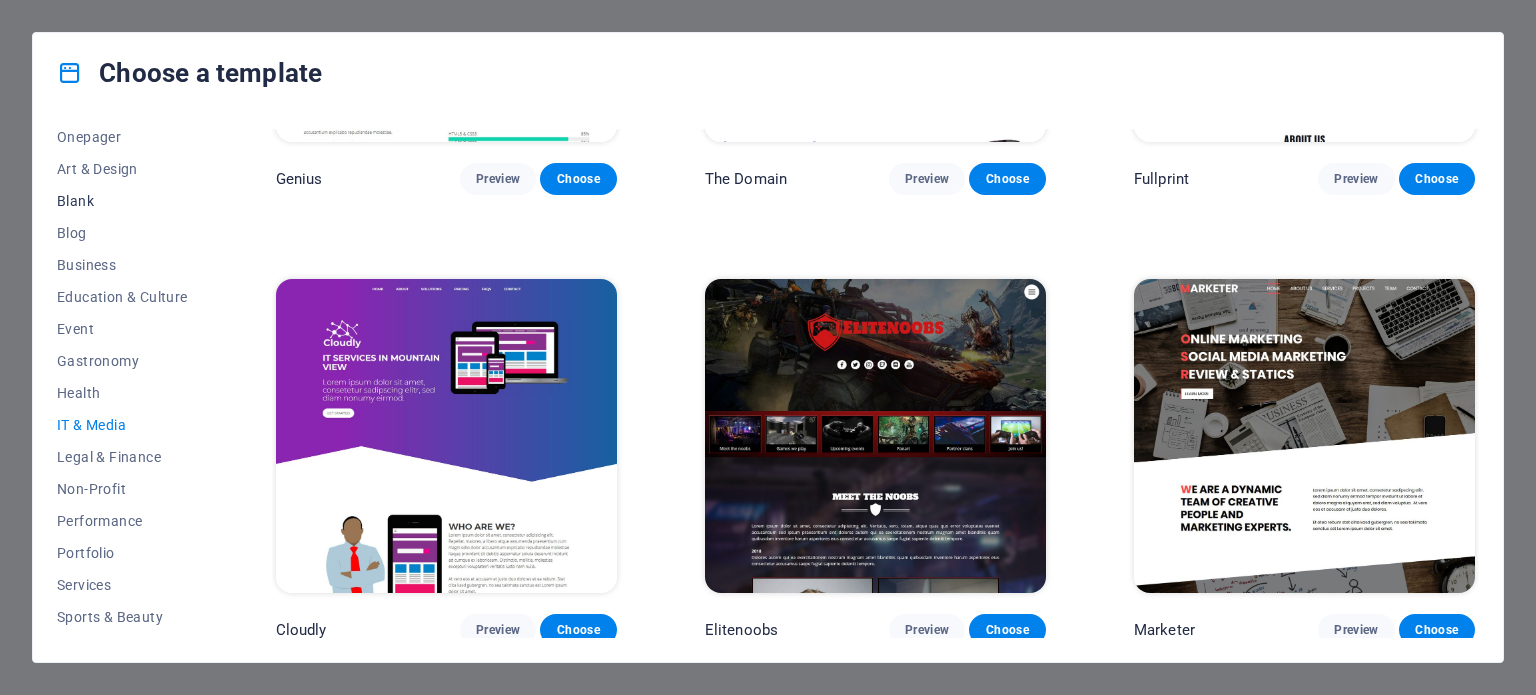 scroll, scrollTop: 290, scrollLeft: 0, axis: vertical 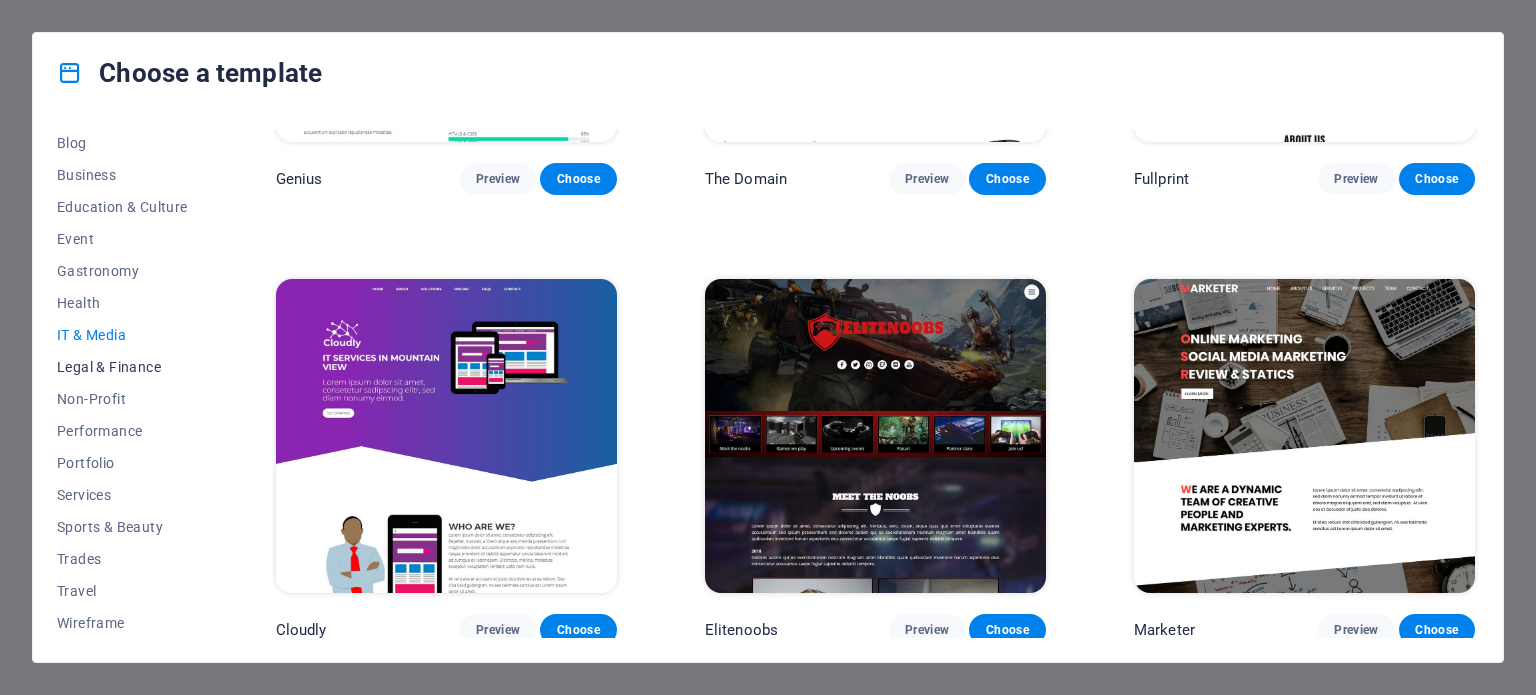 click on "Legal & Finance" at bounding box center [122, 367] 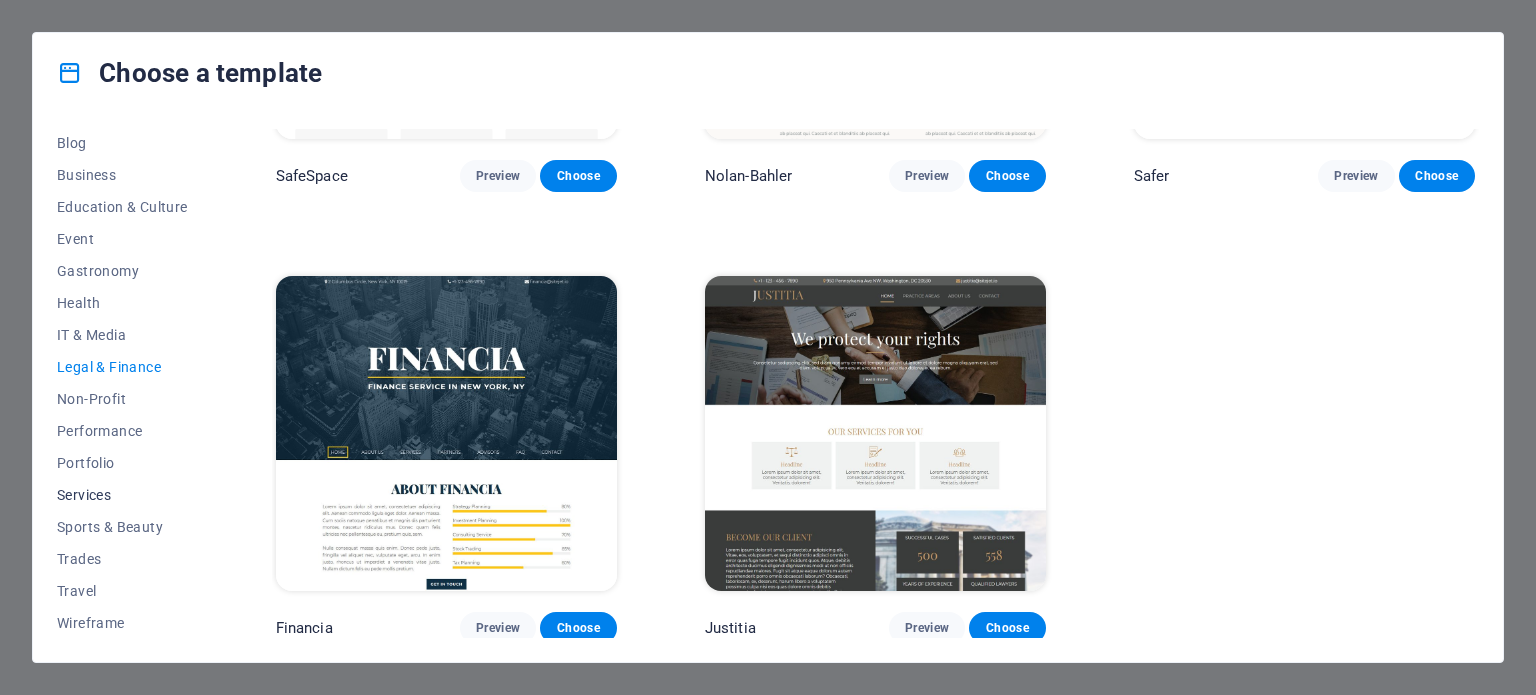 scroll, scrollTop: 308, scrollLeft: 0, axis: vertical 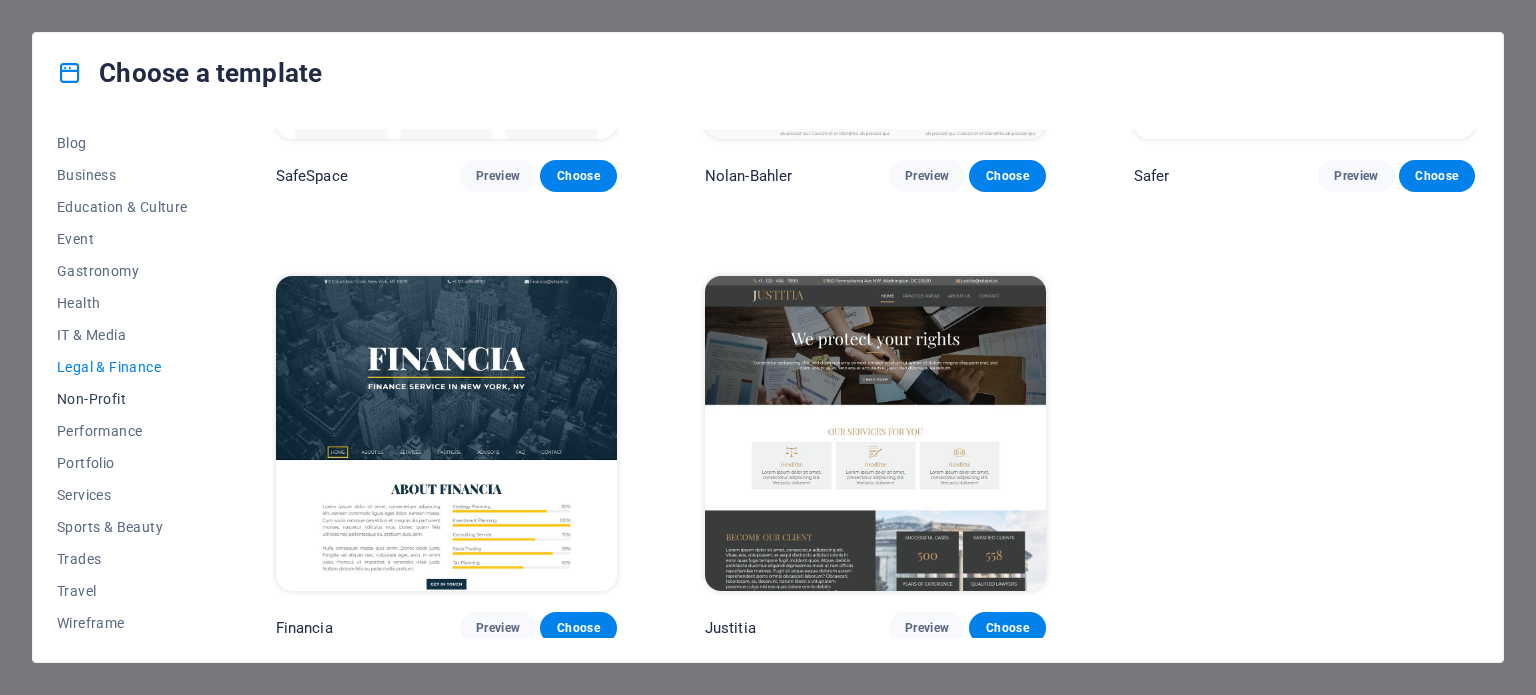 click on "Non-Profit" at bounding box center [122, 399] 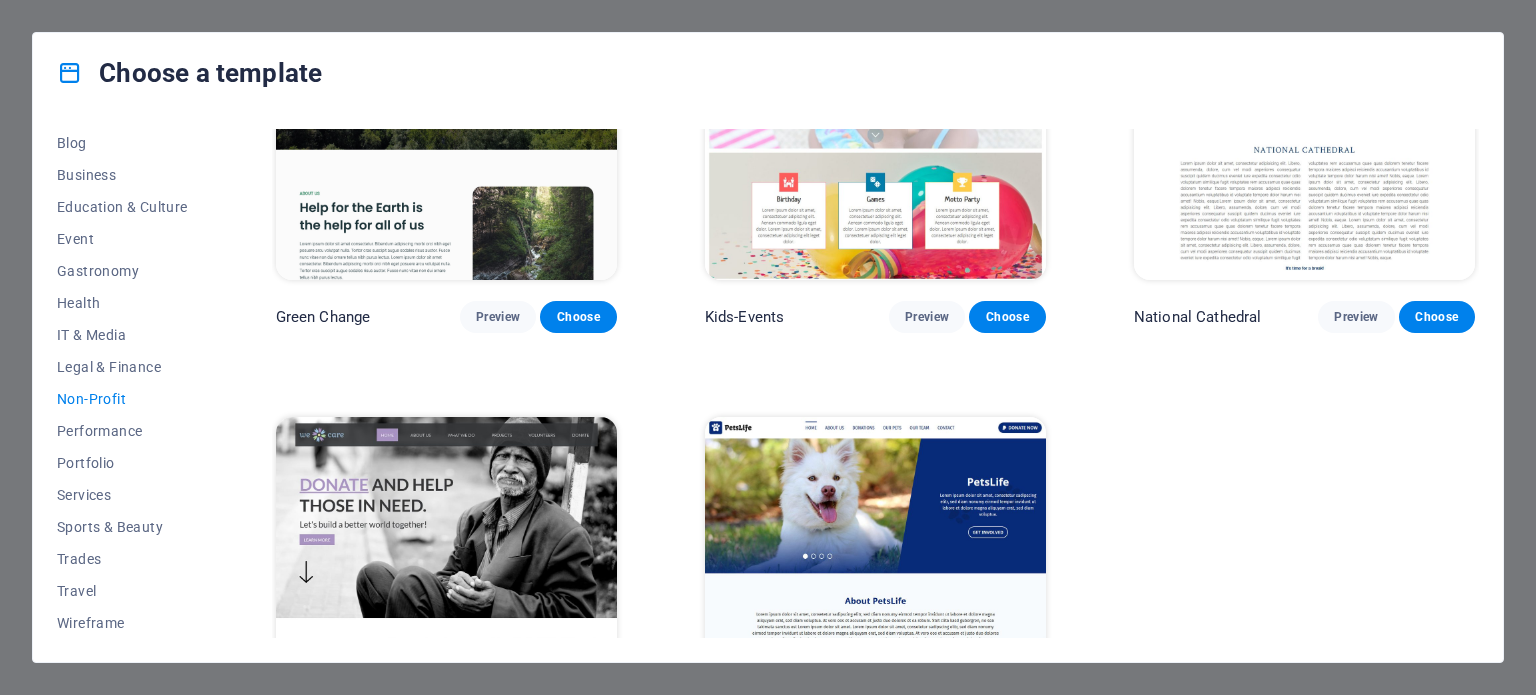 scroll, scrollTop: 308, scrollLeft: 0, axis: vertical 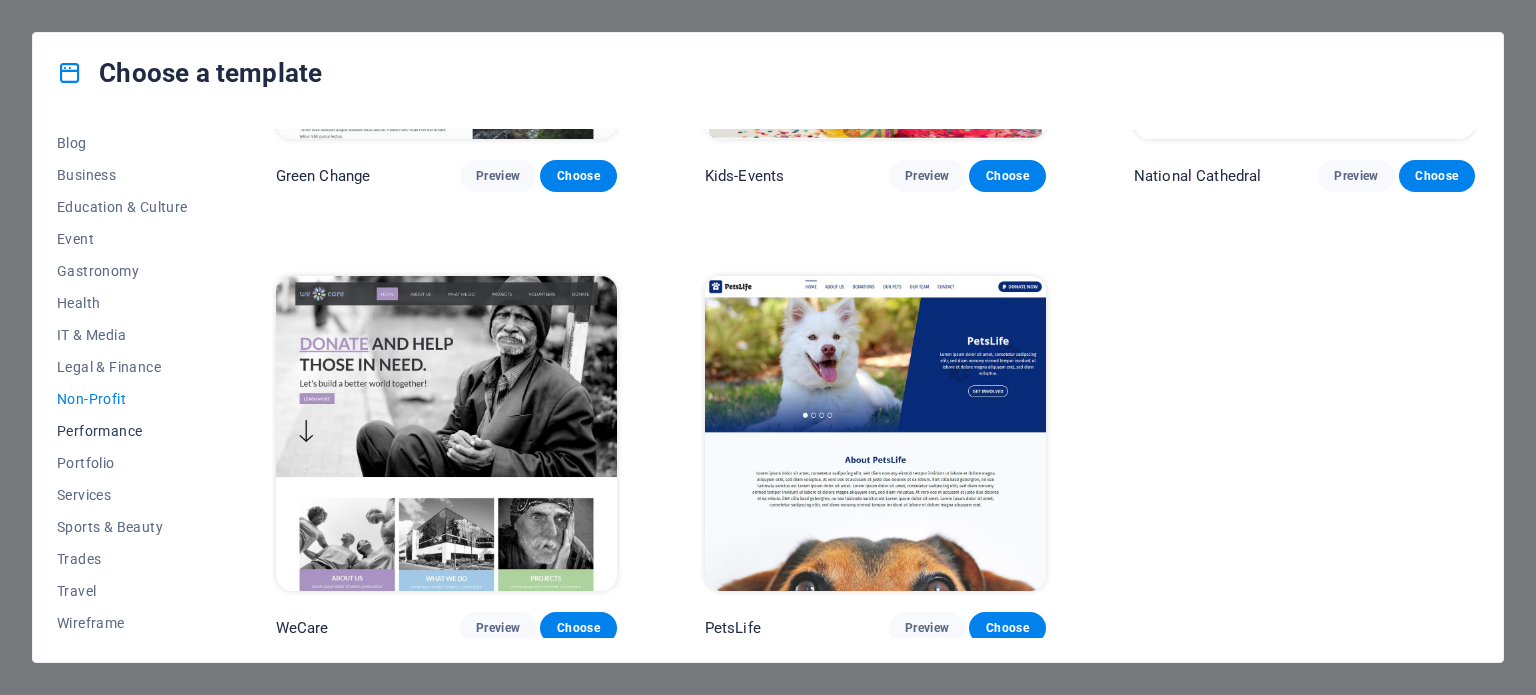 click on "Performance" at bounding box center (122, 431) 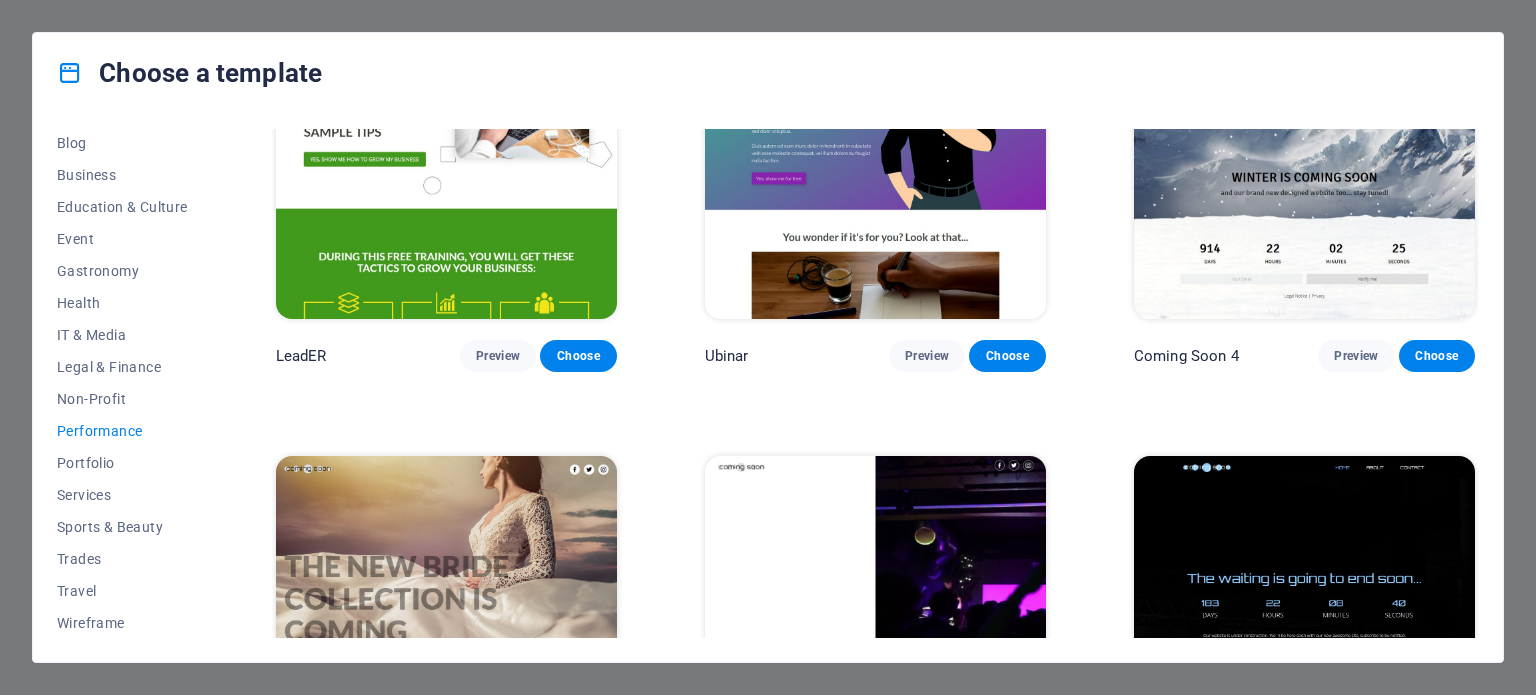 scroll, scrollTop: 2106, scrollLeft: 0, axis: vertical 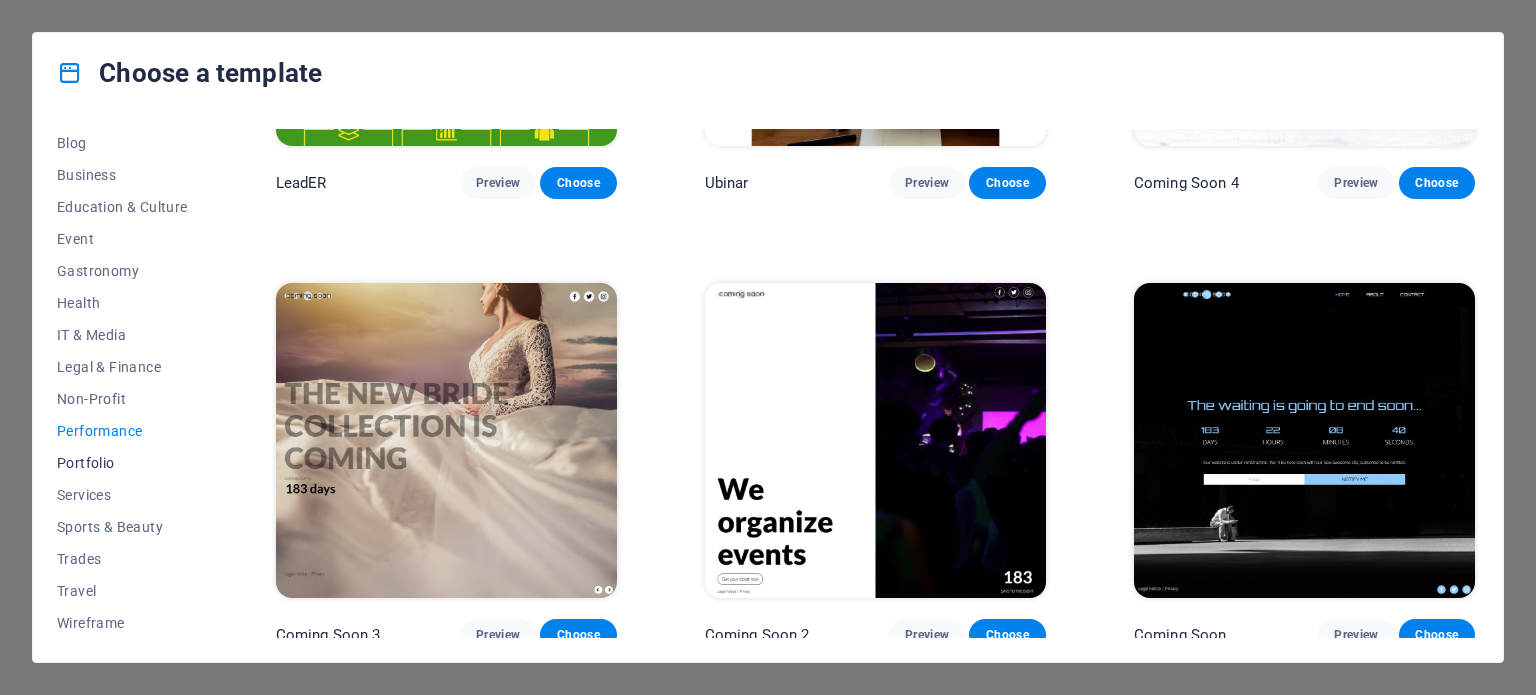 click on "Portfolio" at bounding box center [122, 463] 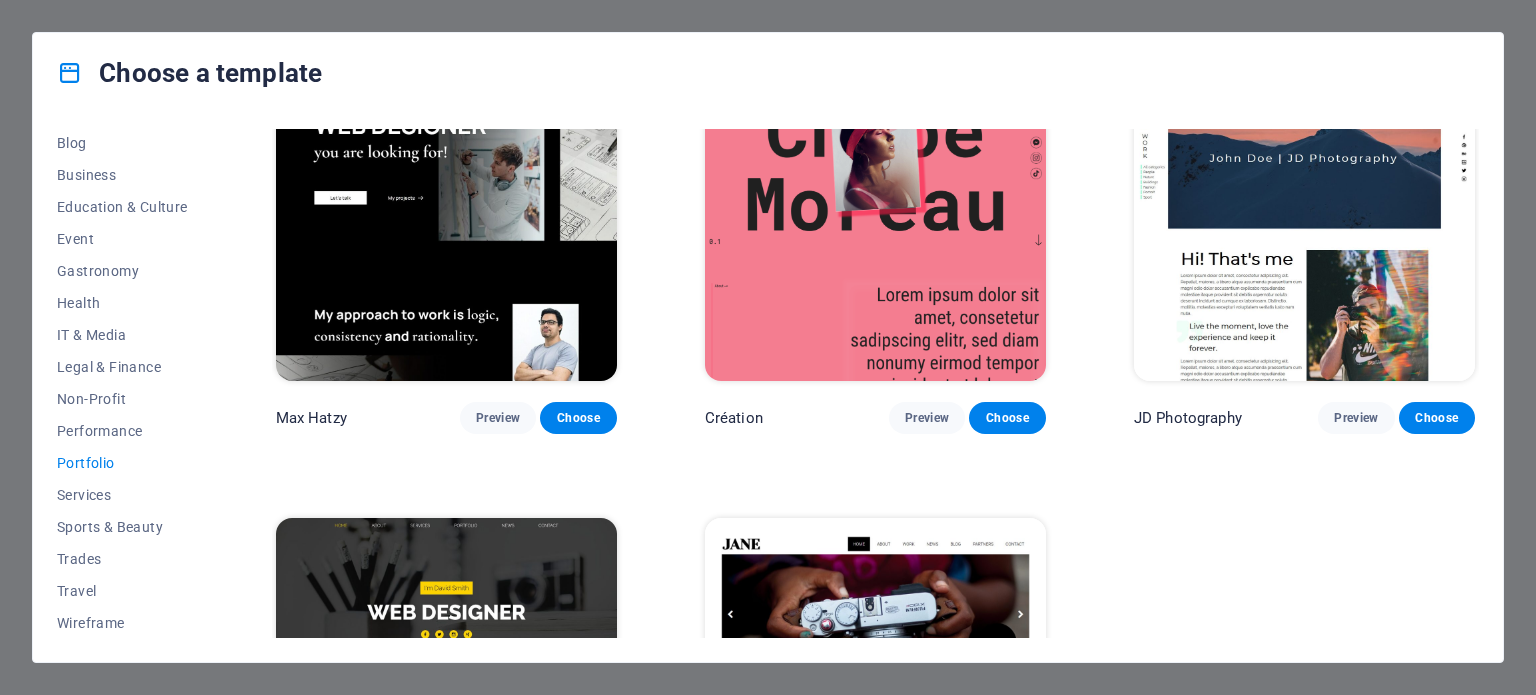 scroll, scrollTop: 400, scrollLeft: 0, axis: vertical 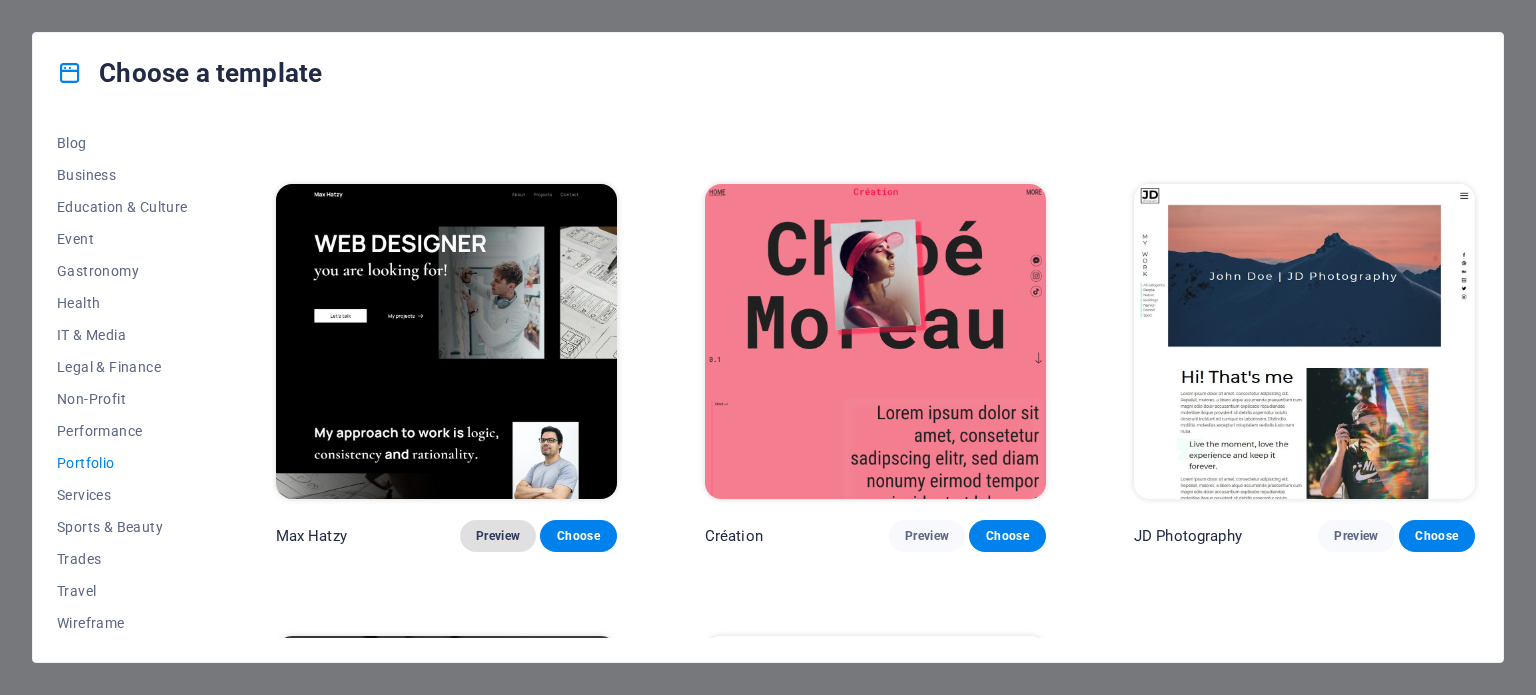 click on "Preview" at bounding box center (498, 536) 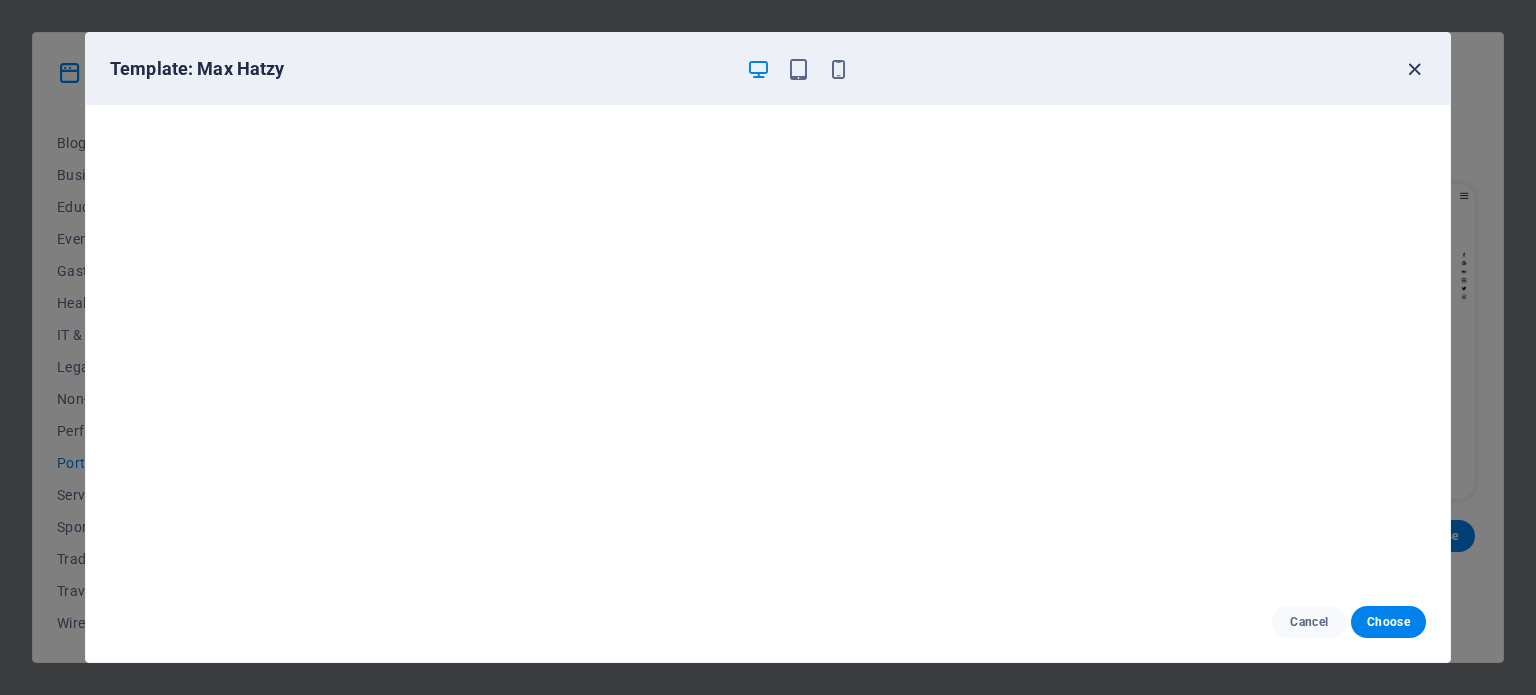 click at bounding box center (1414, 69) 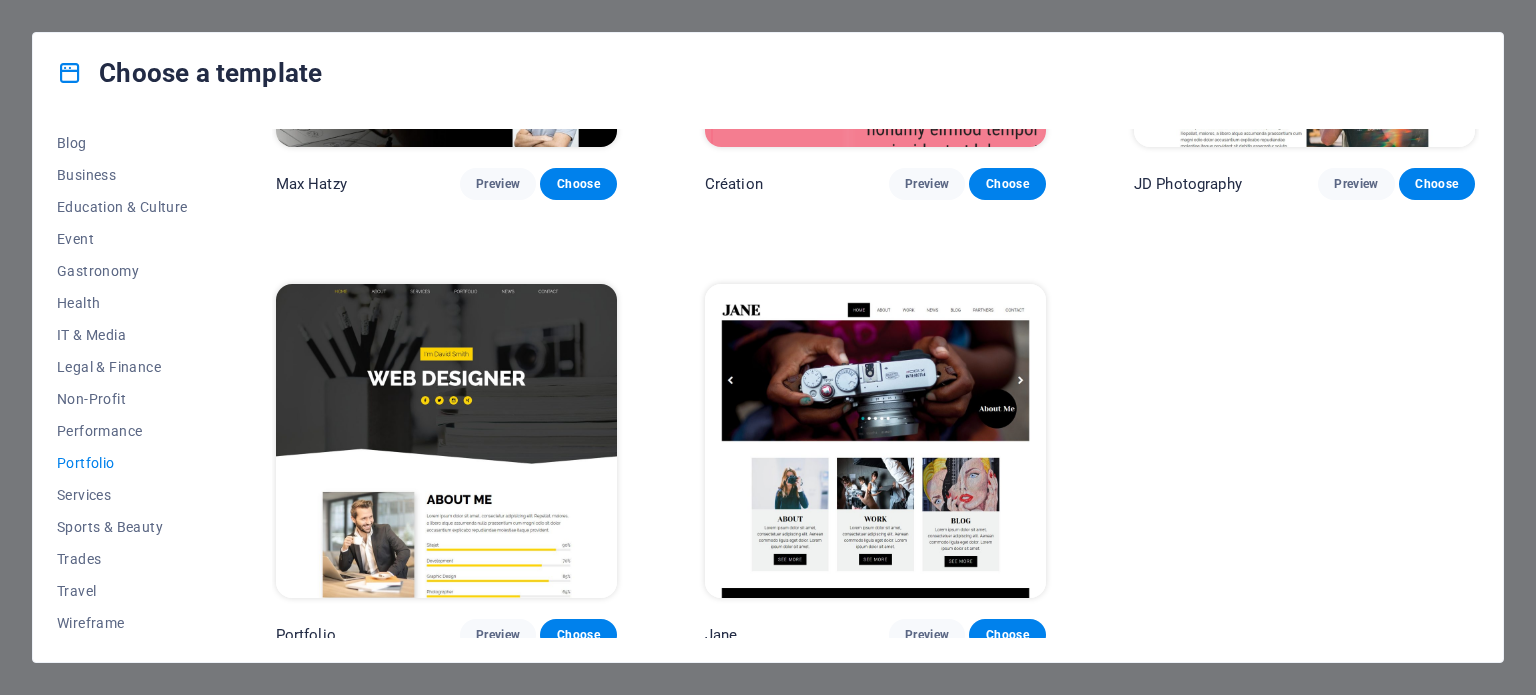 scroll, scrollTop: 758, scrollLeft: 0, axis: vertical 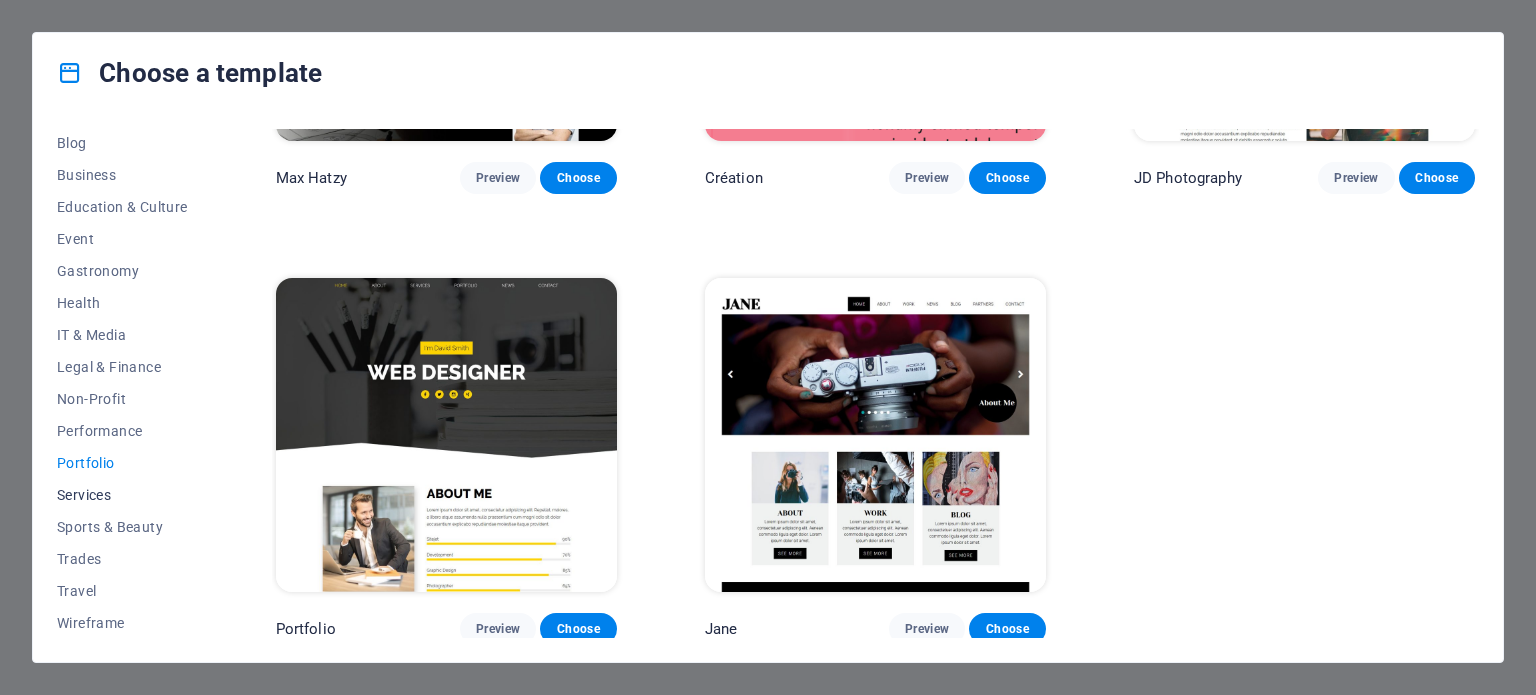 click on "Services" at bounding box center (122, 495) 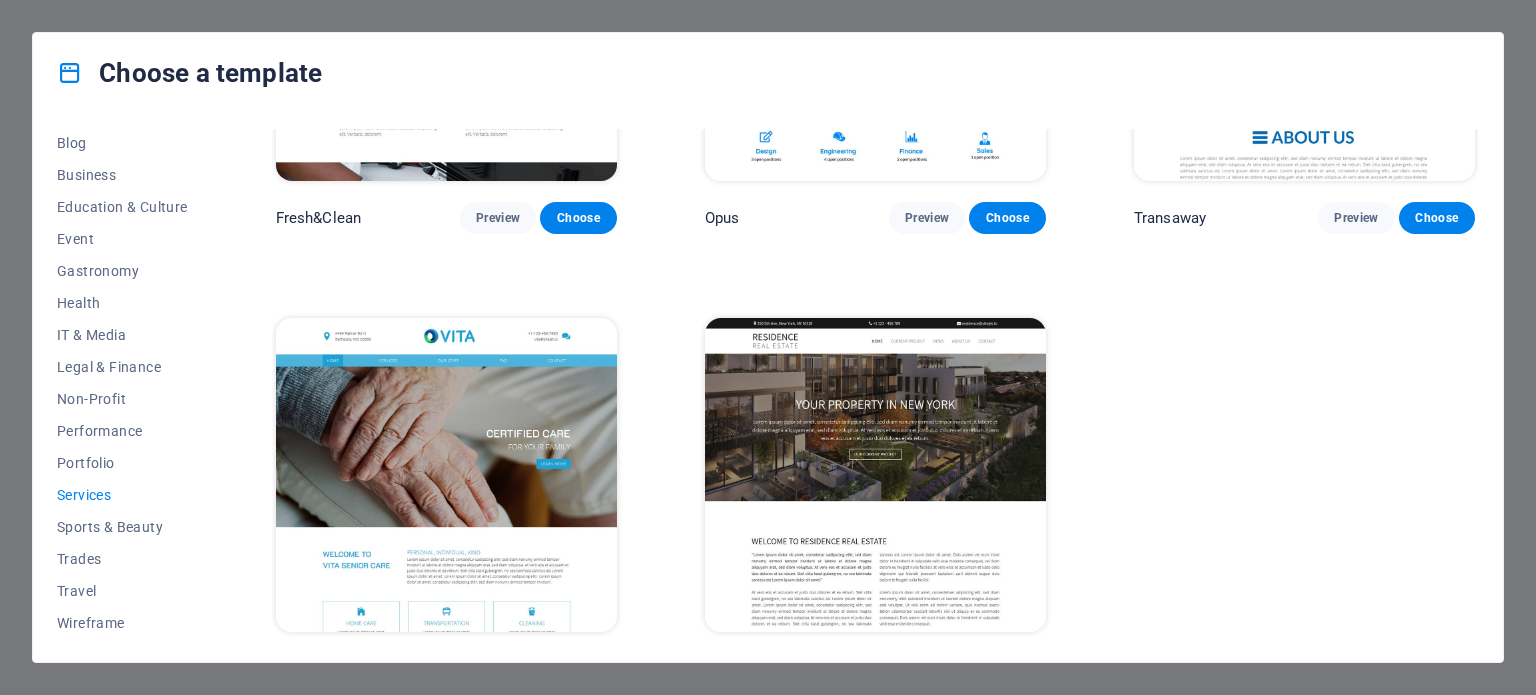 scroll, scrollTop: 2556, scrollLeft: 0, axis: vertical 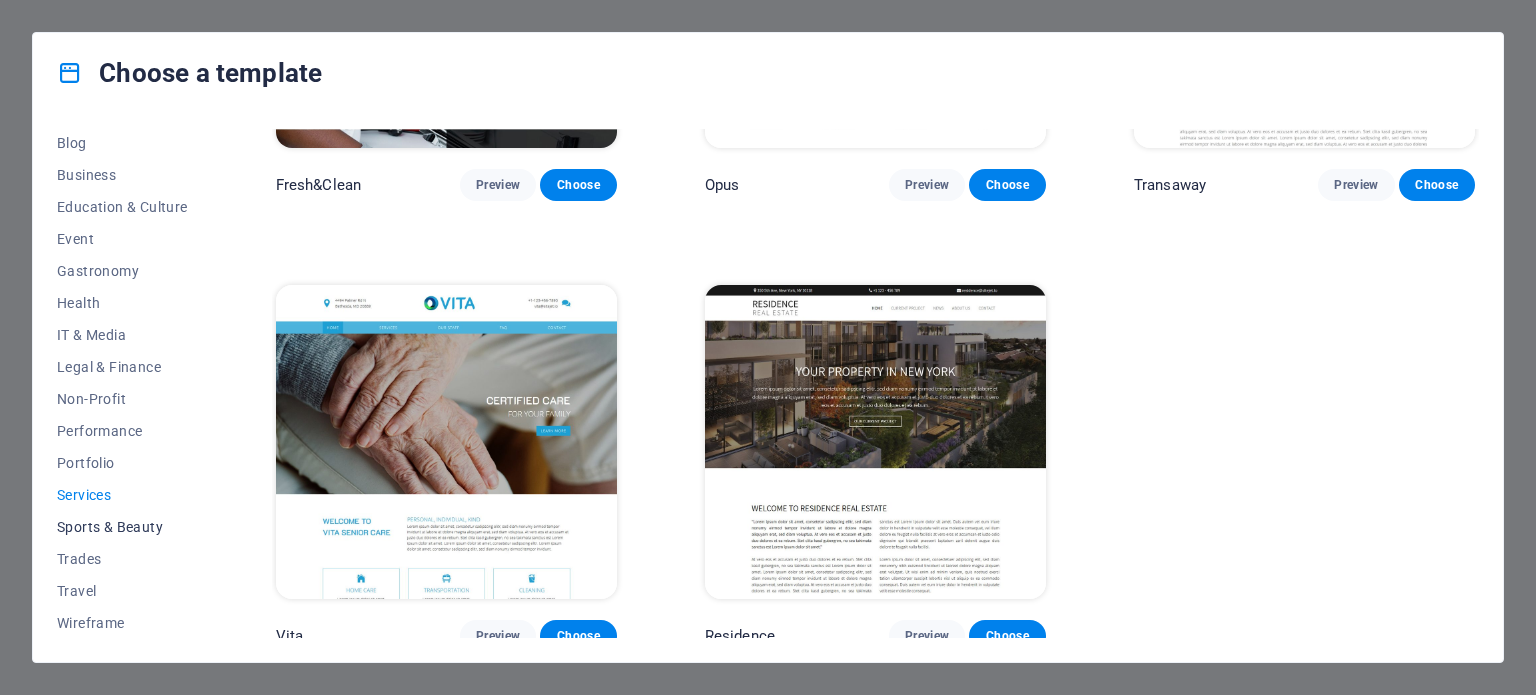 click on "Sports & Beauty" at bounding box center (122, 527) 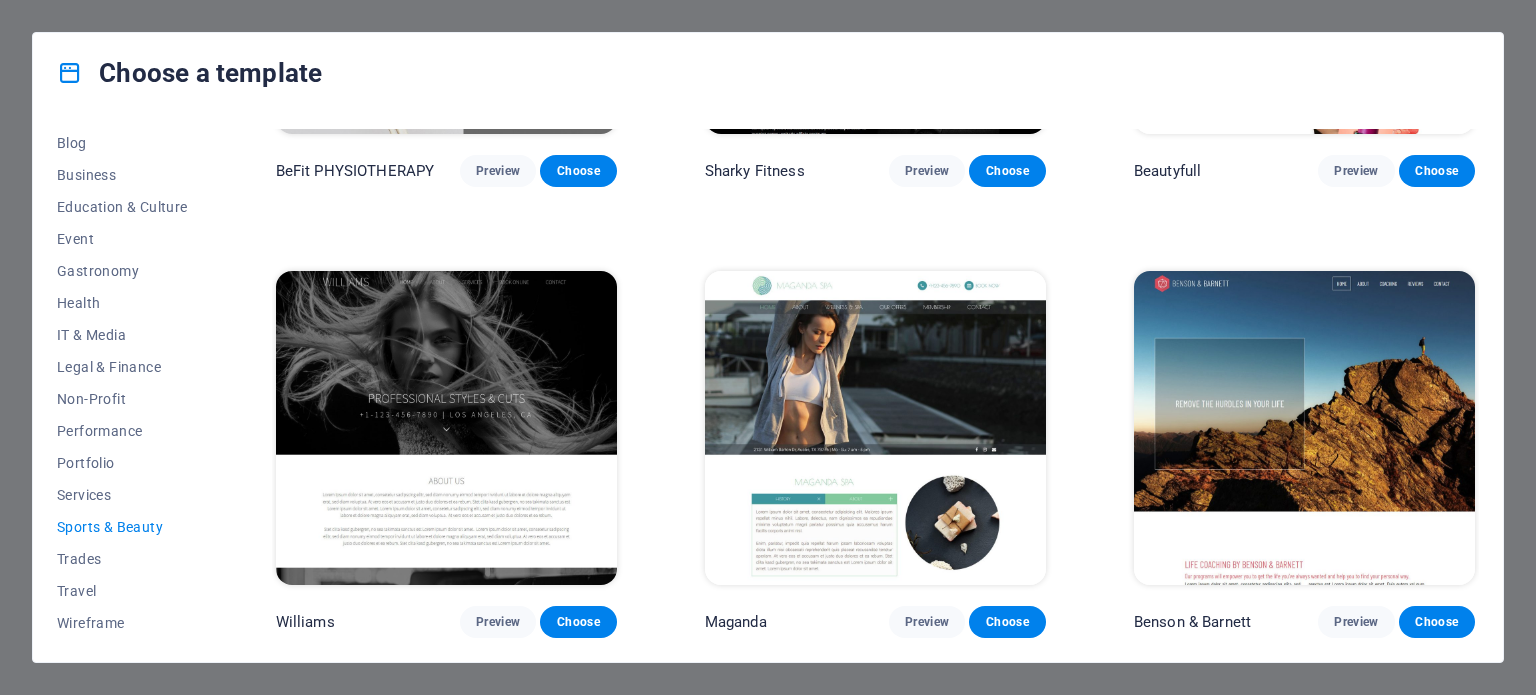 scroll, scrollTop: 1657, scrollLeft: 0, axis: vertical 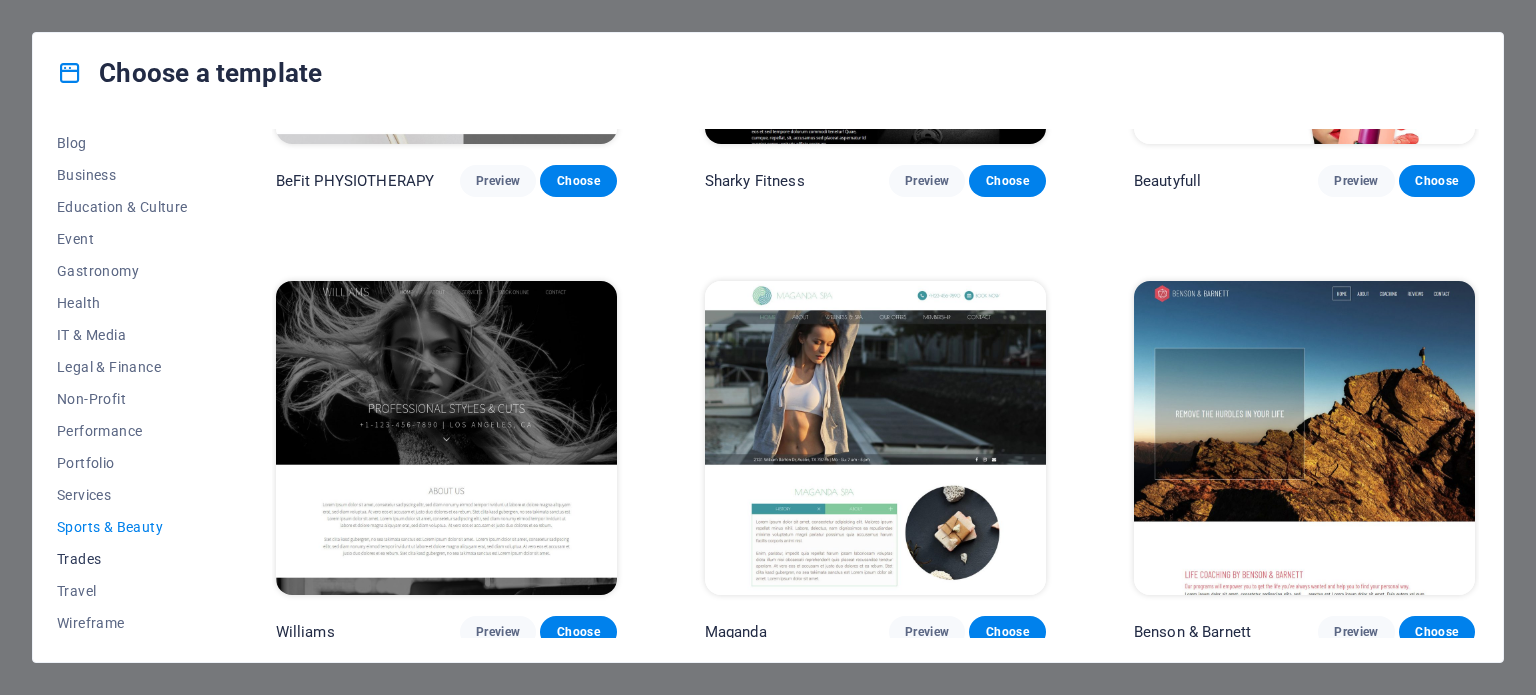 click on "Trades" at bounding box center [122, 559] 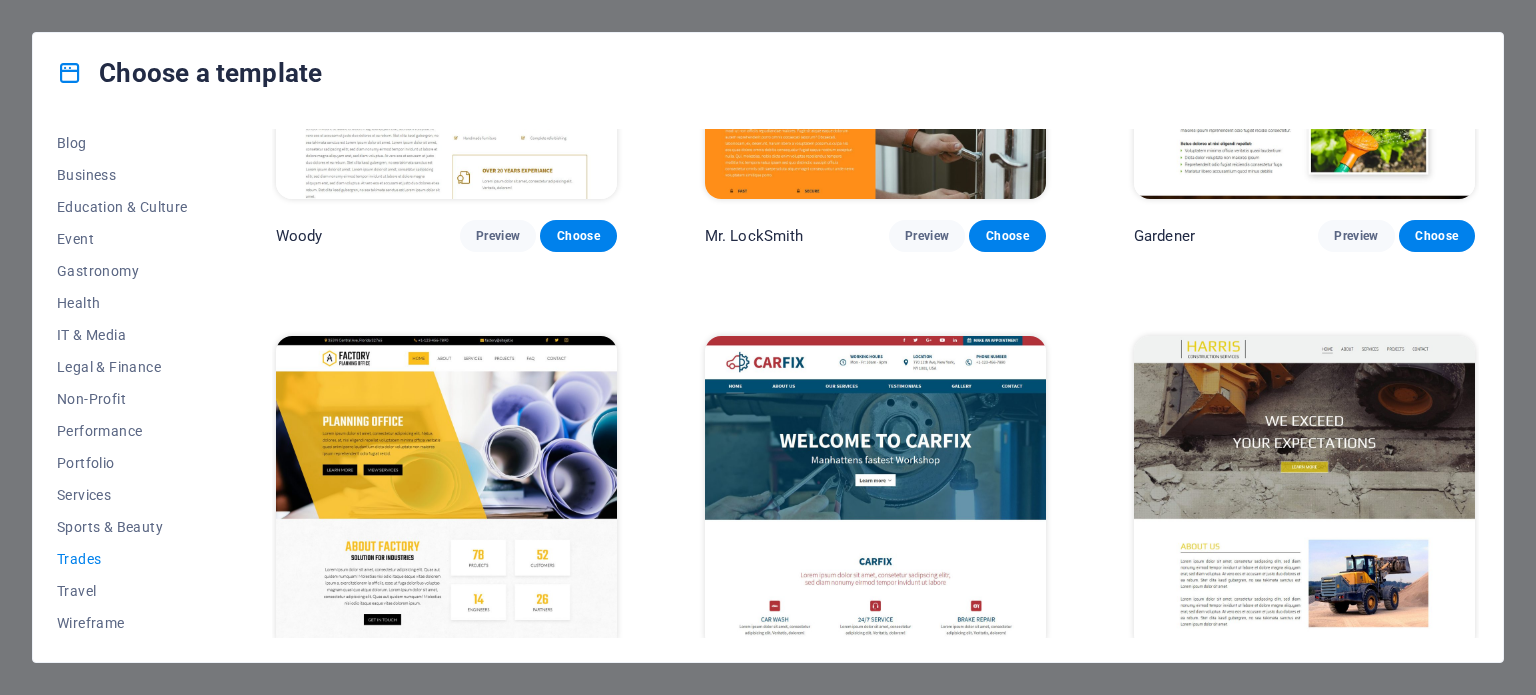 scroll, scrollTop: 758, scrollLeft: 0, axis: vertical 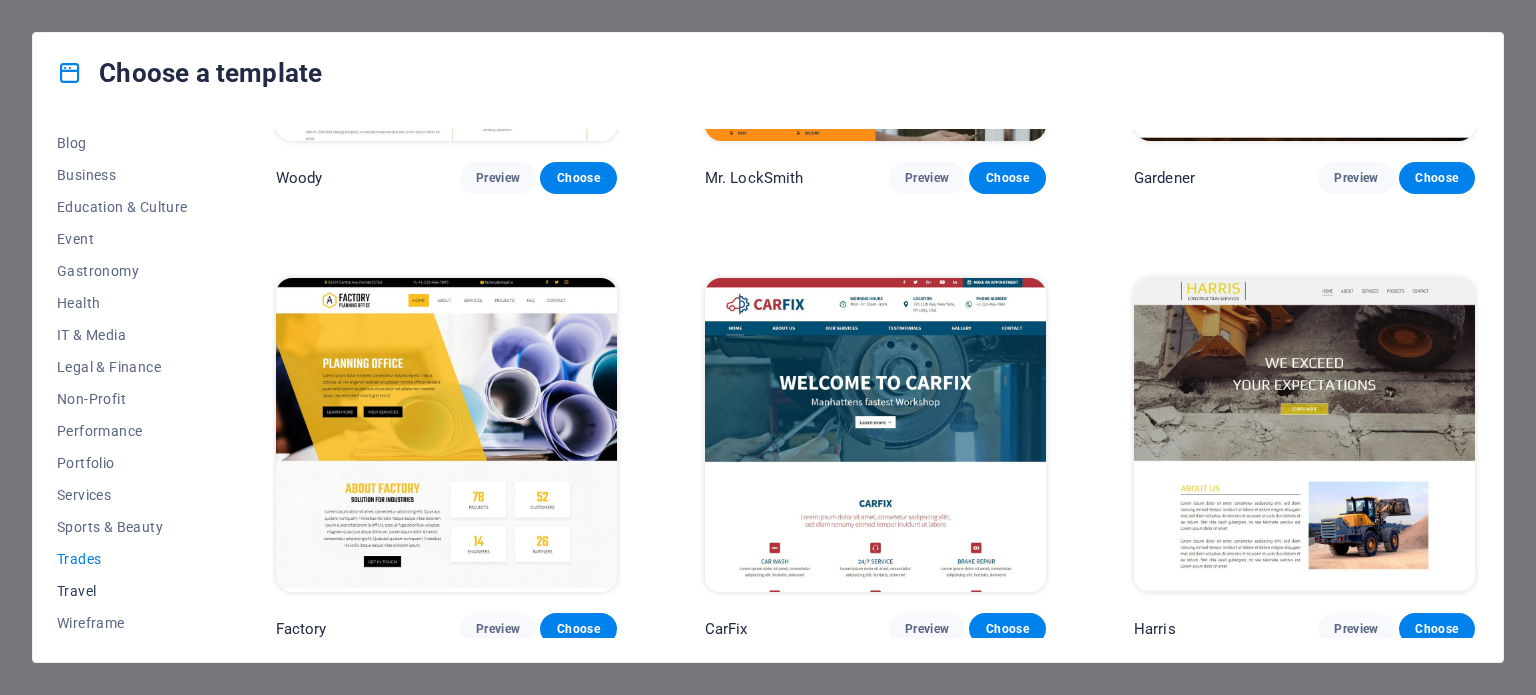 click on "Travel" at bounding box center (122, 591) 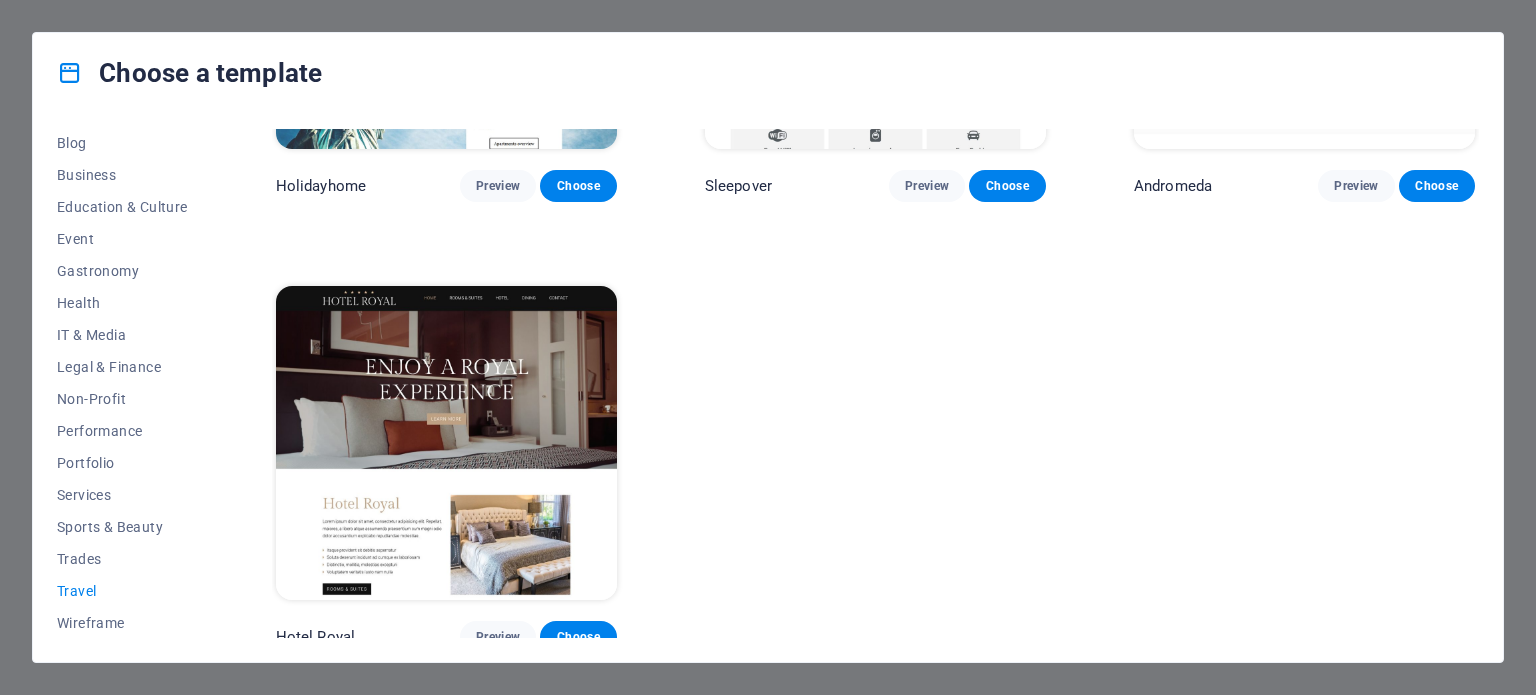 scroll, scrollTop: 758, scrollLeft: 0, axis: vertical 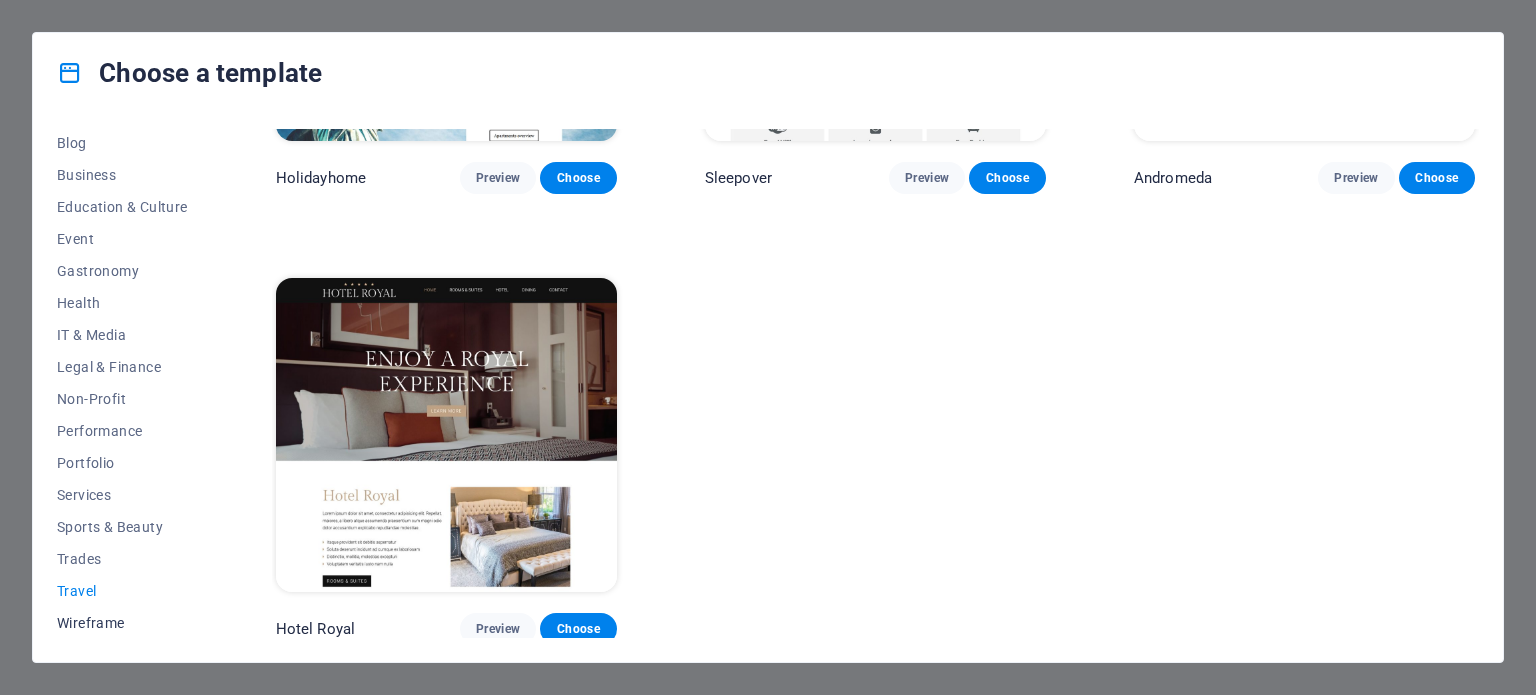 click on "Wireframe" at bounding box center [122, 623] 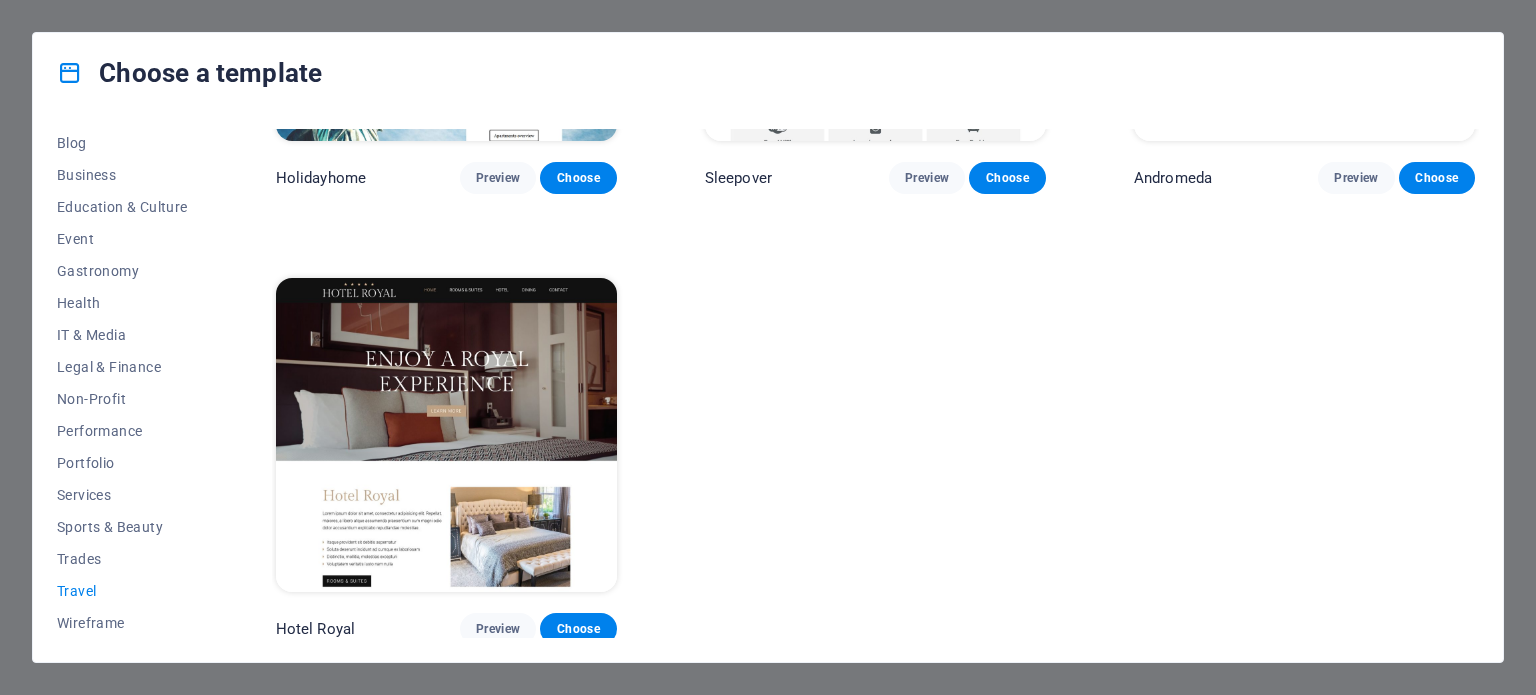 scroll, scrollTop: 0, scrollLeft: 0, axis: both 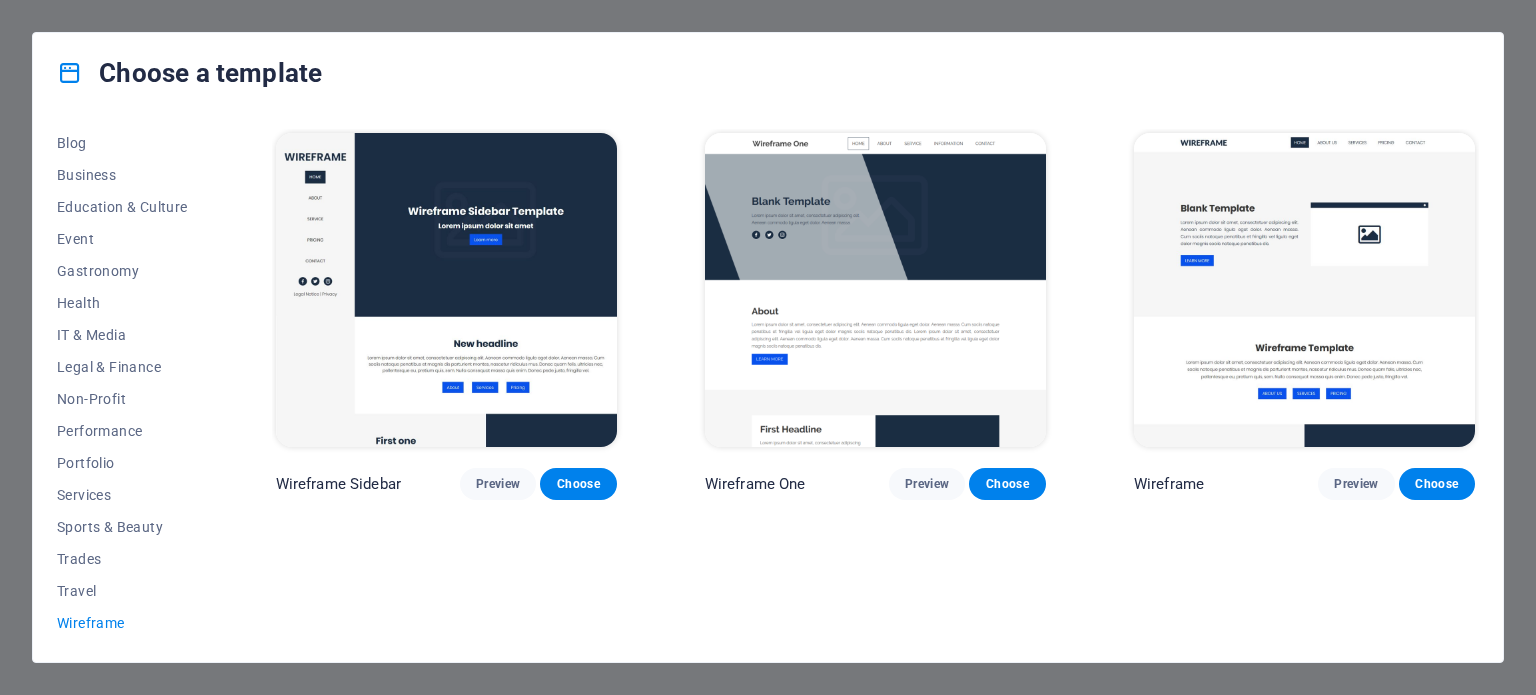 click on "Choose a template All Templates My Templates New Trending Landingpage Multipager Onepager Art & Design Blank Blog Business Education & Culture Event Gastronomy Health IT & Media Legal & Finance Non-Profit Performance Portfolio Services Sports & Beauty Trades Travel Wireframe Wireframe Sidebar Preview Choose Wireframe One Preview Choose Wireframe Preview Choose" at bounding box center [768, 347] 